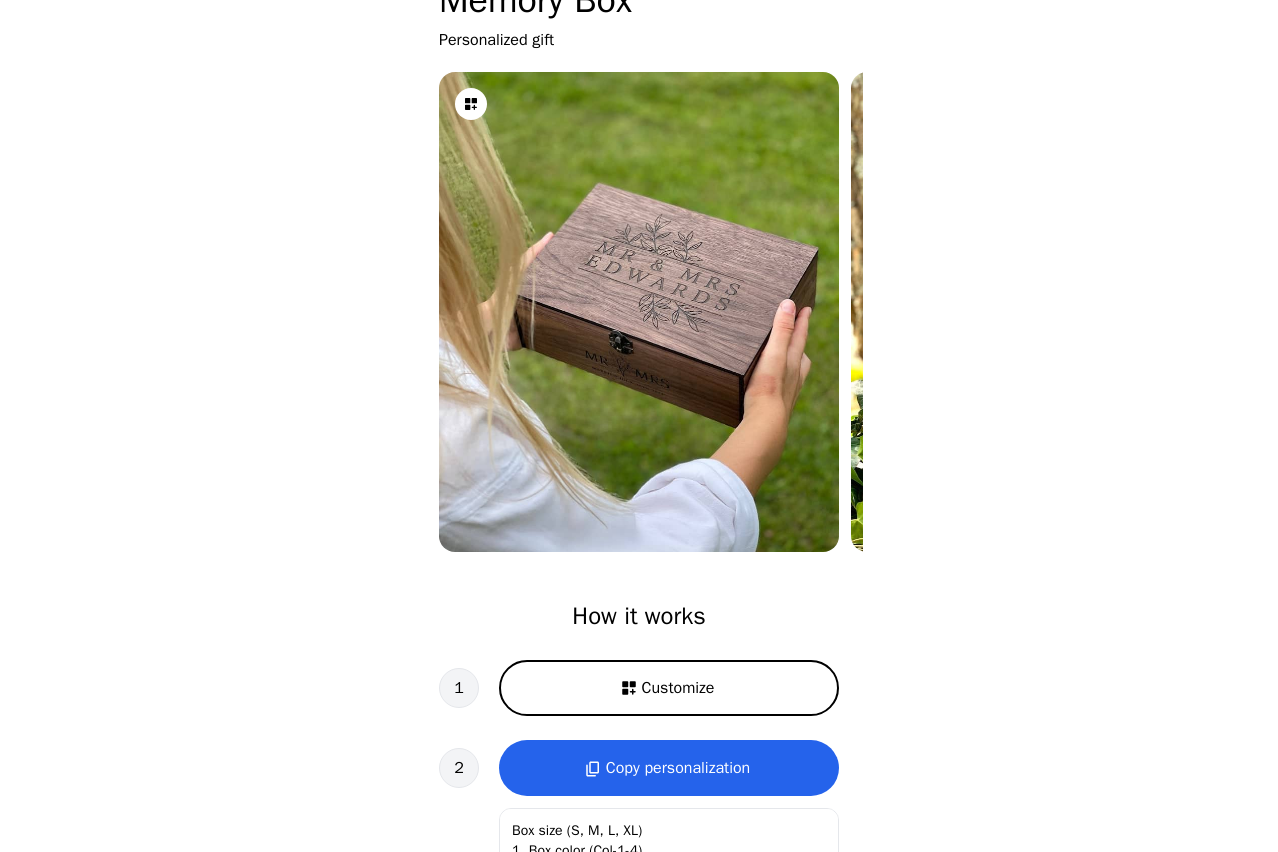 scroll, scrollTop: 200, scrollLeft: 0, axis: vertical 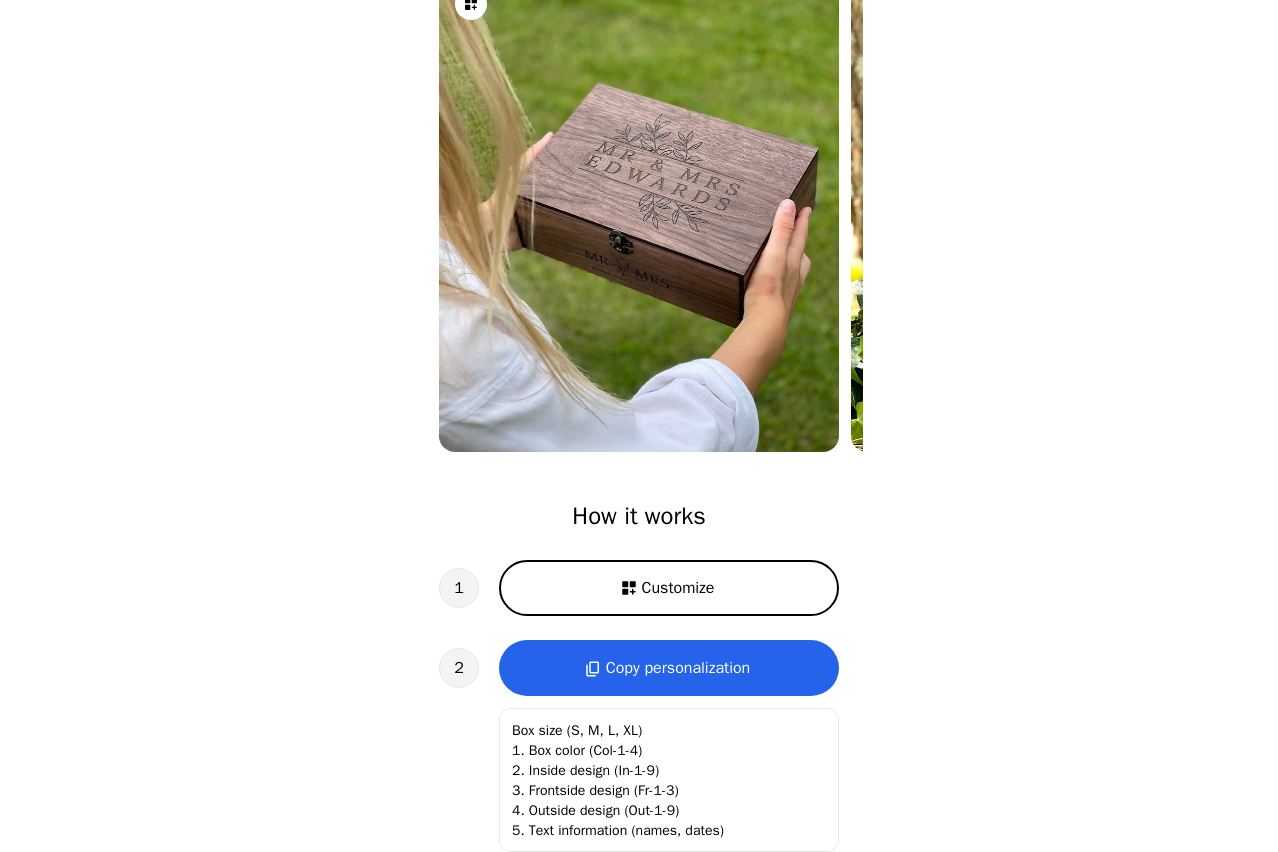 click on "Customize" at bounding box center [669, 588] 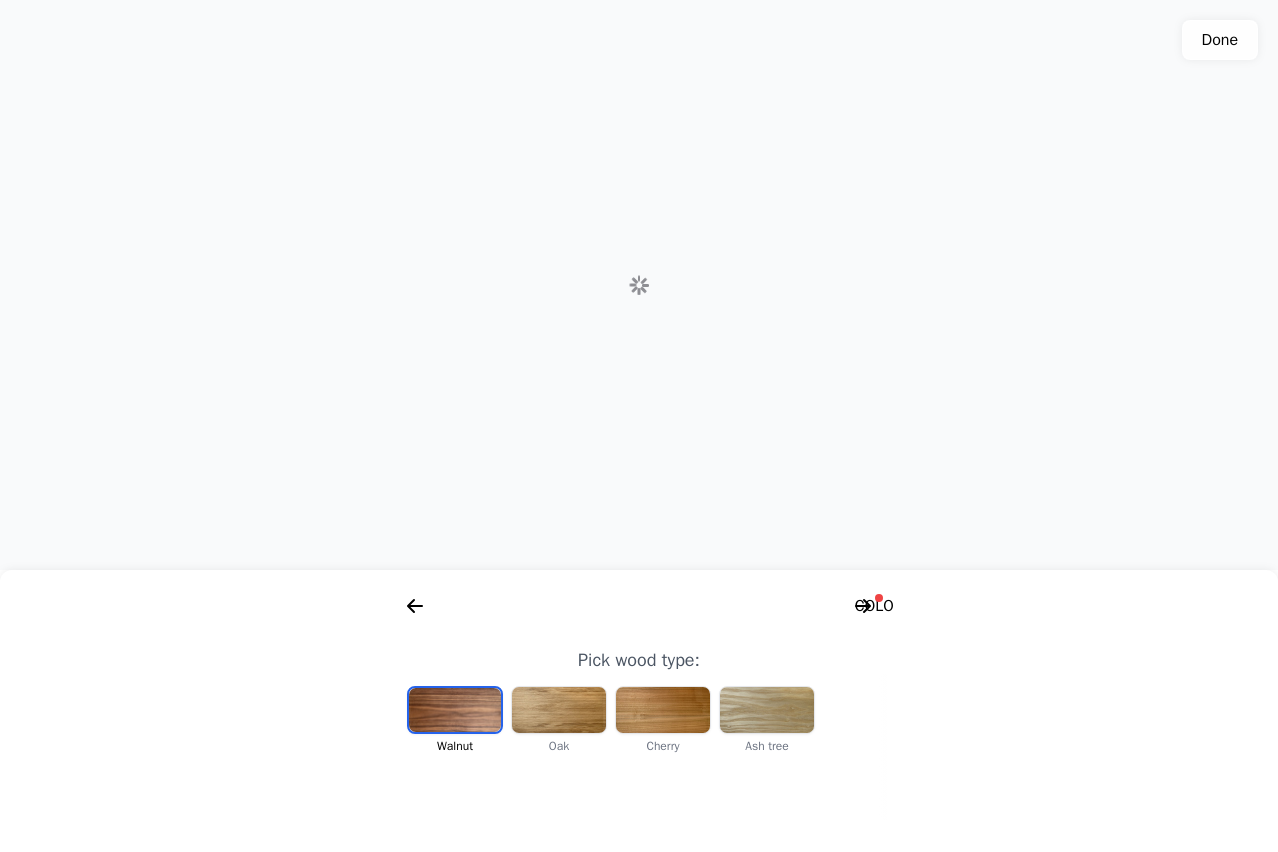 scroll, scrollTop: 0, scrollLeft: 256, axis: horizontal 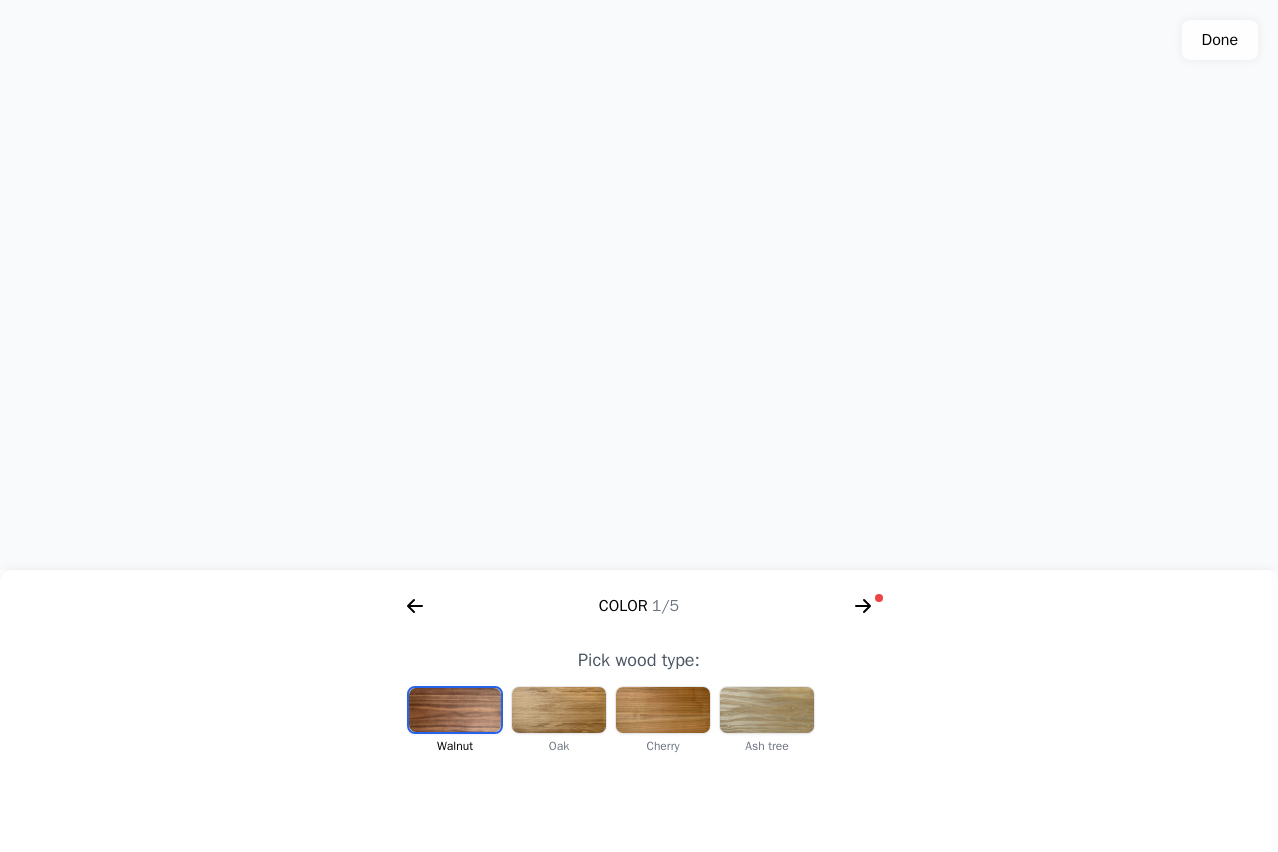 click at bounding box center (559, 710) 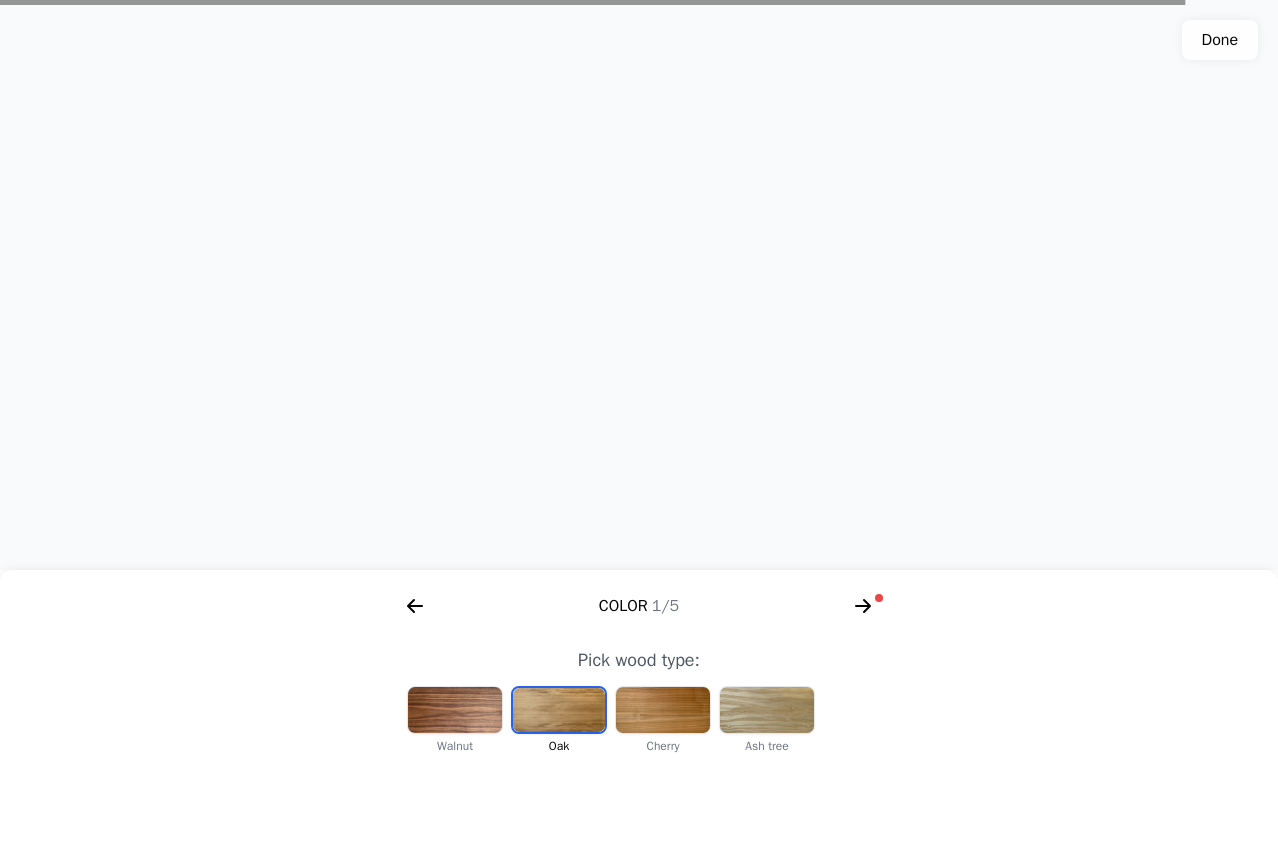 drag, startPoint x: 692, startPoint y: 307, endPoint x: 467, endPoint y: 331, distance: 226.27638 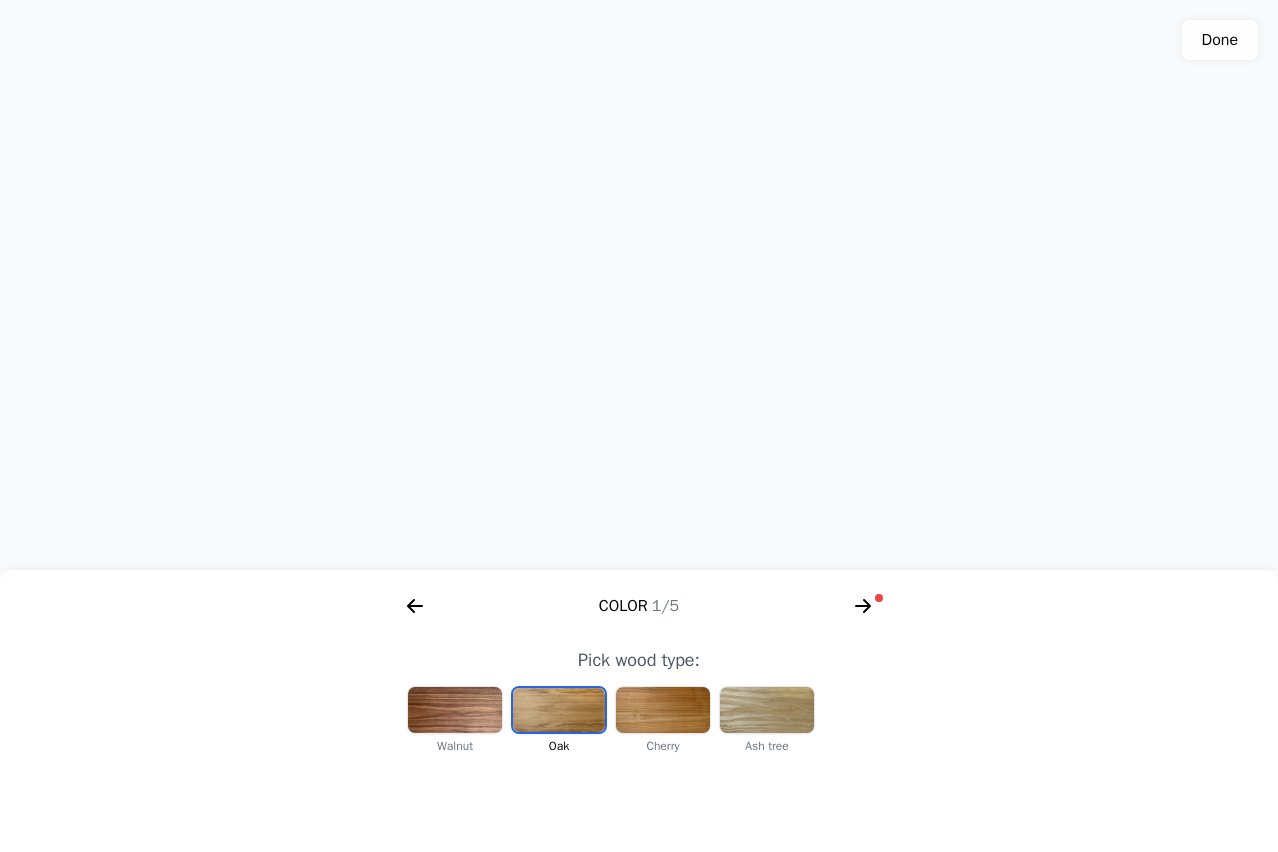 click at bounding box center (663, 710) 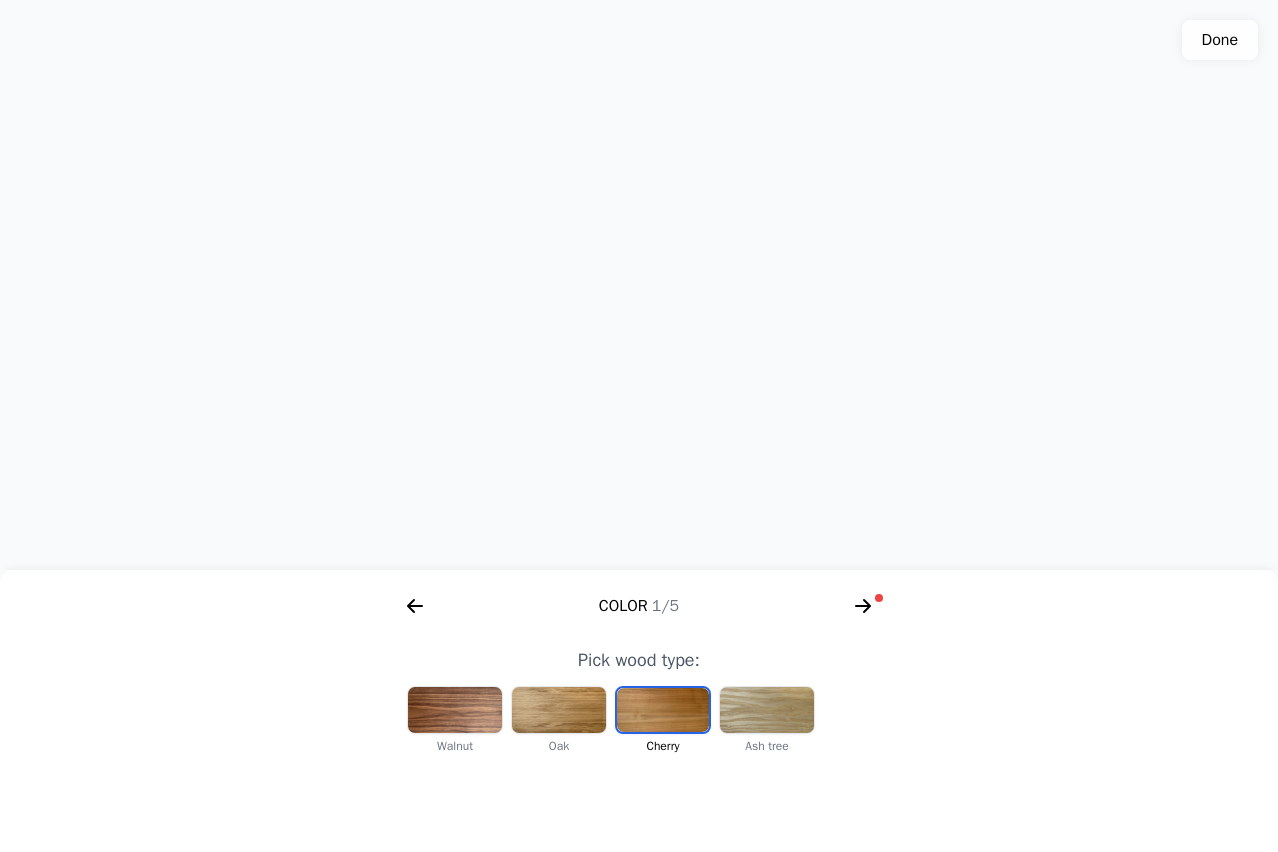 drag, startPoint x: 767, startPoint y: 336, endPoint x: 527, endPoint y: 361, distance: 241.29857 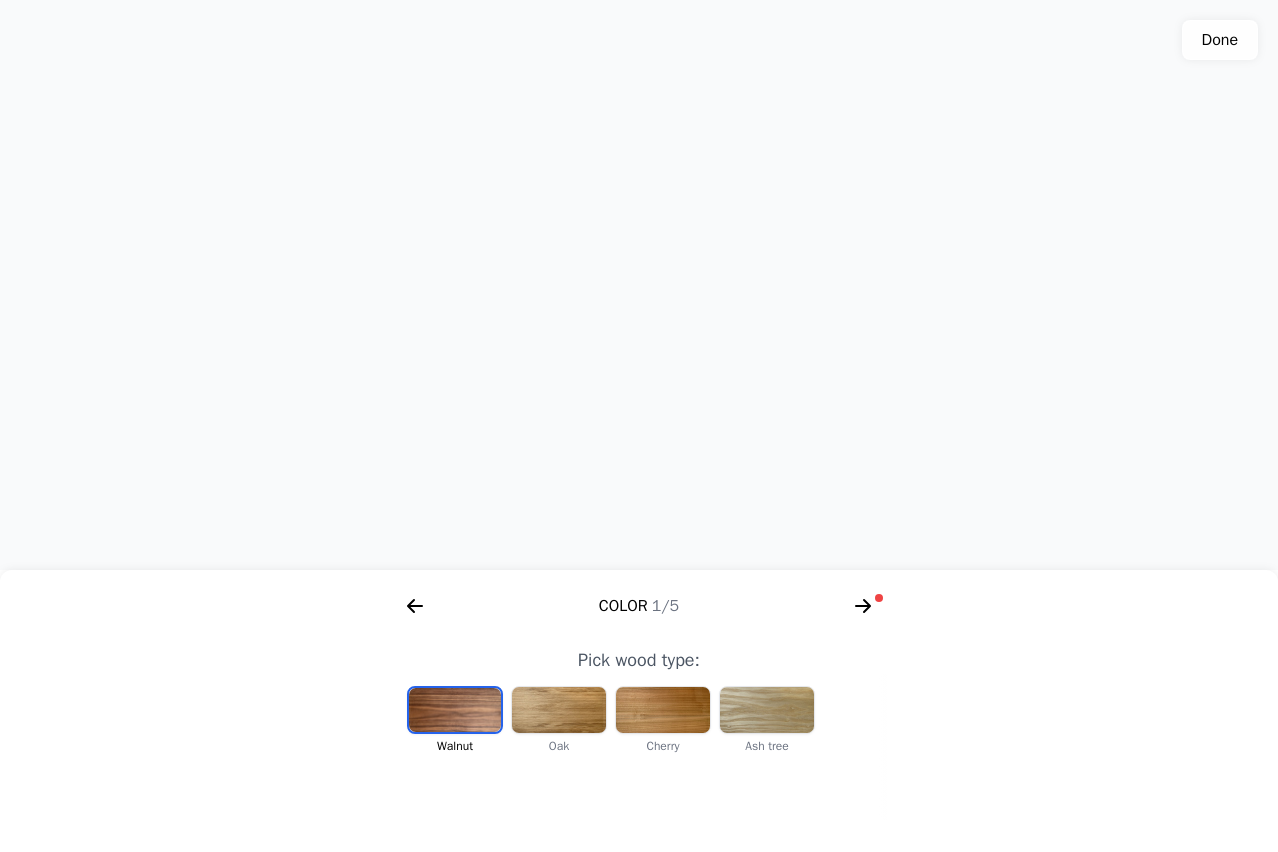 drag, startPoint x: 786, startPoint y: 311, endPoint x: 760, endPoint y: 359, distance: 54.589375 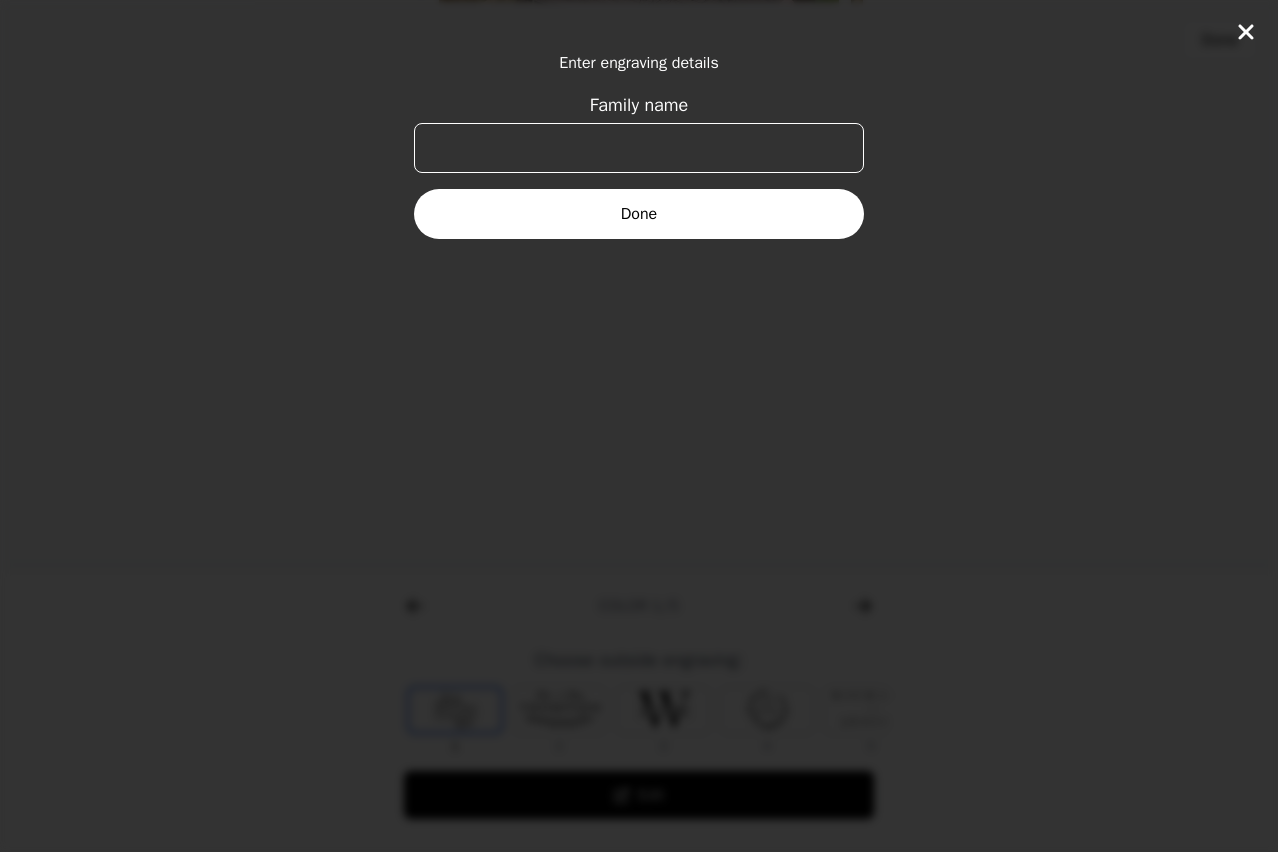 scroll, scrollTop: 0, scrollLeft: 768, axis: horizontal 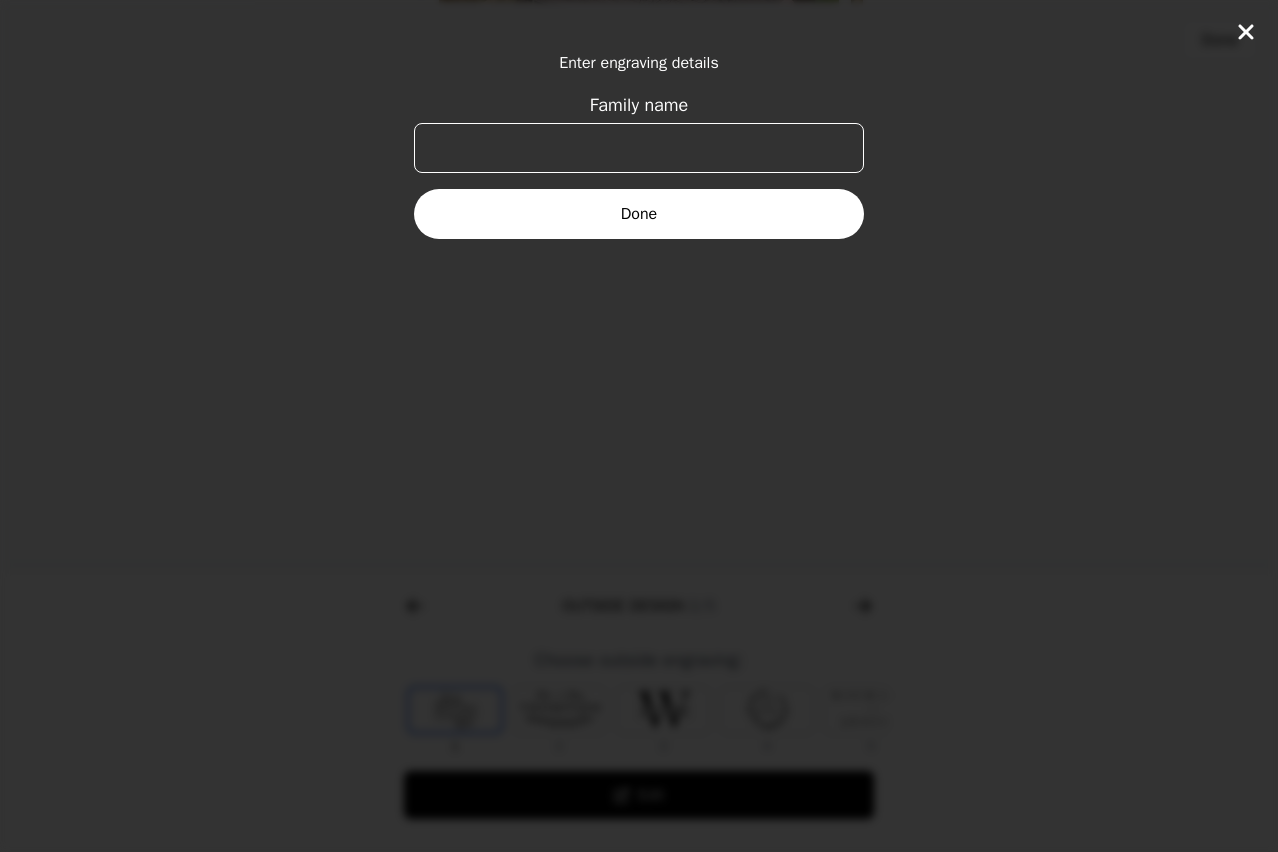 click on "Family name" at bounding box center (639, 148) 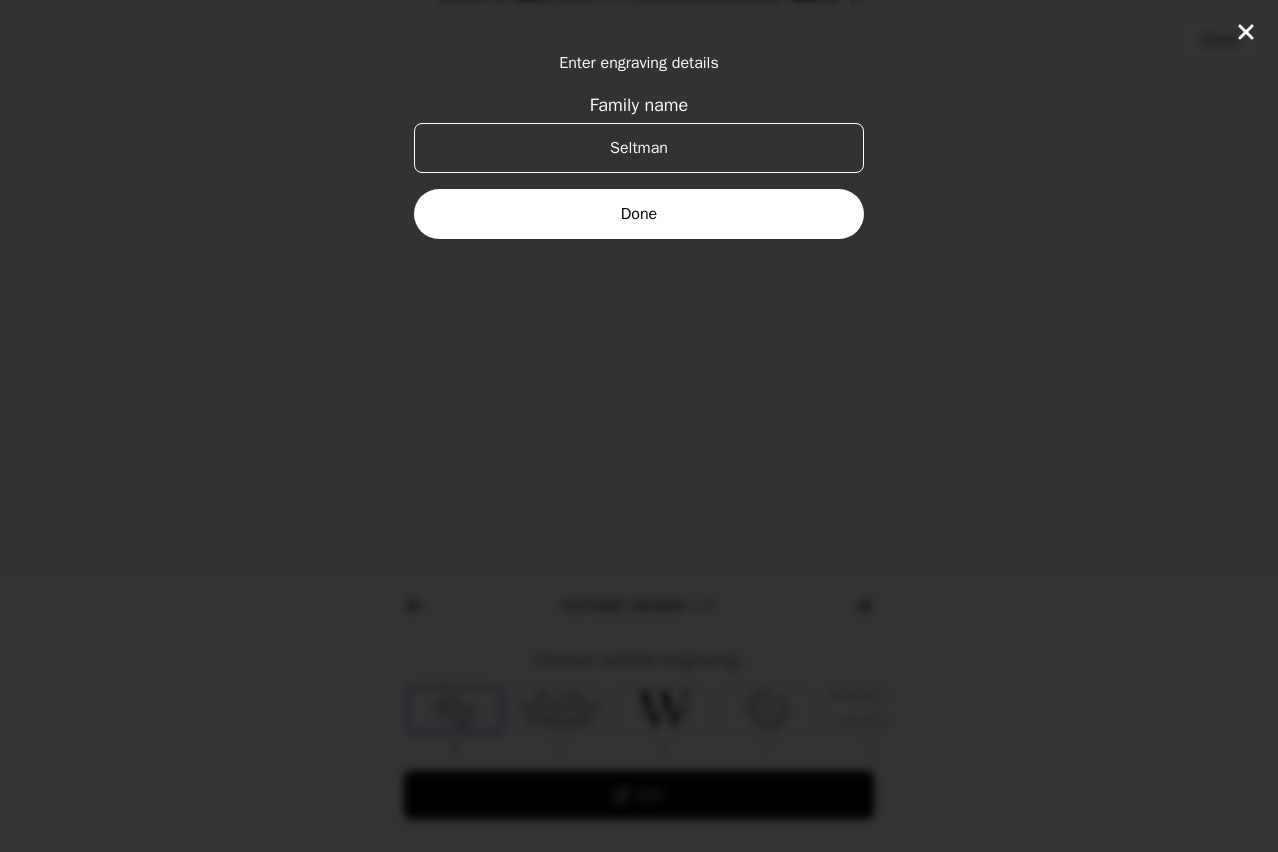 type on "[PERSON_NAME]" 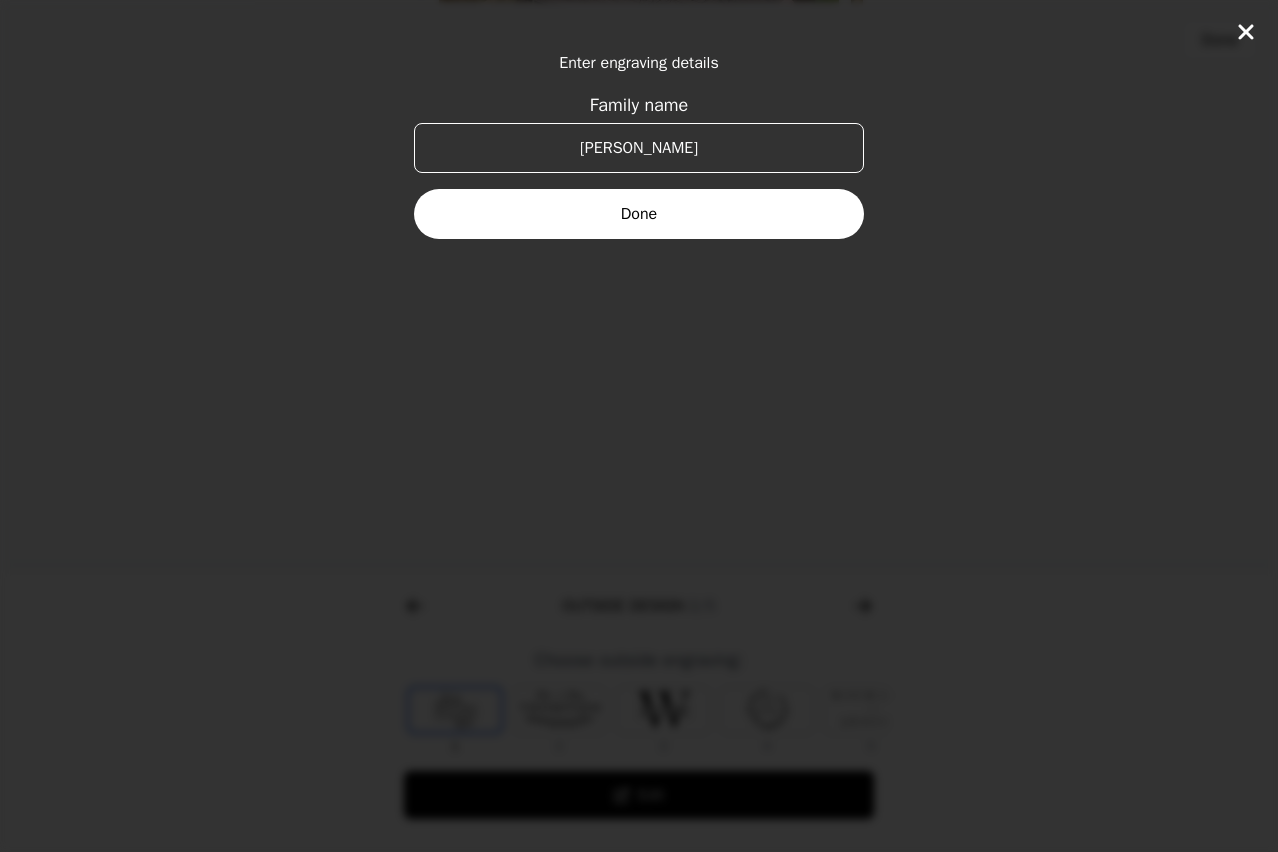 click on "Done" at bounding box center (639, 214) 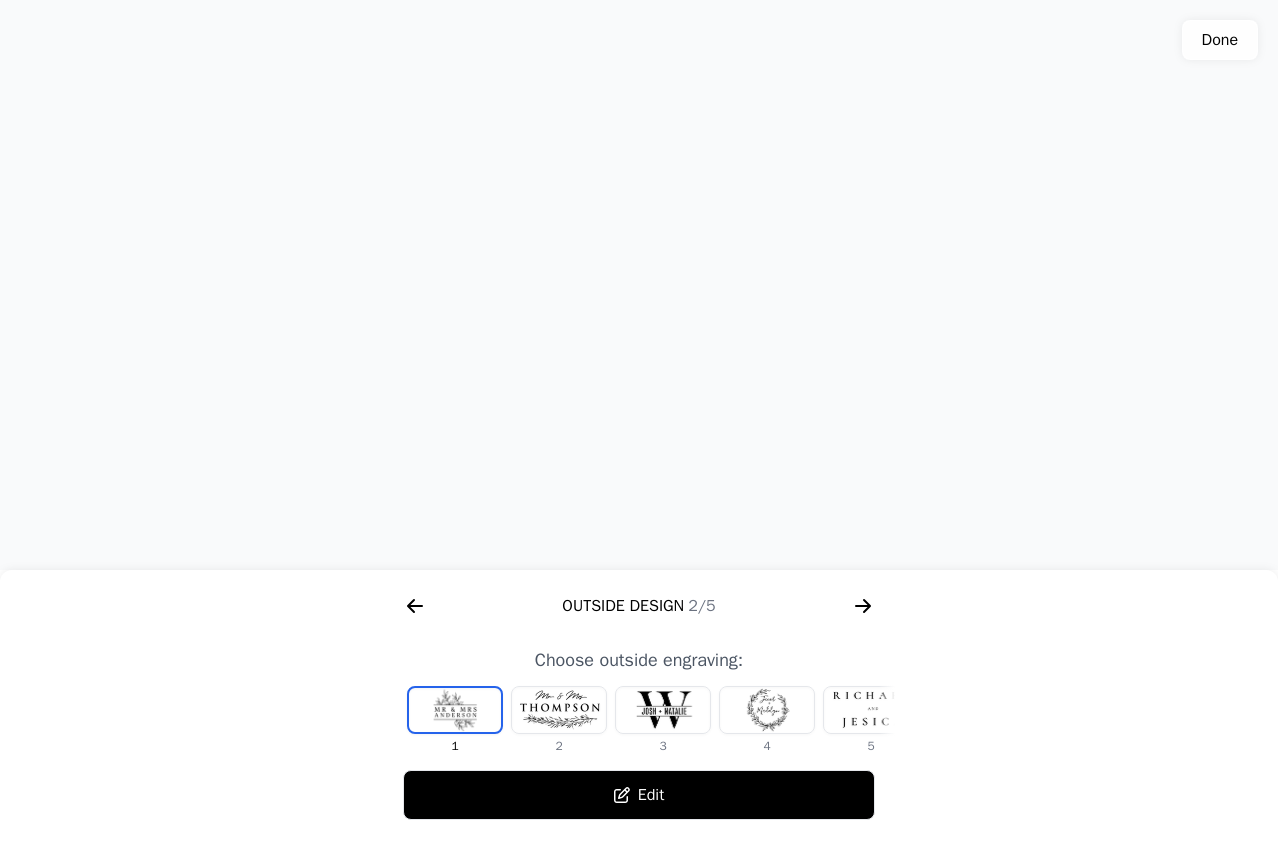 click at bounding box center [767, 710] 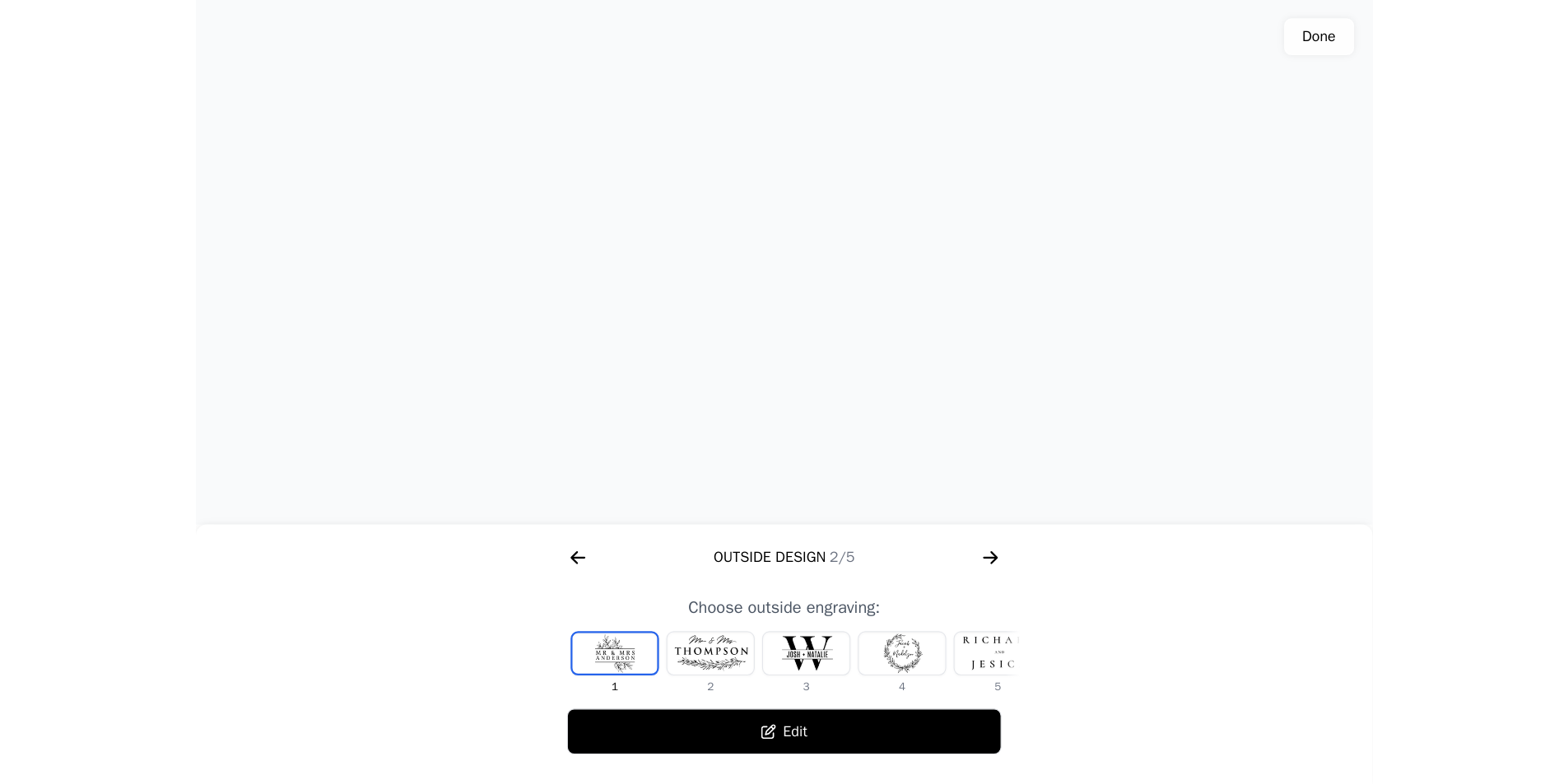 scroll, scrollTop: 0, scrollLeft: 105, axis: horizontal 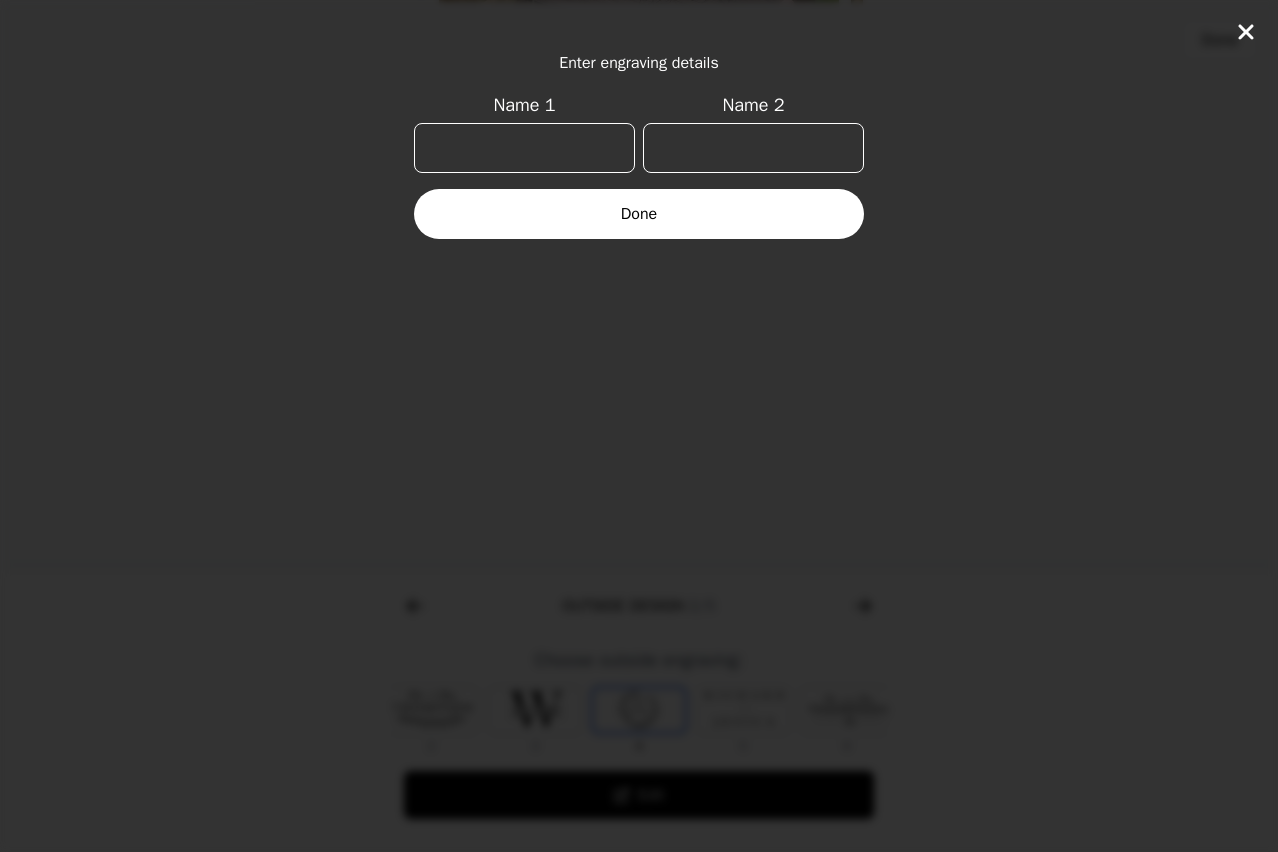 click 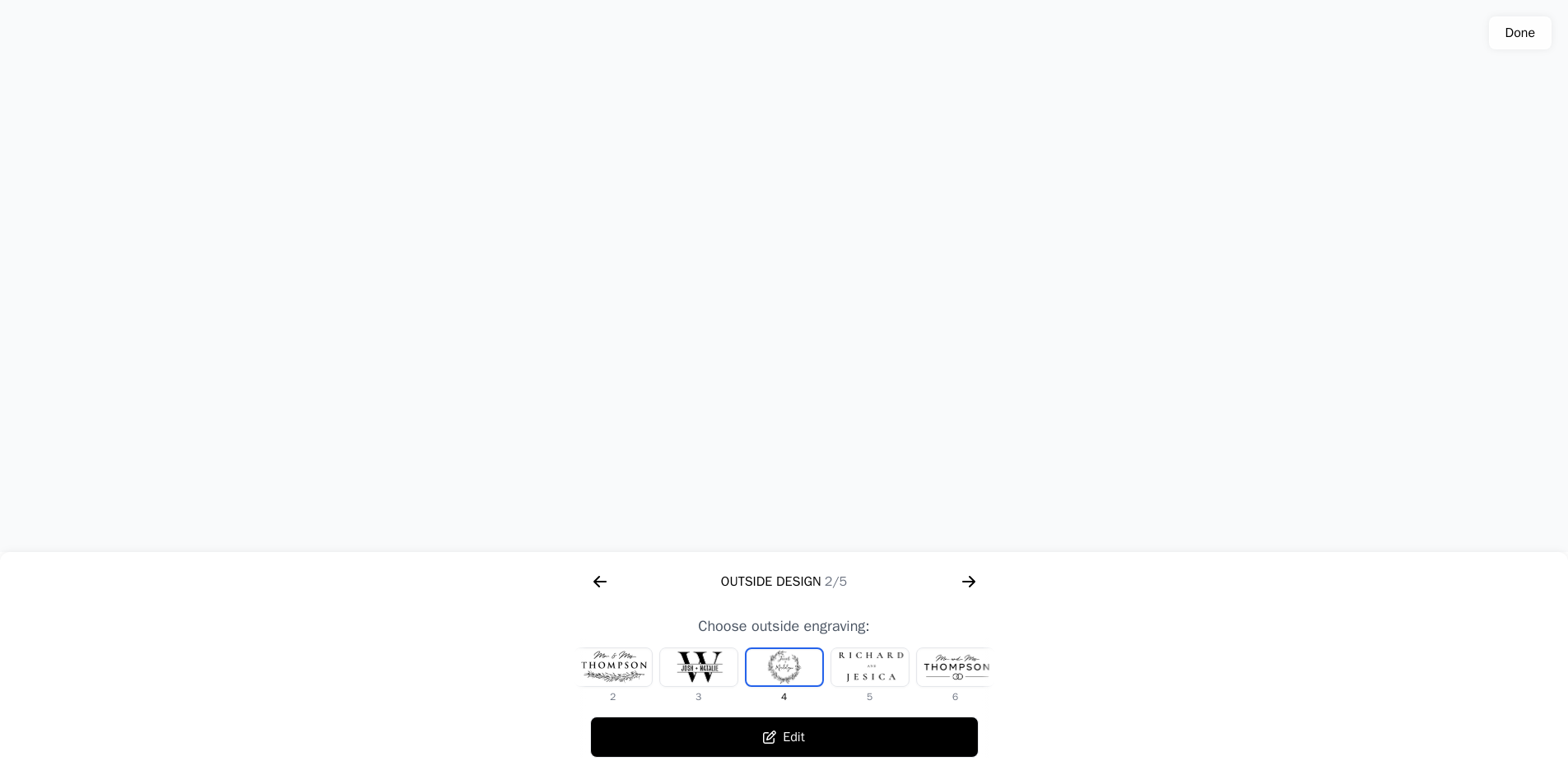 click at bounding box center [699, 667] 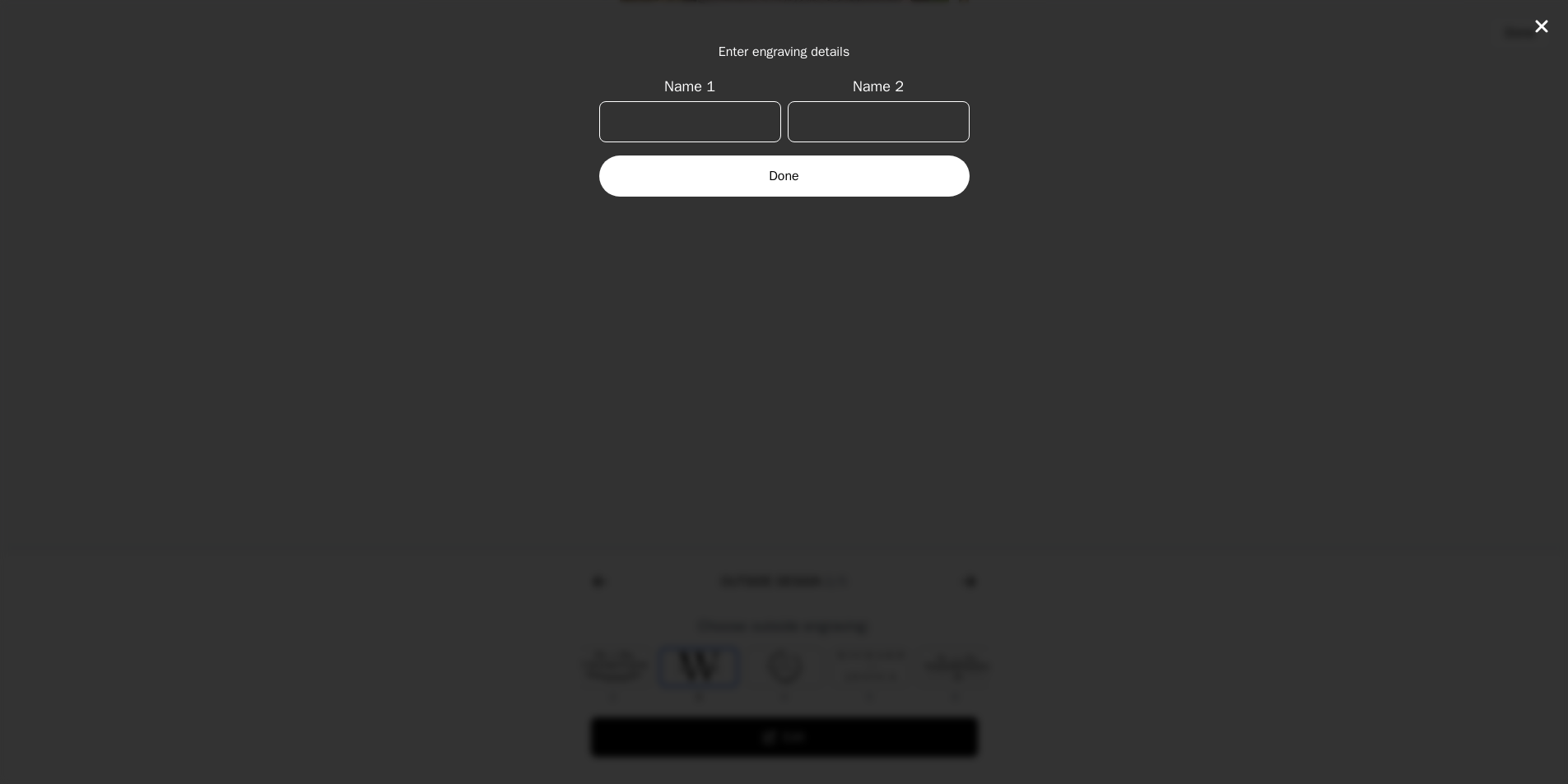 scroll, scrollTop: 0, scrollLeft: 20, axis: horizontal 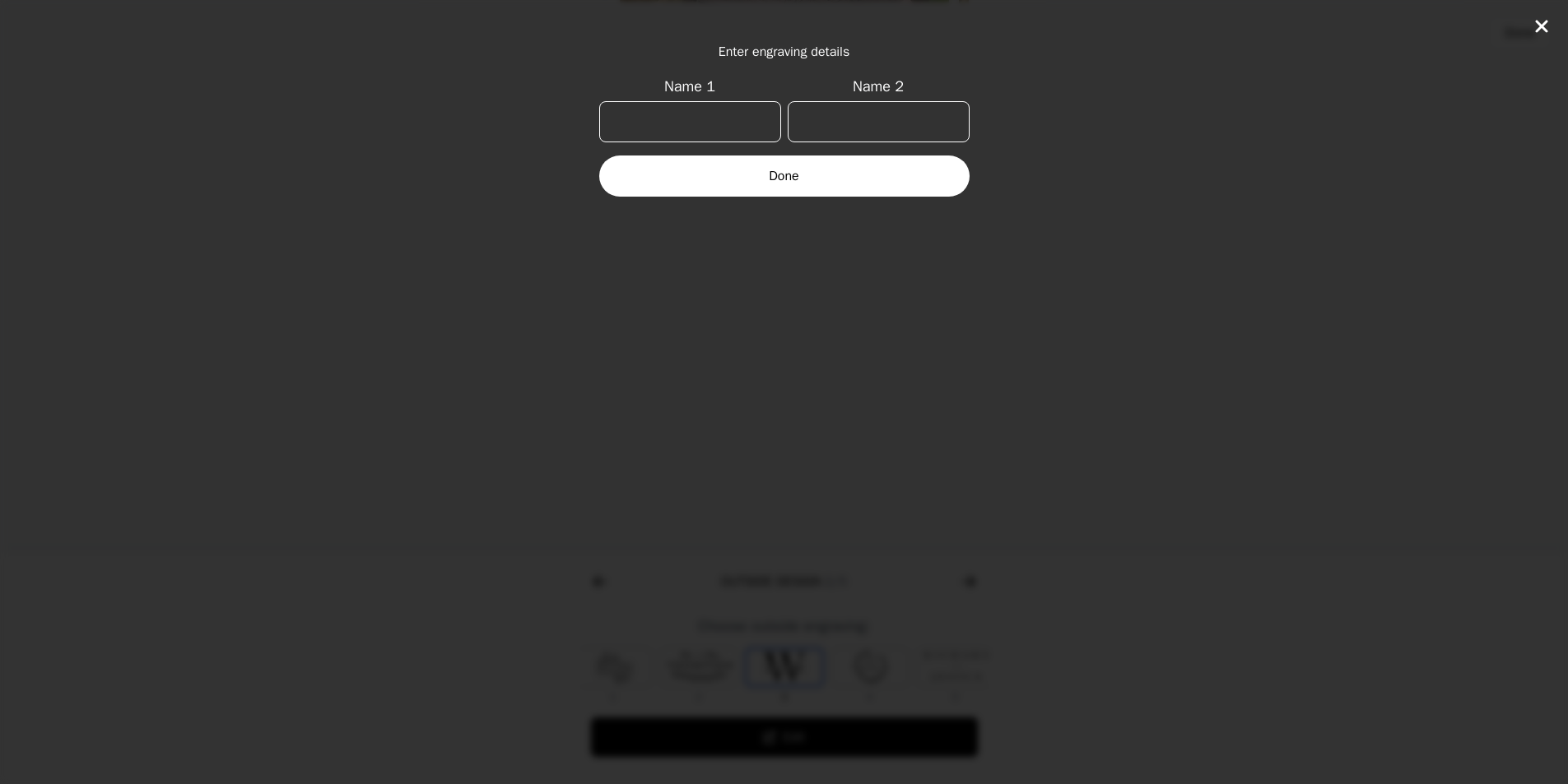 click on "Name 1" at bounding box center (690, 122) 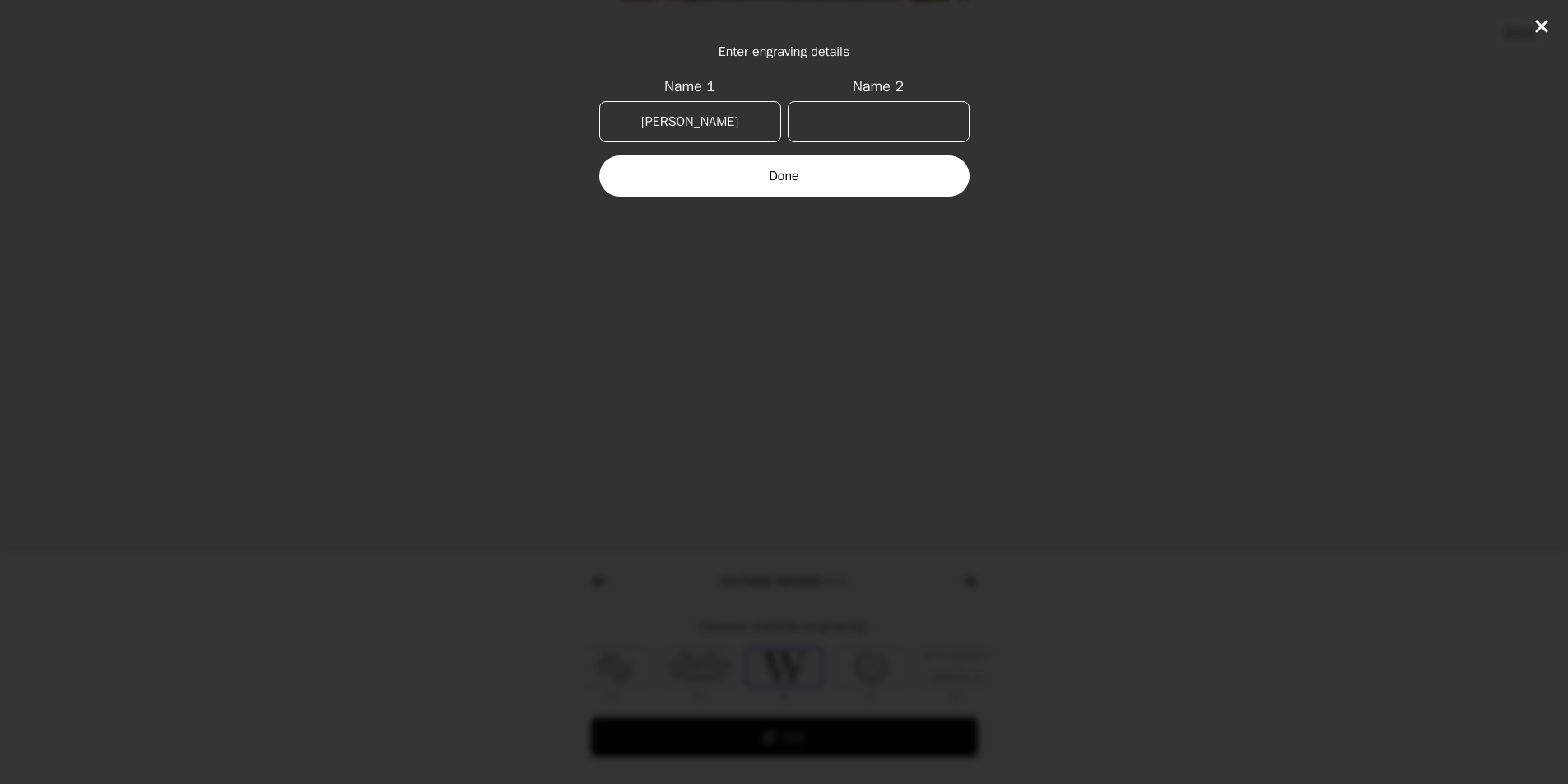 type on "[PERSON_NAME]" 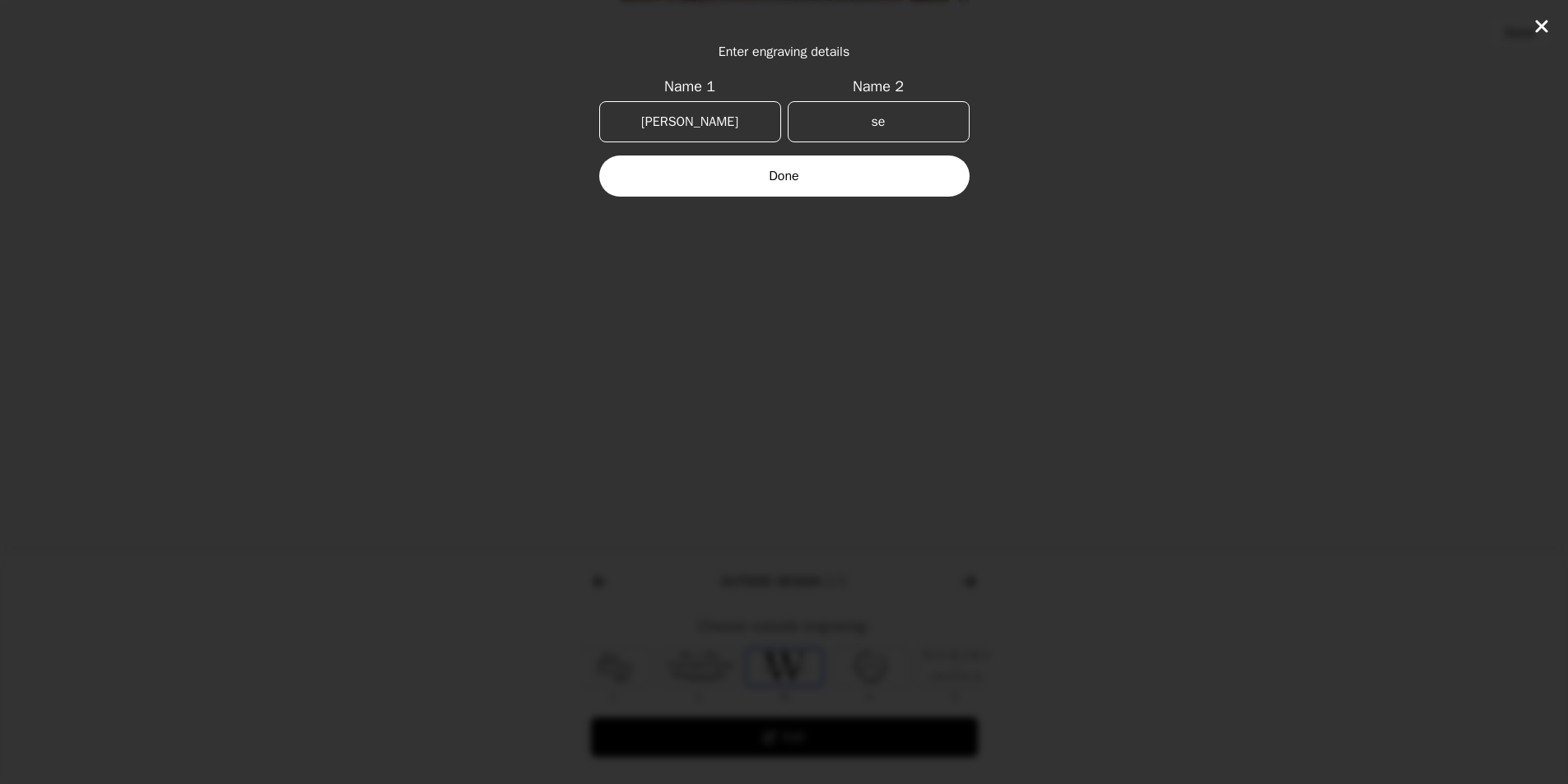 type on "s" 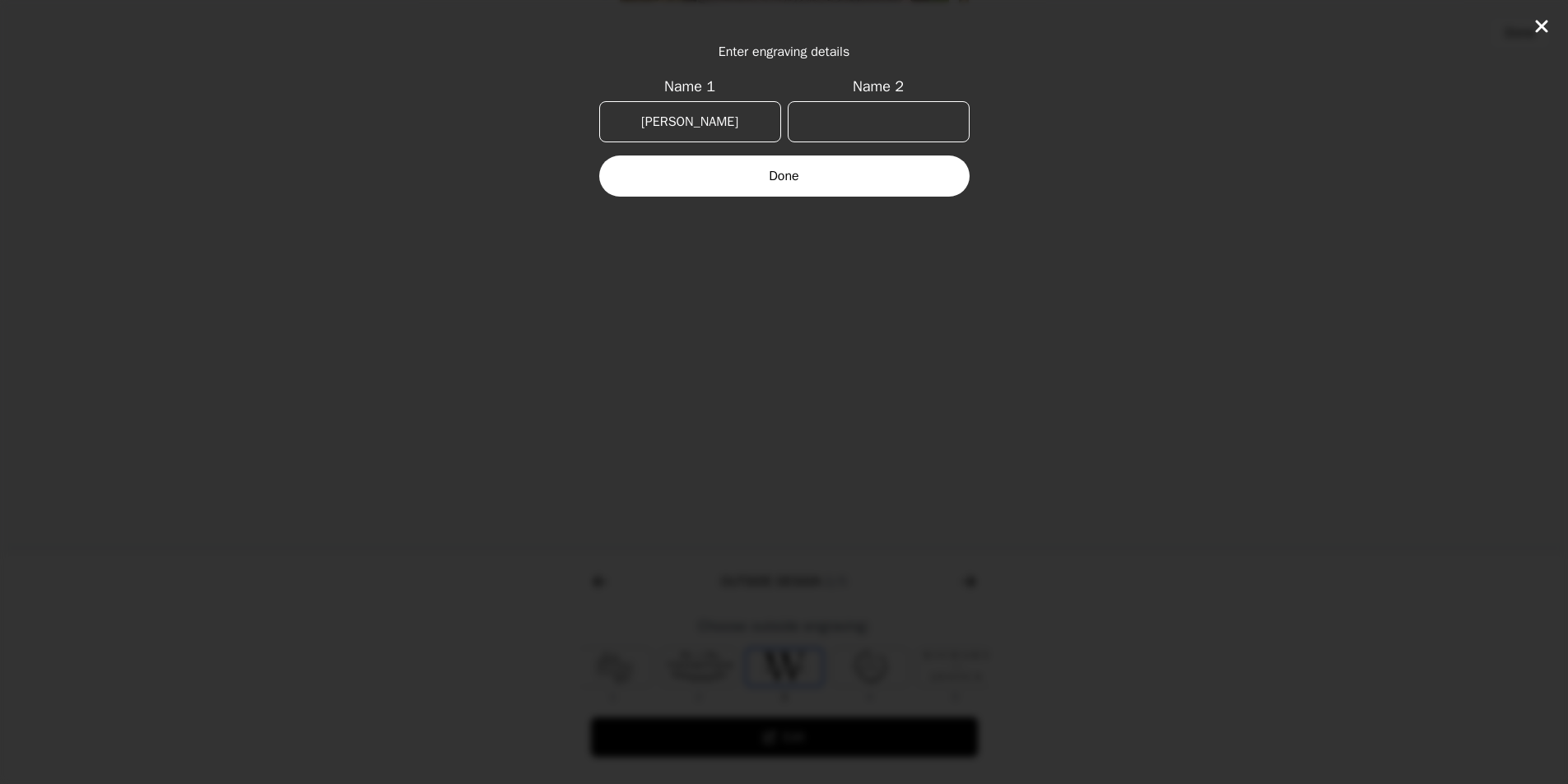 type on "s" 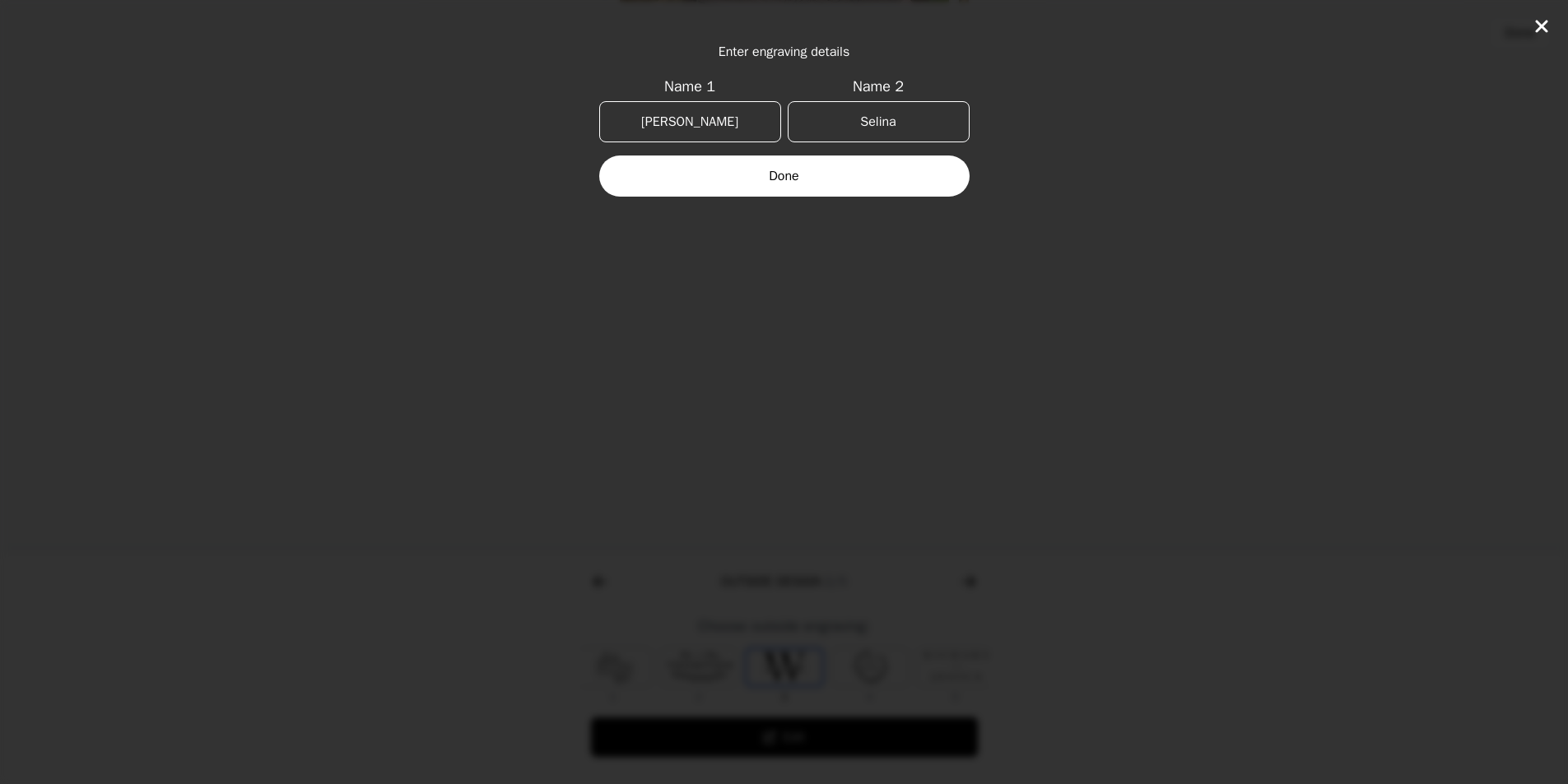 type on "Selina" 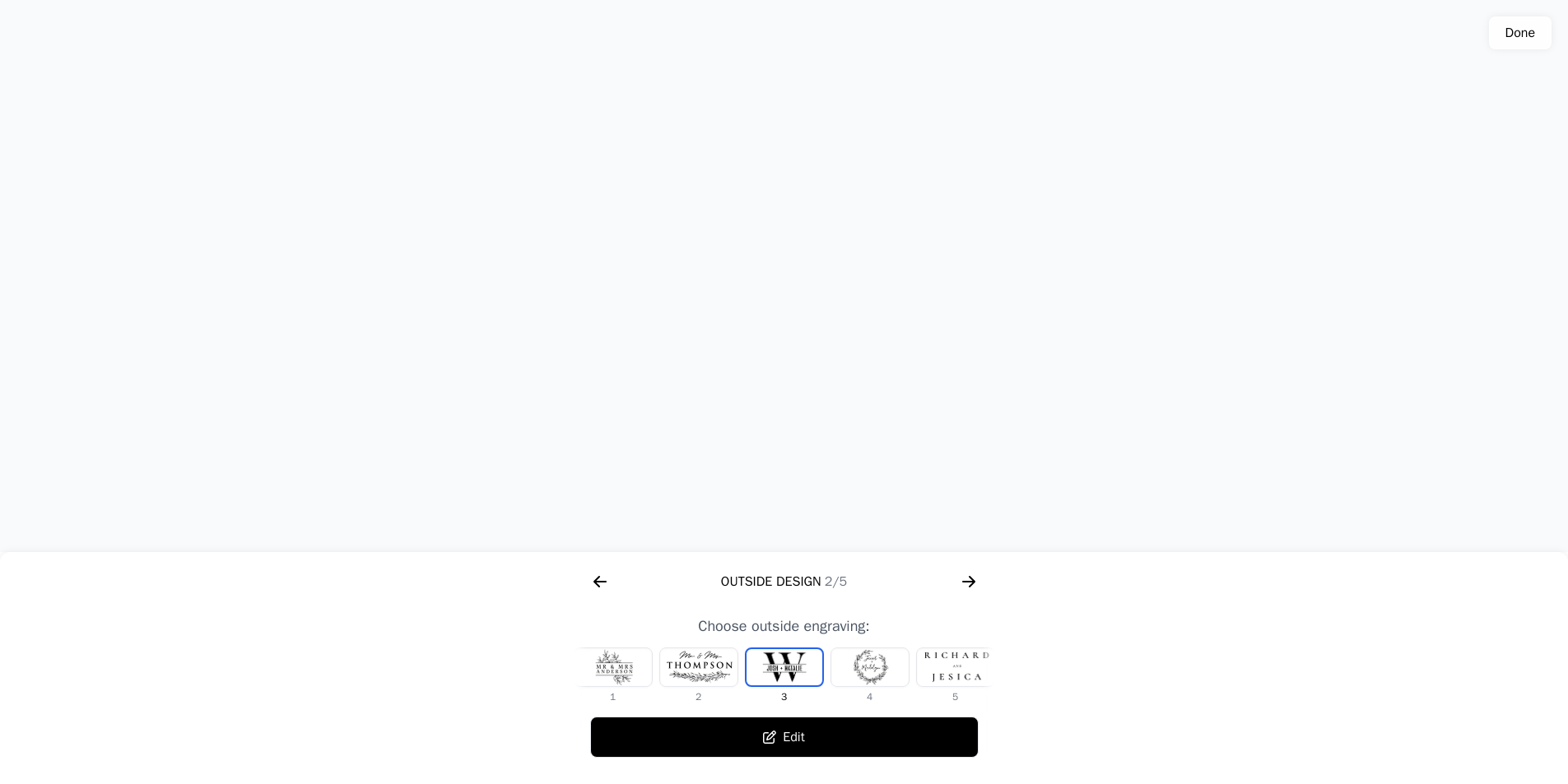 click on "Edit" at bounding box center [784, 737] 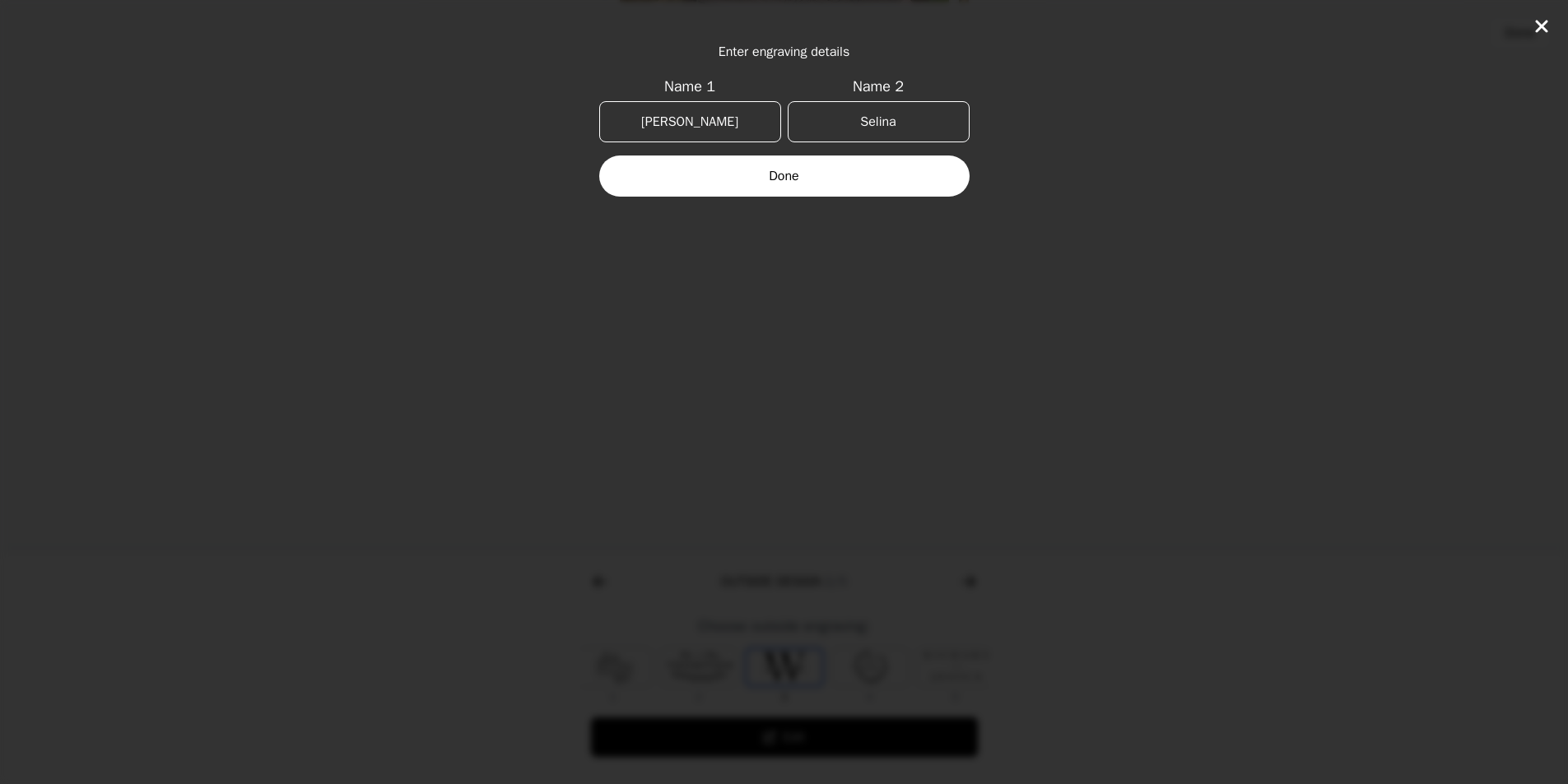 click 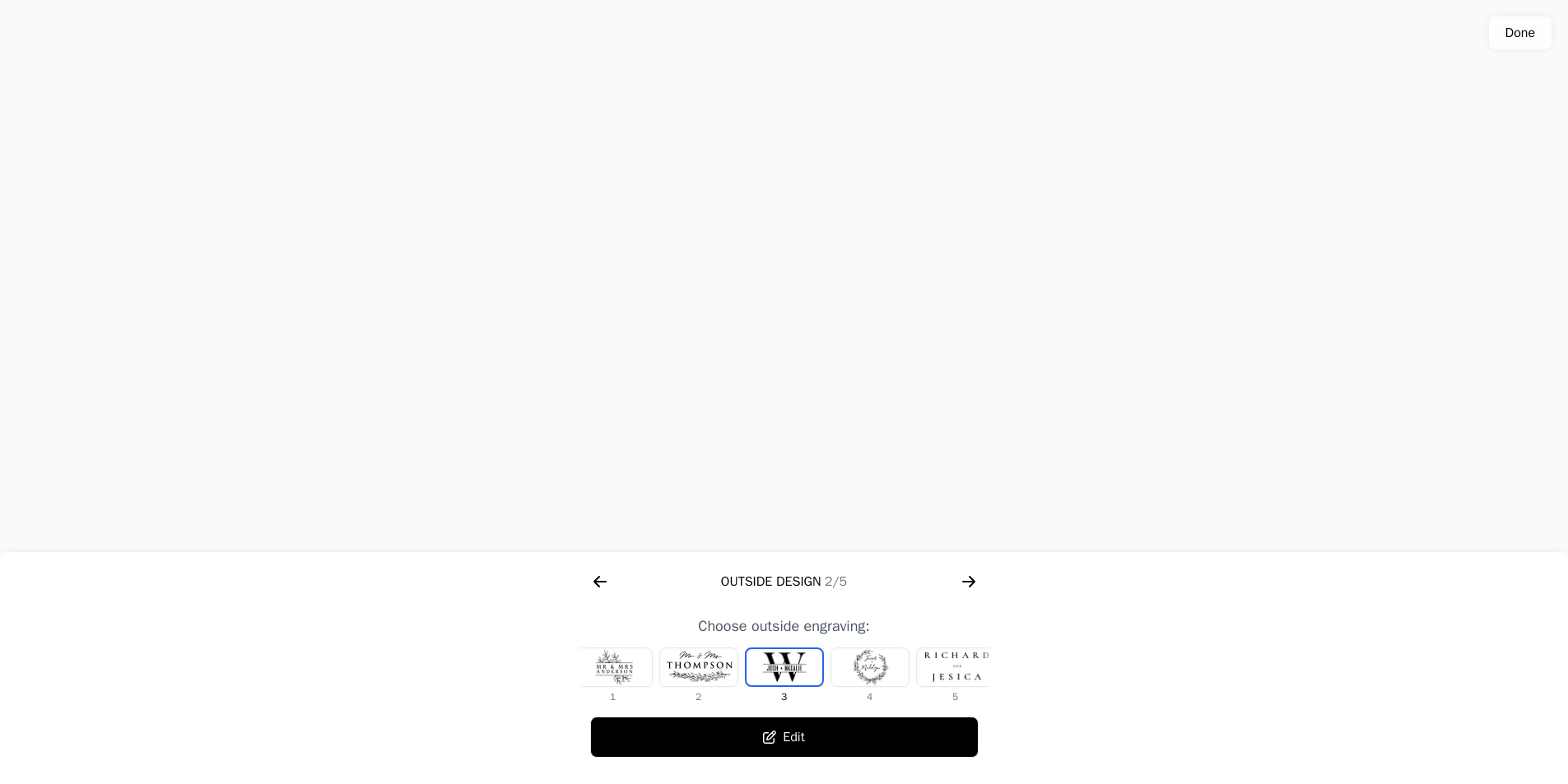 click at bounding box center [870, 667] 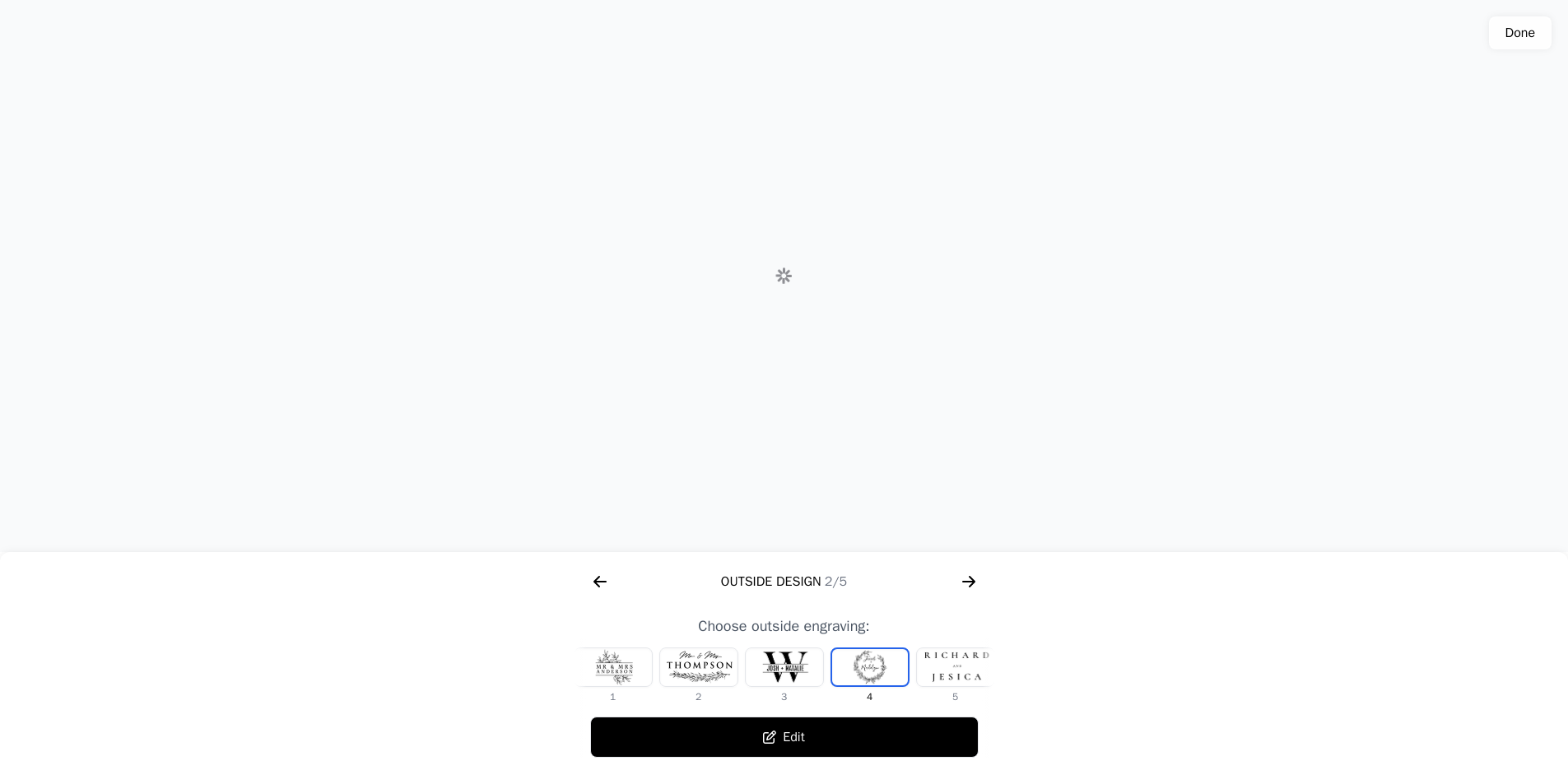 scroll, scrollTop: 0, scrollLeft: 105, axis: horizontal 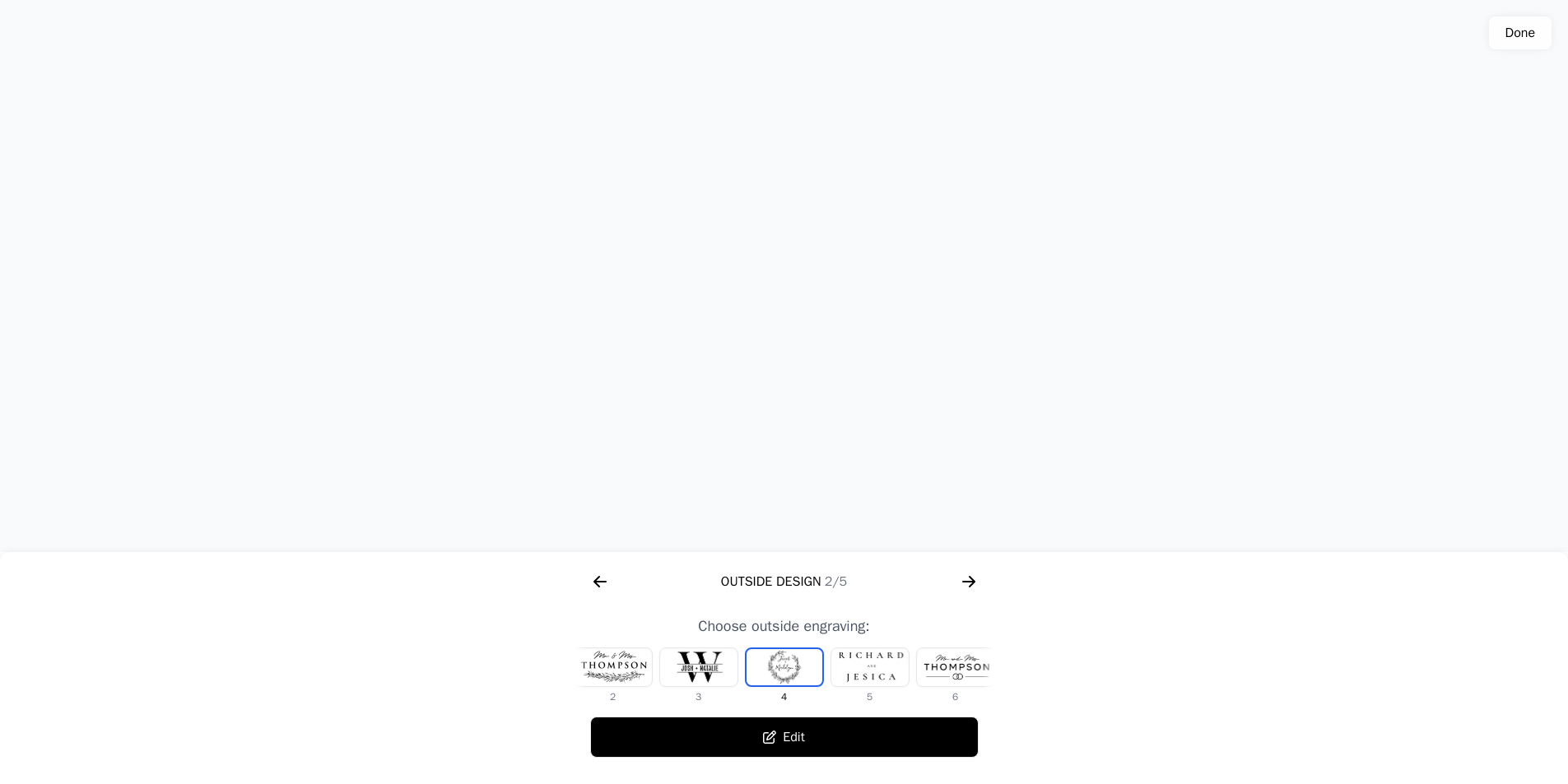 click at bounding box center [870, 667] 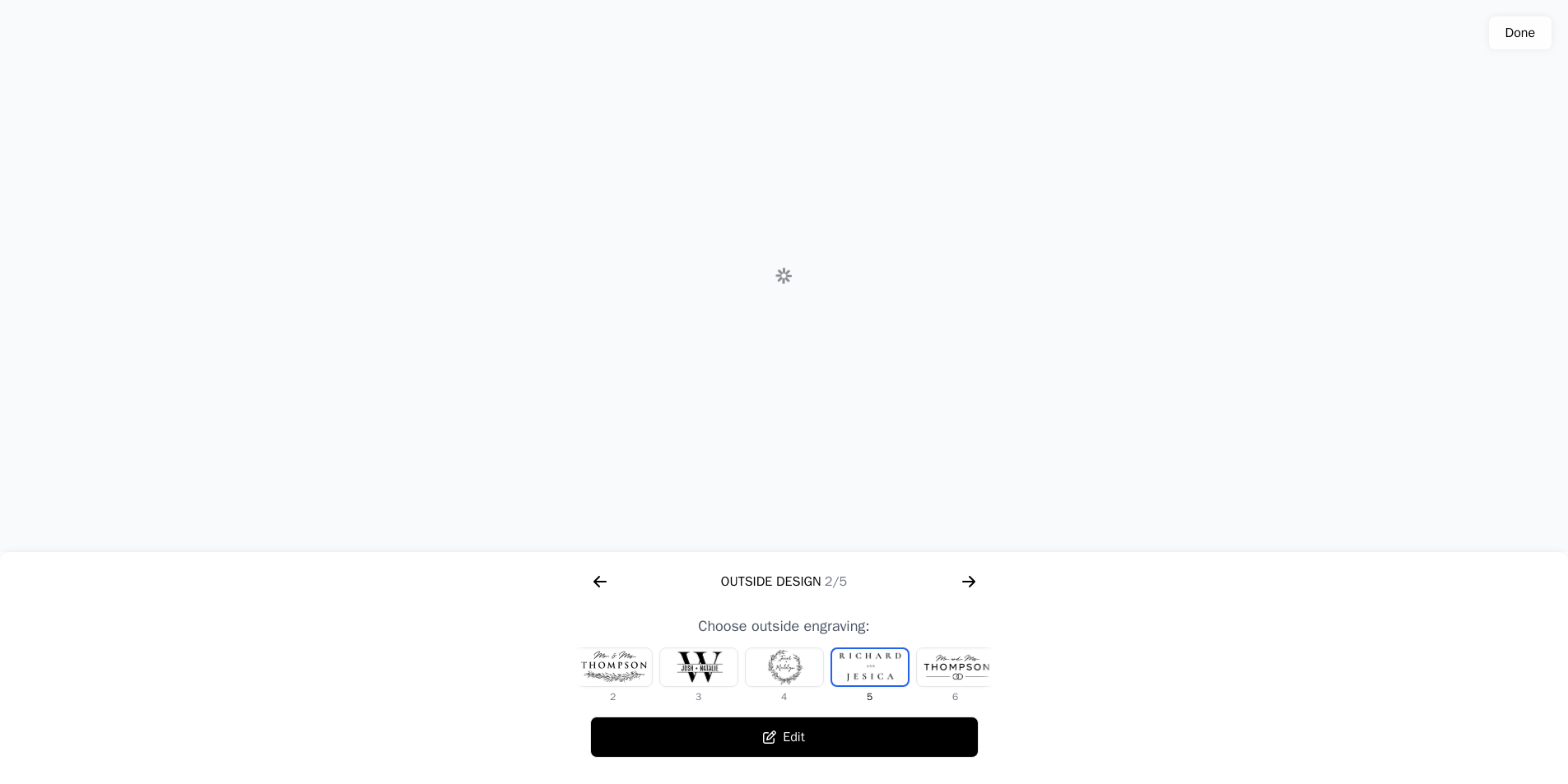 scroll, scrollTop: 0, scrollLeft: 191, axis: horizontal 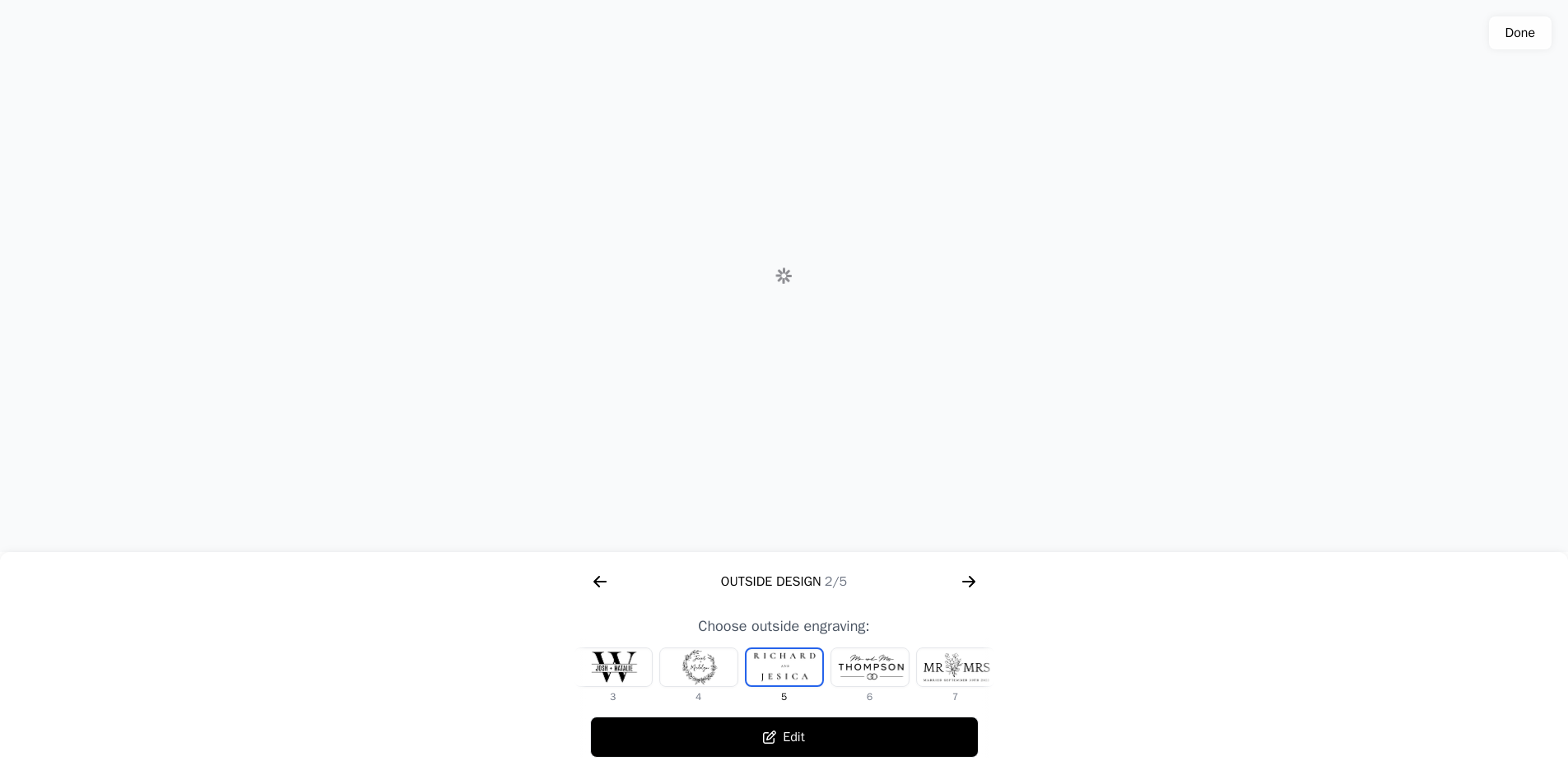 click at bounding box center (956, 667) 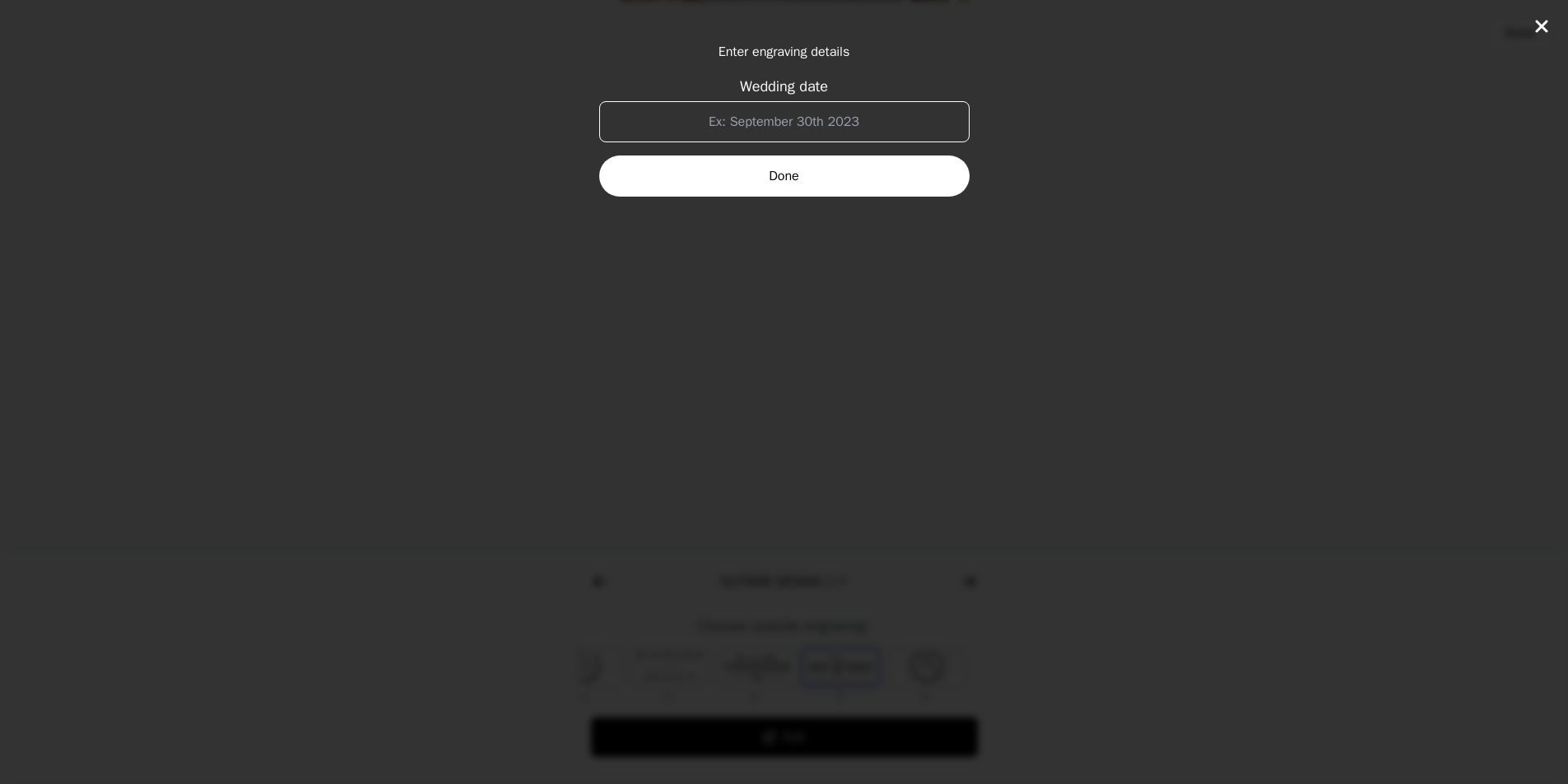 click on "Wedding date" at bounding box center [784, 122] 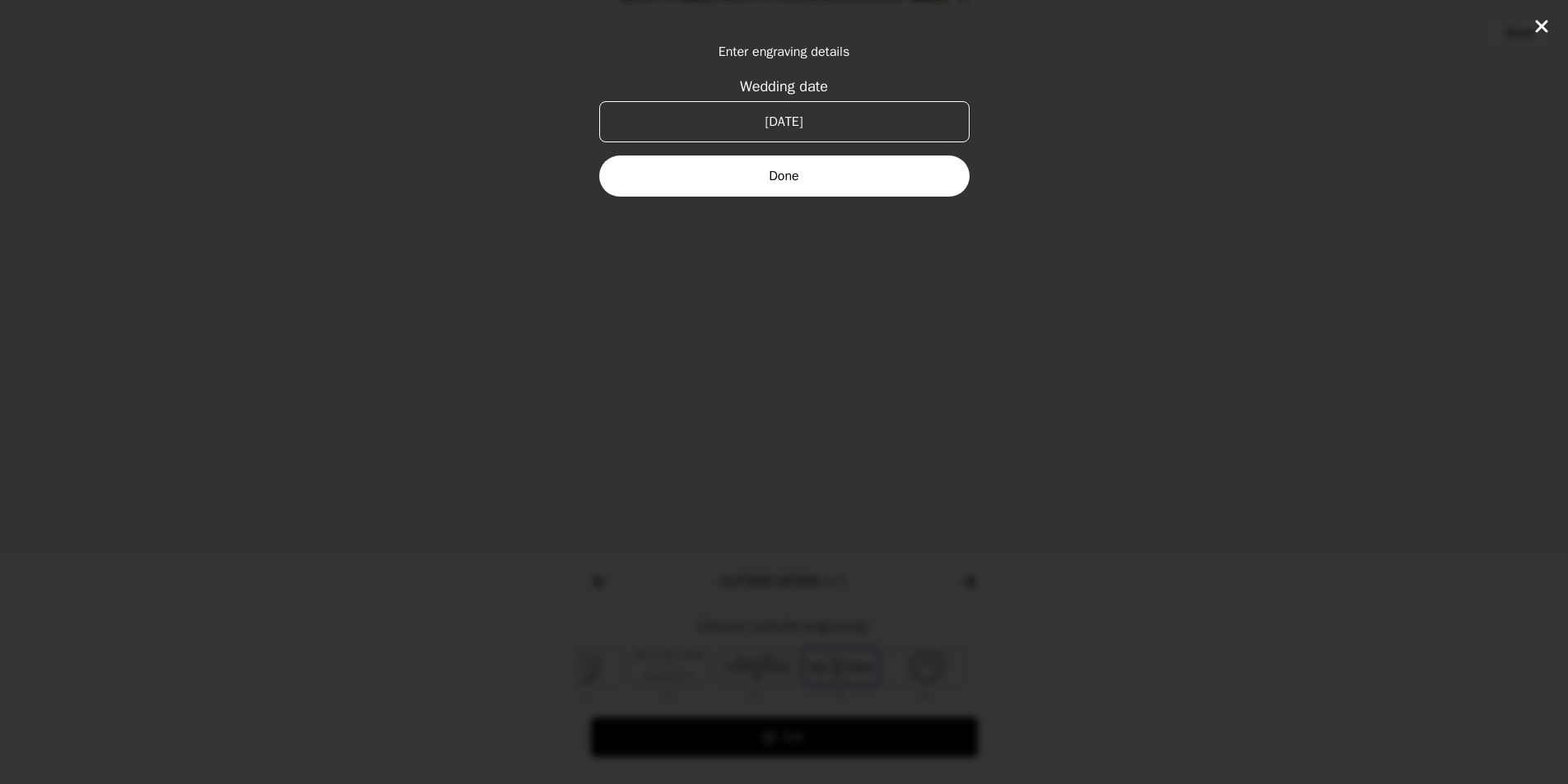 type on "[DATE]" 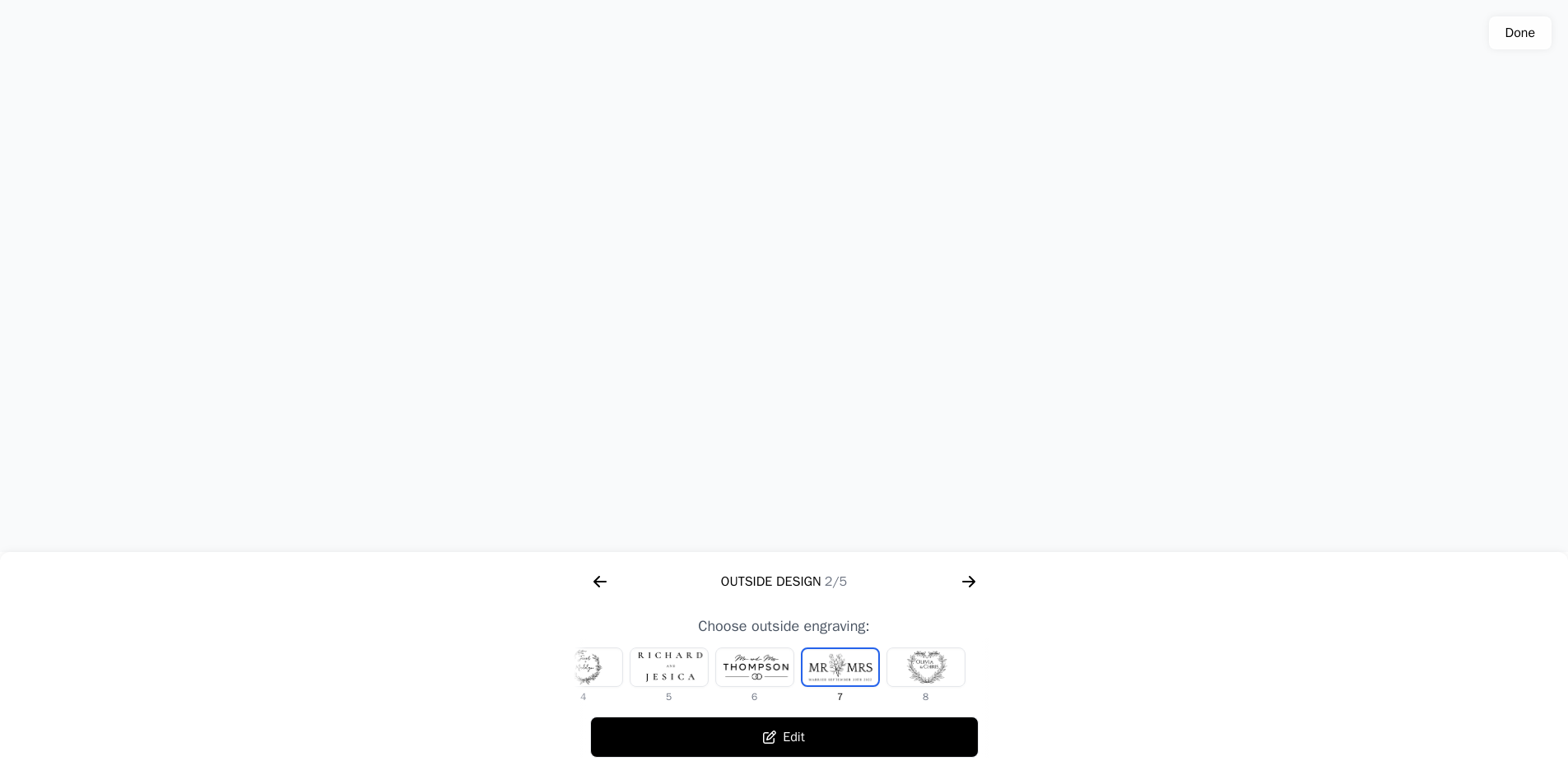 click at bounding box center [926, 667] 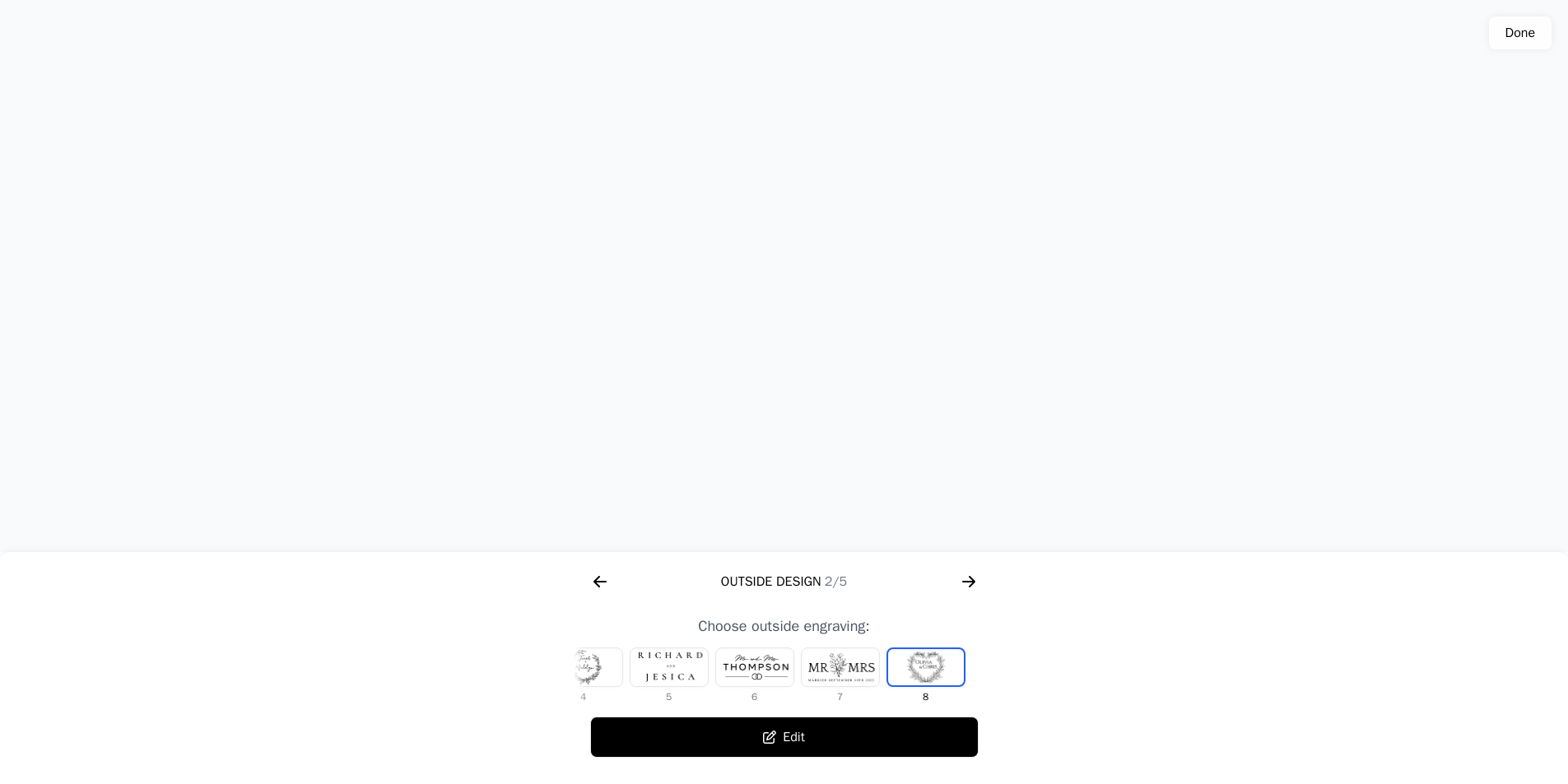 click 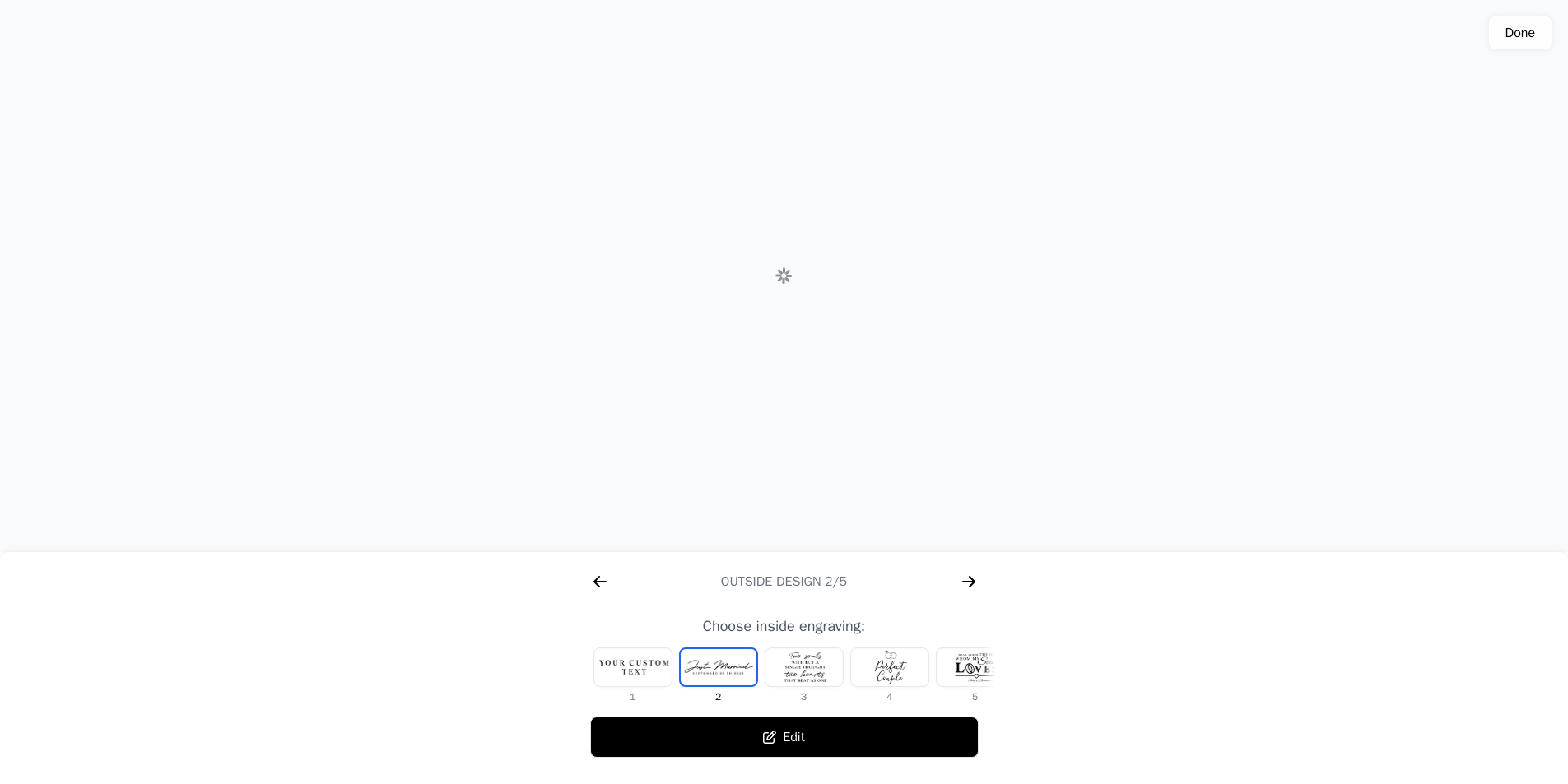 scroll, scrollTop: 0, scrollLeft: 1054, axis: horizontal 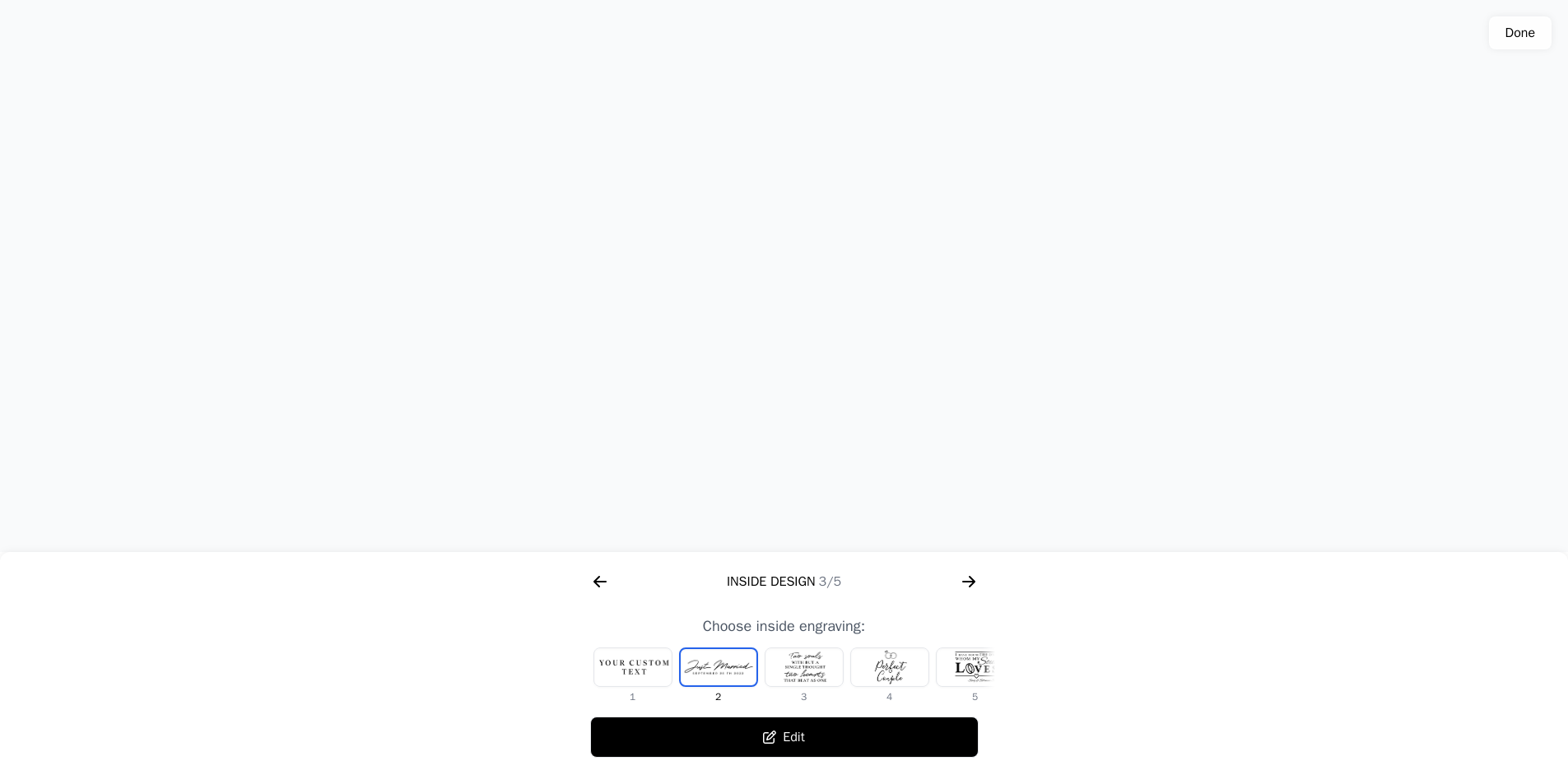 click 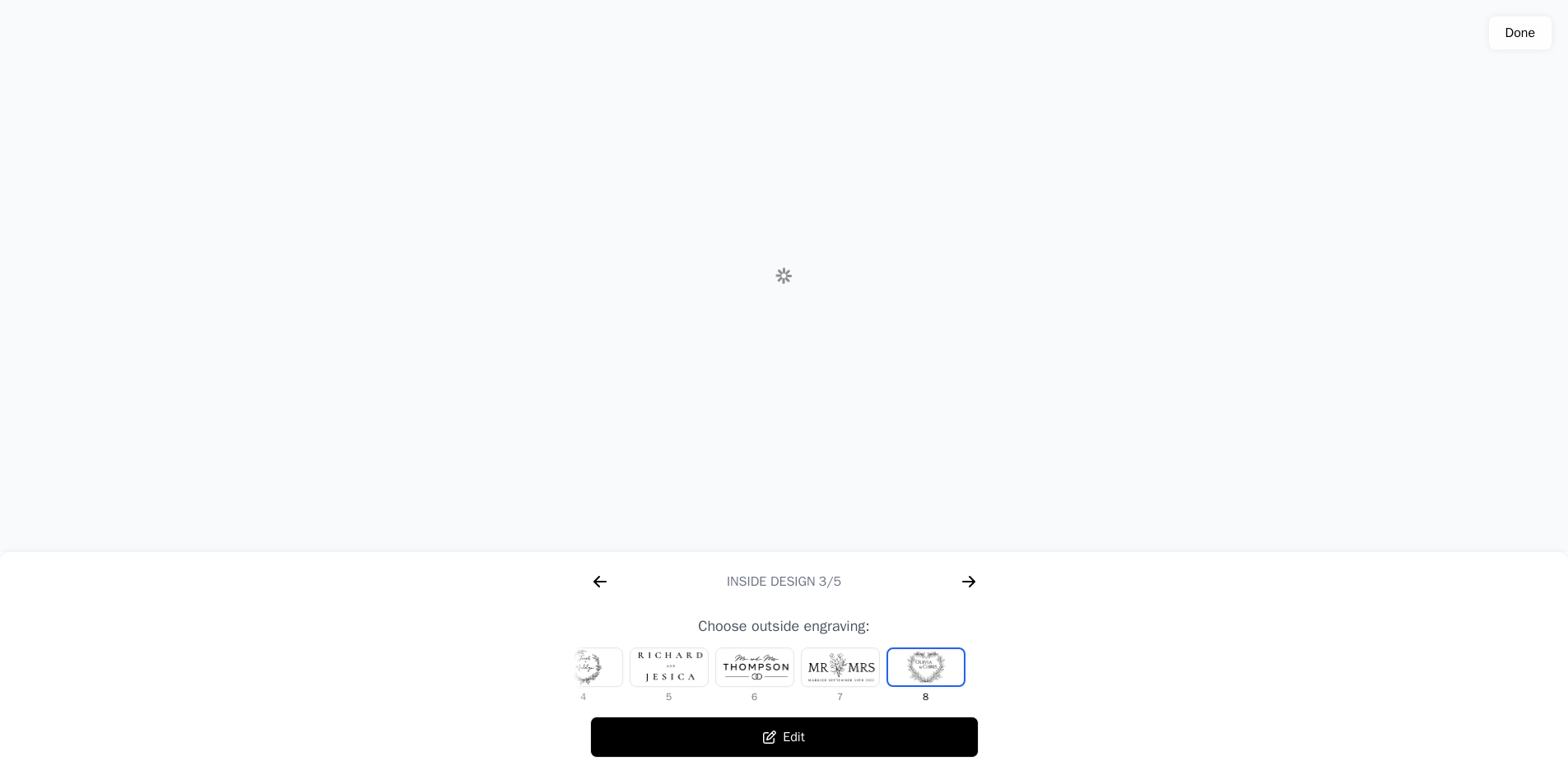 scroll, scrollTop: 0, scrollLeft: 632, axis: horizontal 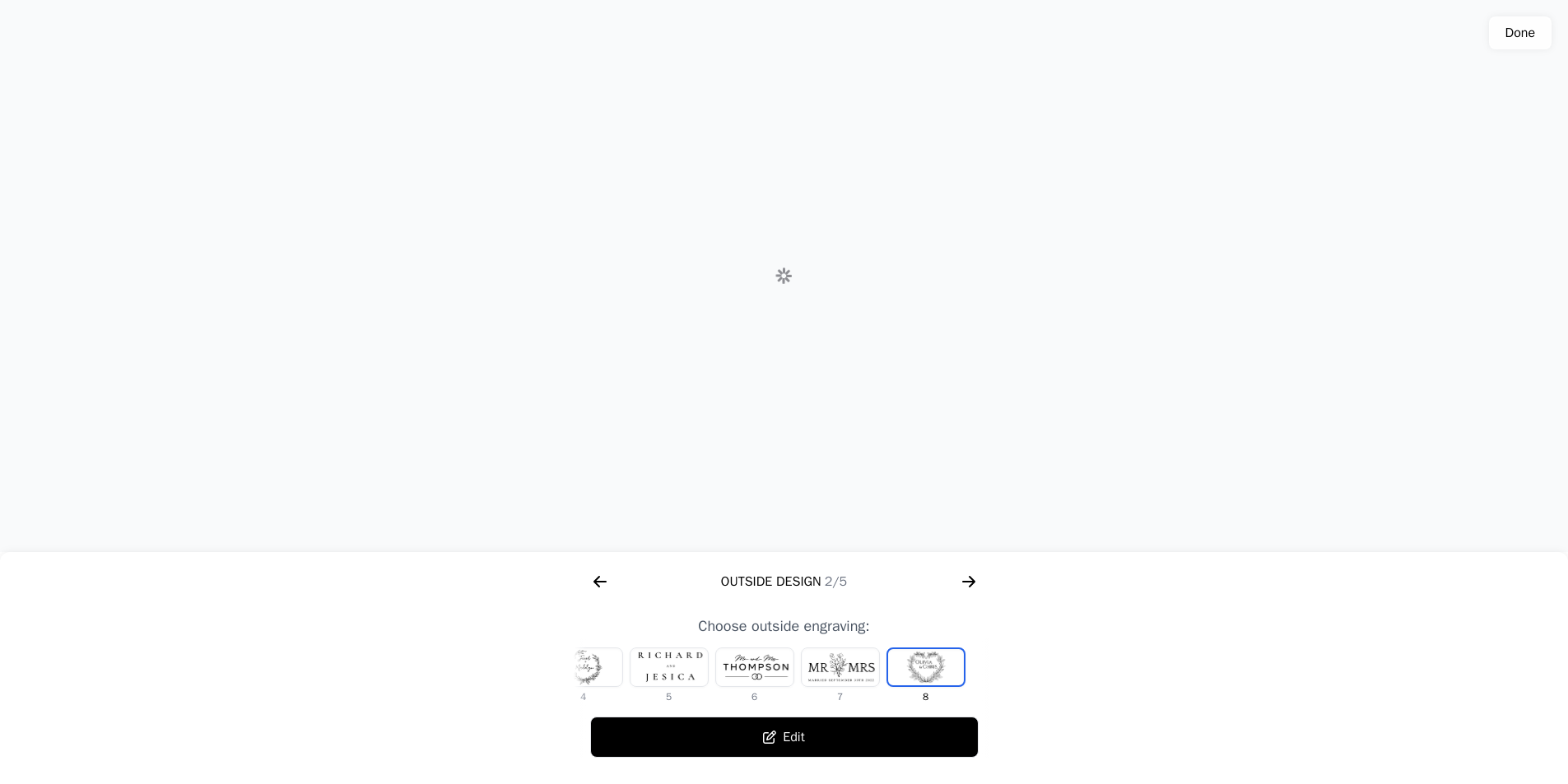 click on "Edit" at bounding box center [784, 737] 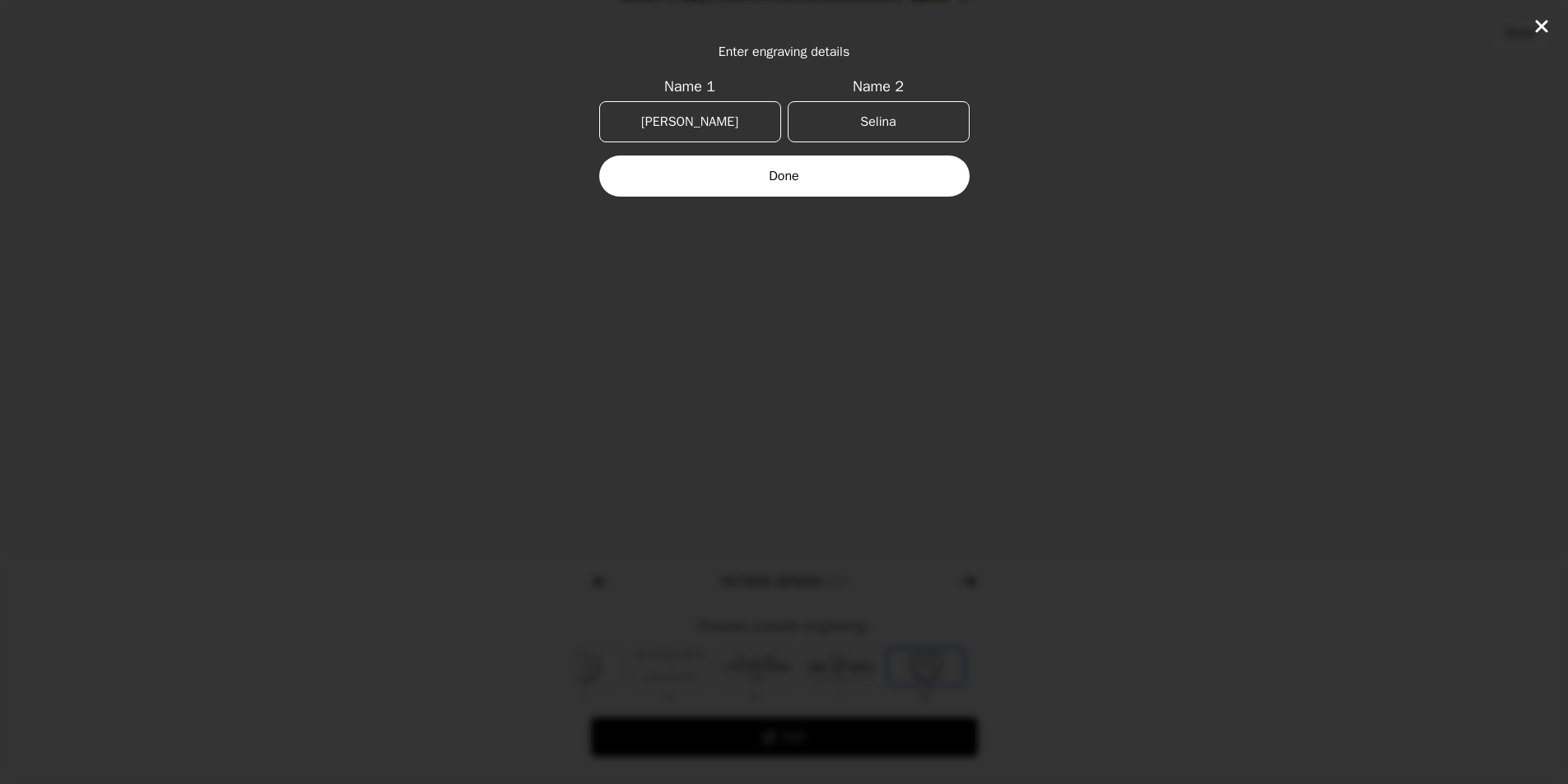 click on "Done" at bounding box center (784, 176) 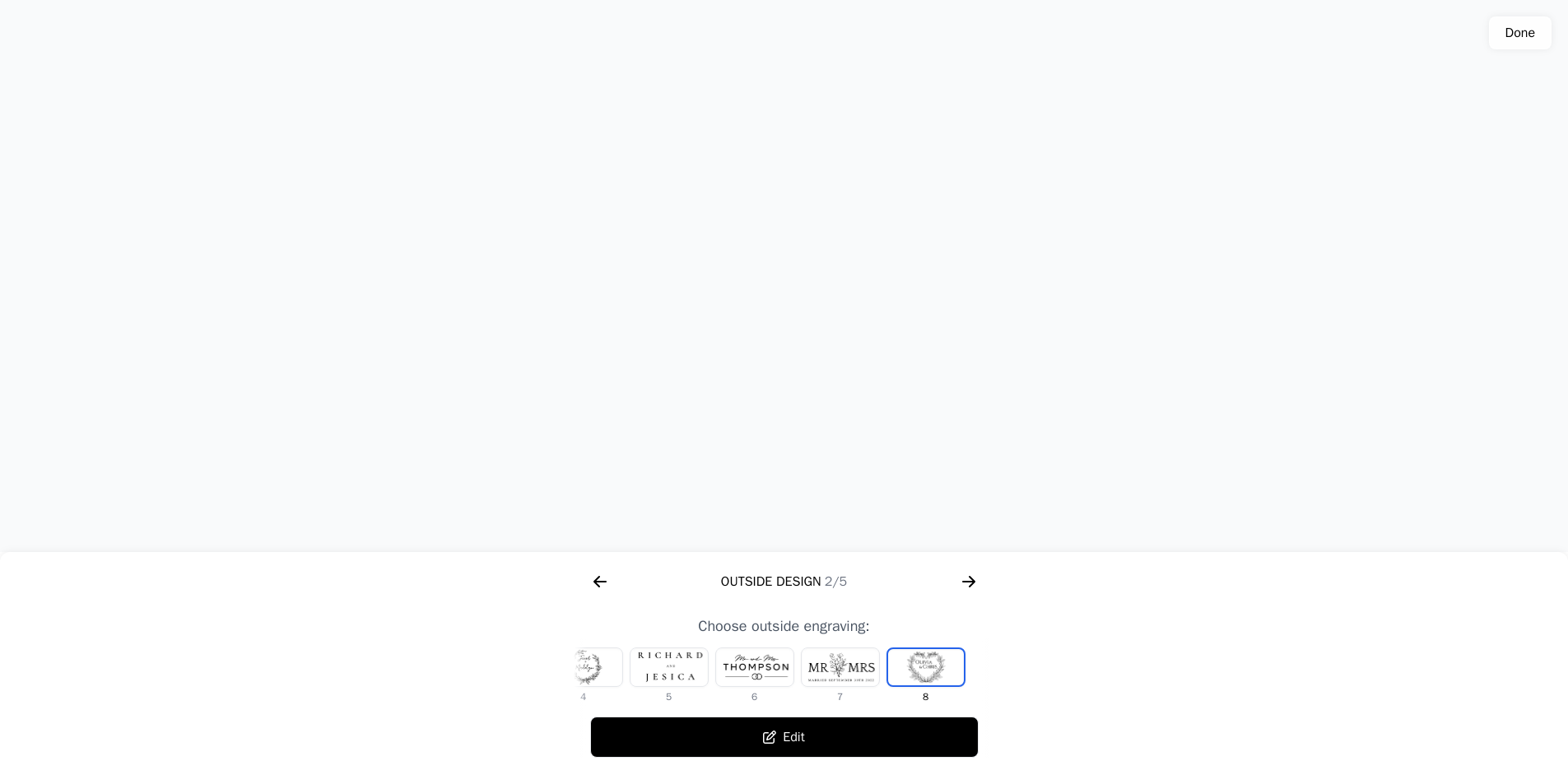 click 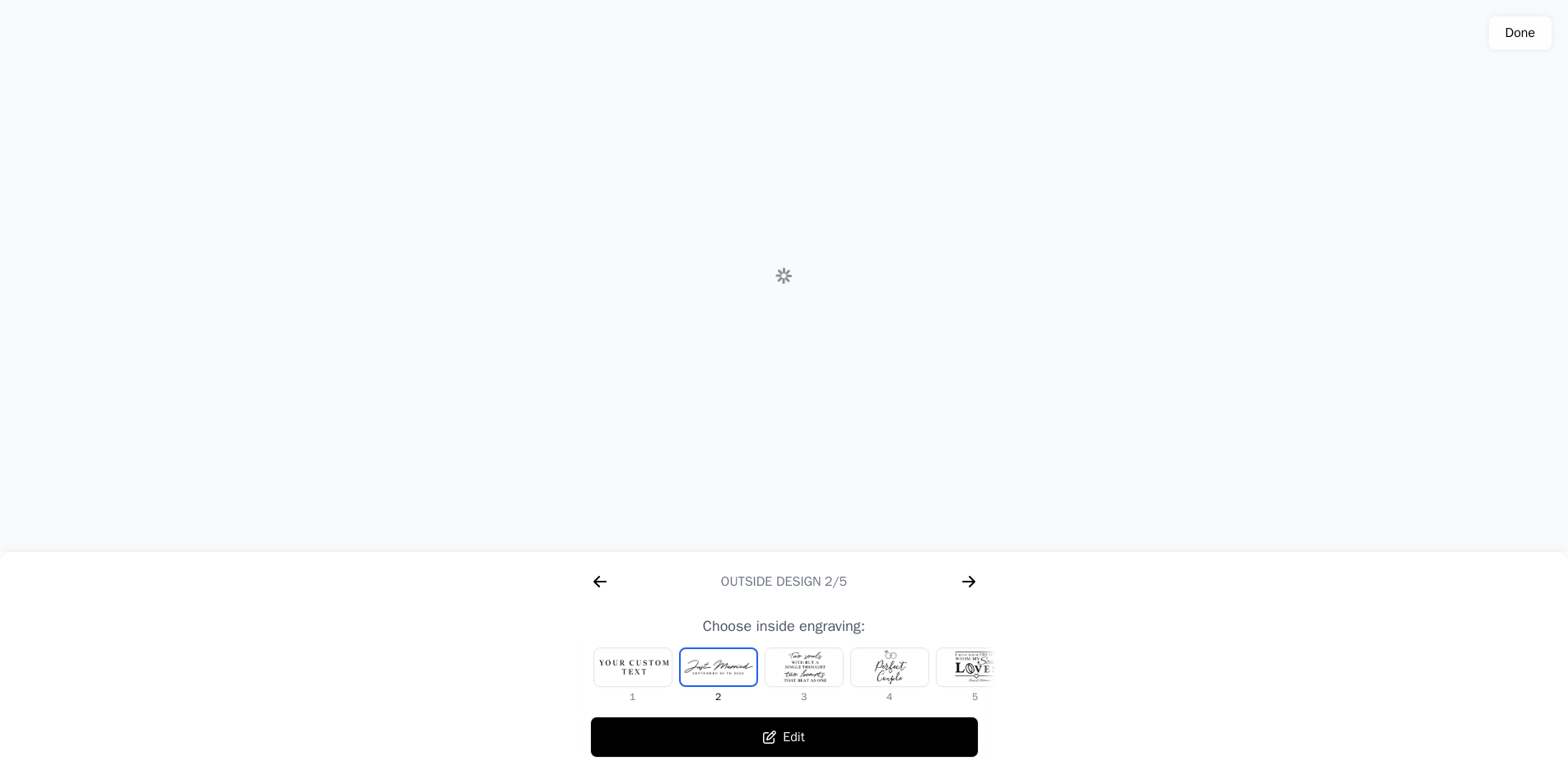 scroll, scrollTop: 0, scrollLeft: 1054, axis: horizontal 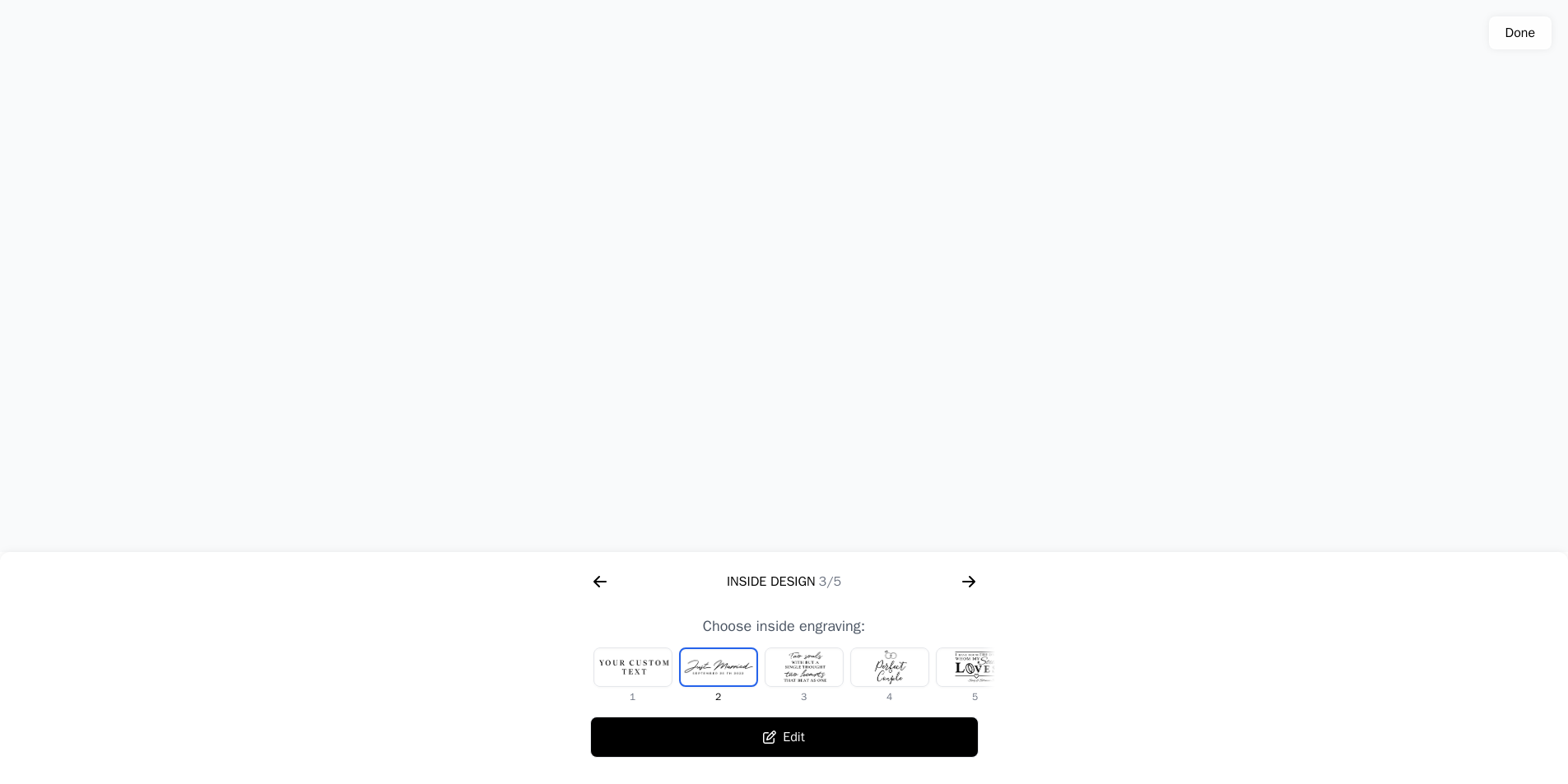 click 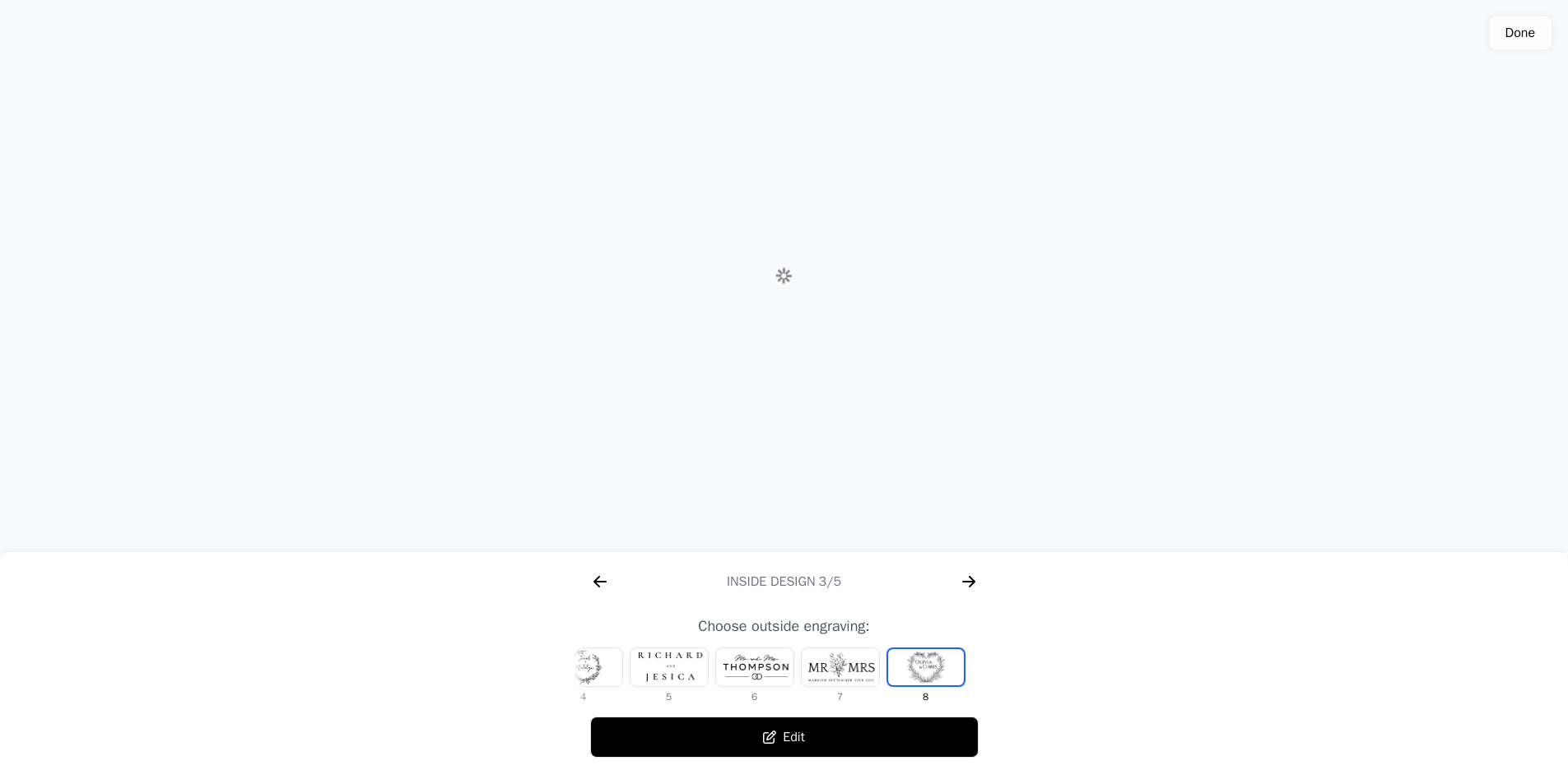 scroll, scrollTop: 0, scrollLeft: 632, axis: horizontal 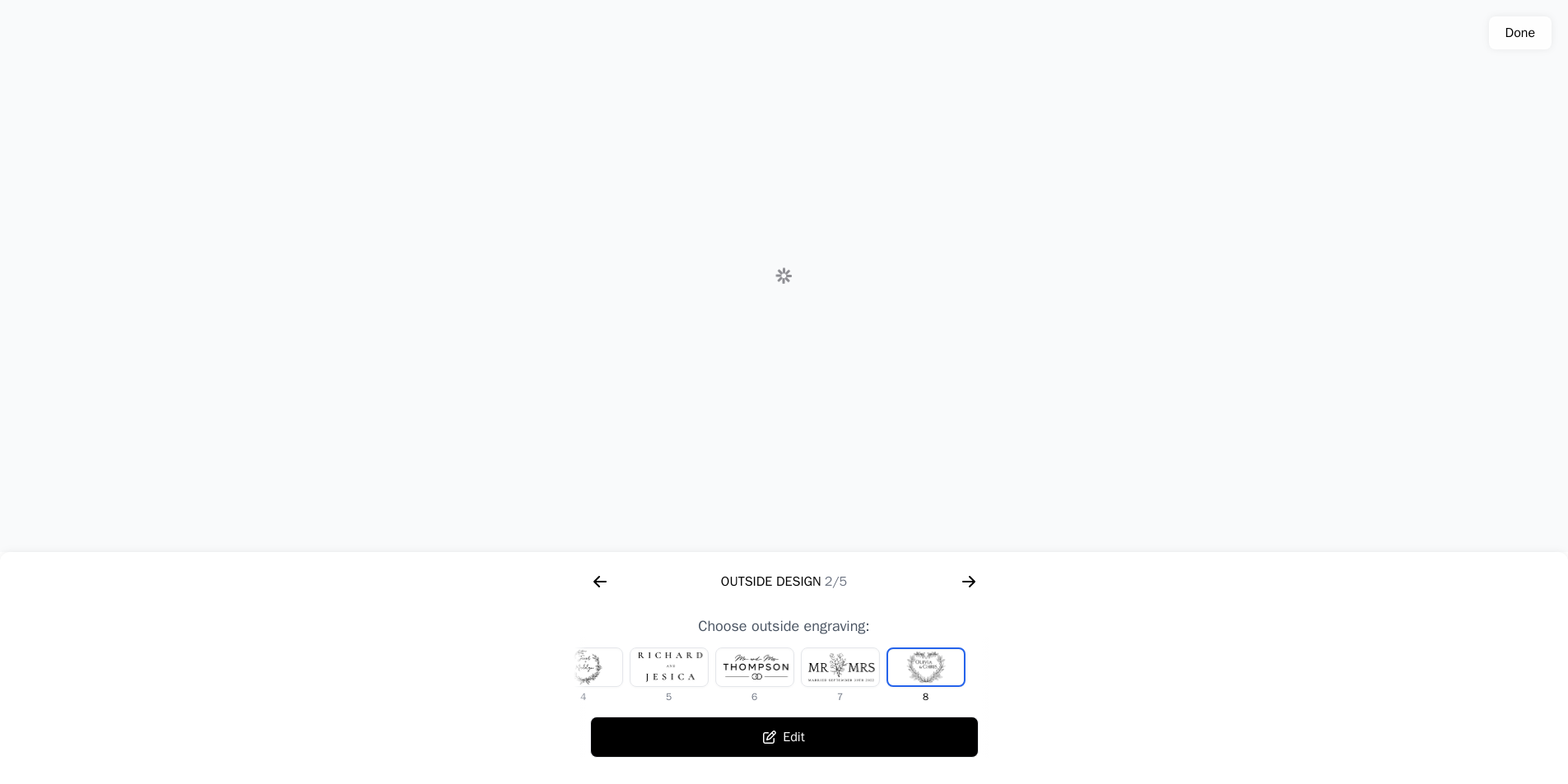 click on "Edit" at bounding box center (784, 737) 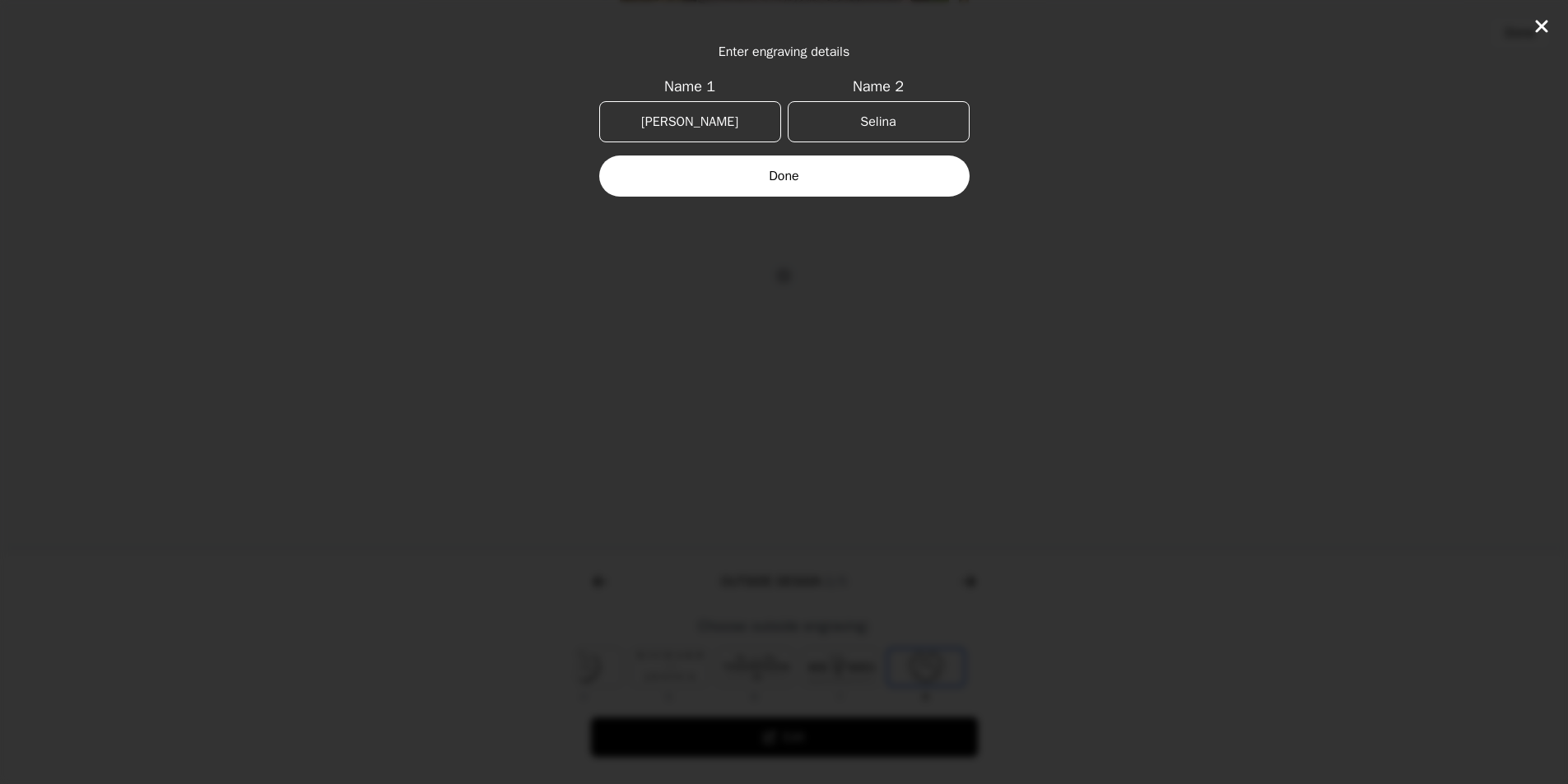 drag, startPoint x: 926, startPoint y: 118, endPoint x: 737, endPoint y: 120, distance: 189.0106 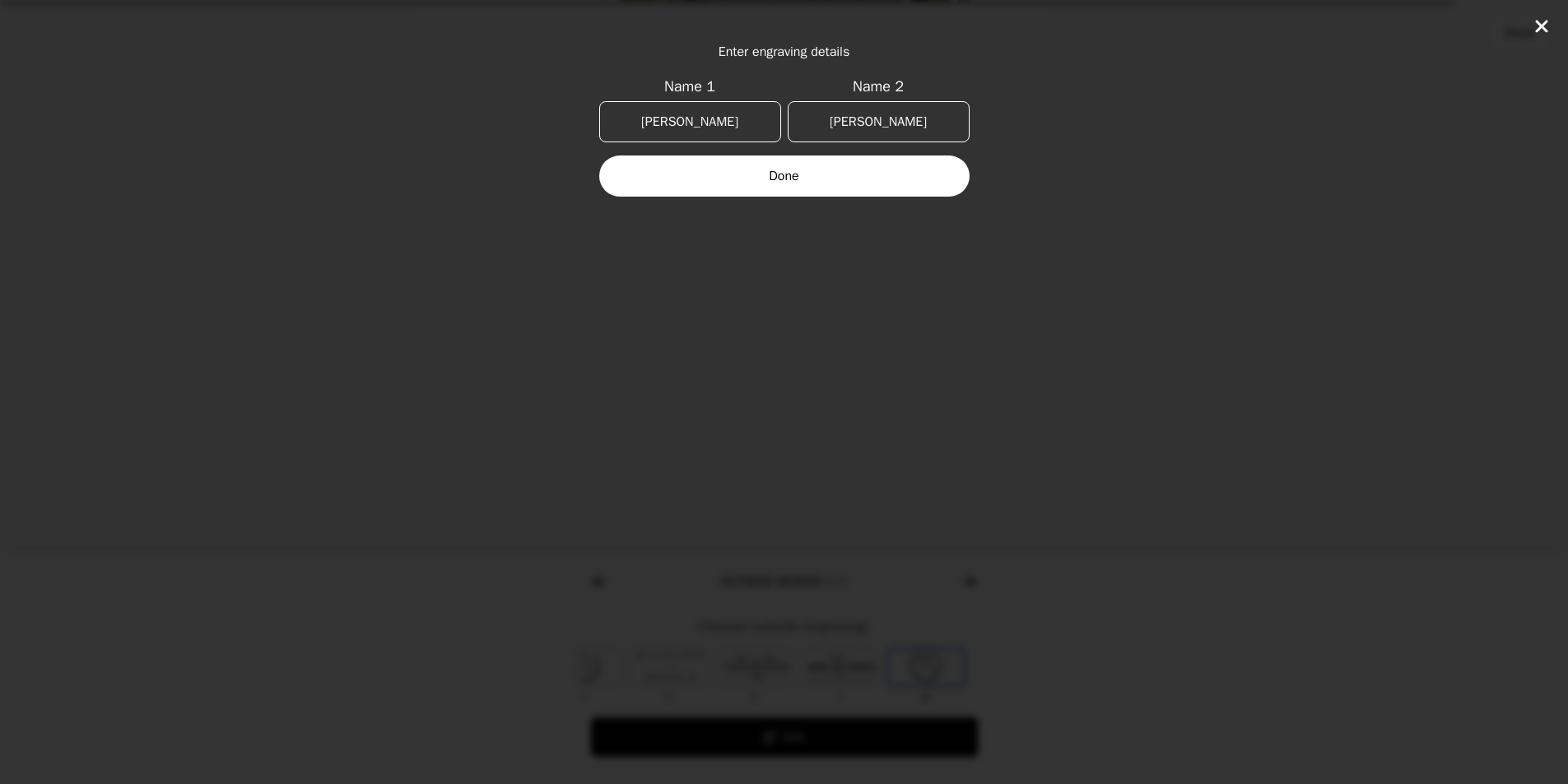 type on "Ramona" 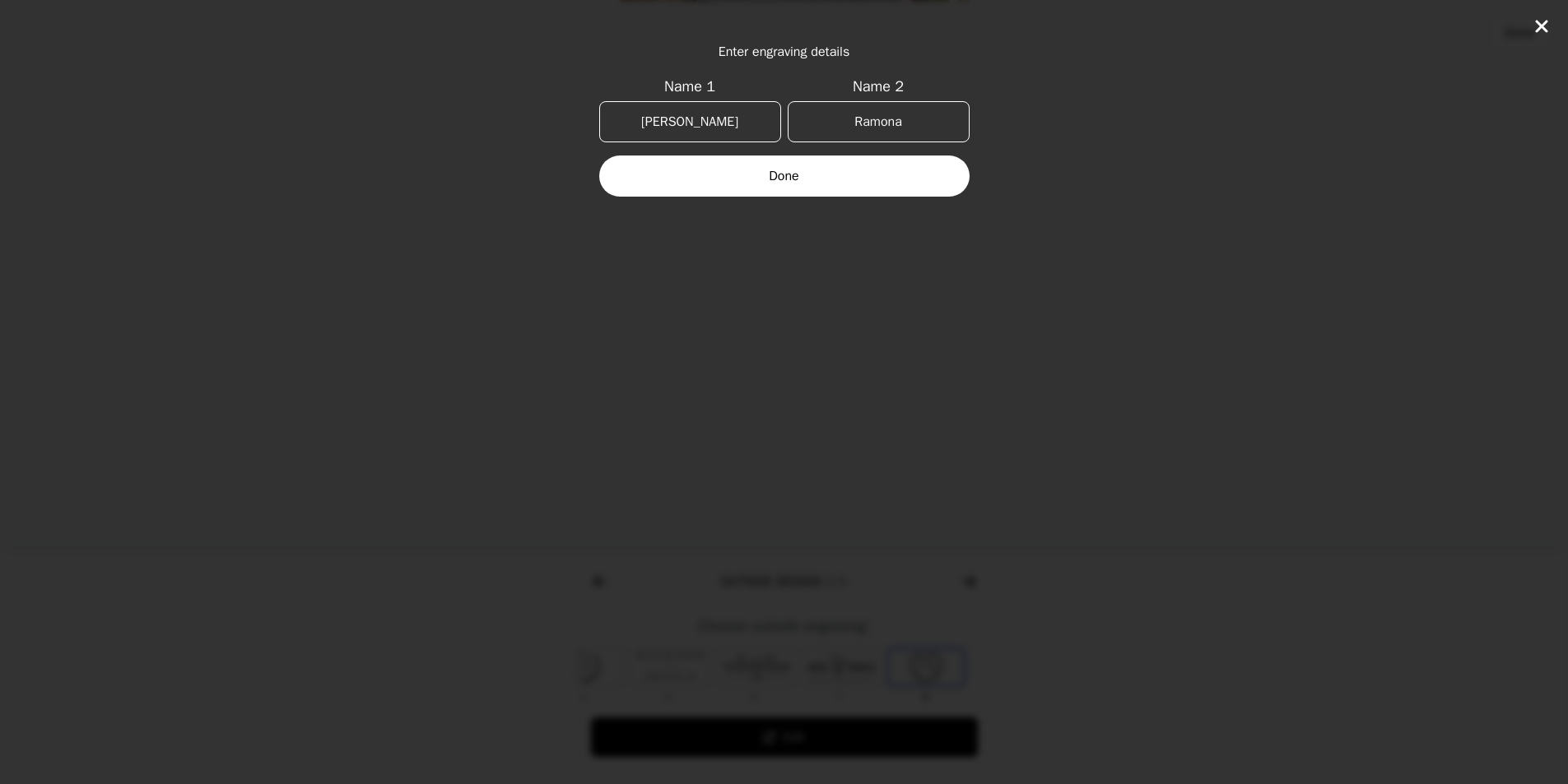click on "Done" at bounding box center [784, 176] 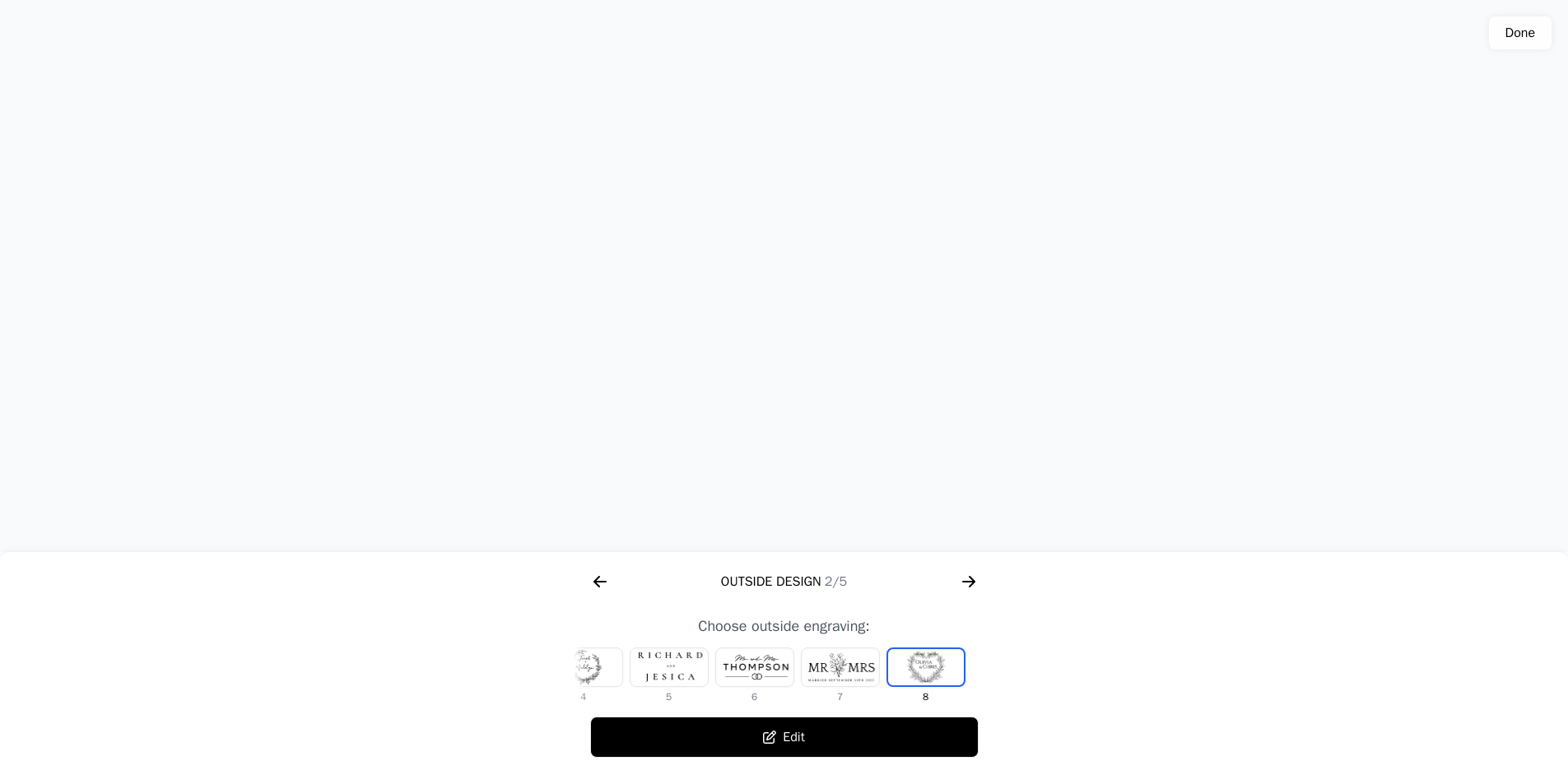 click 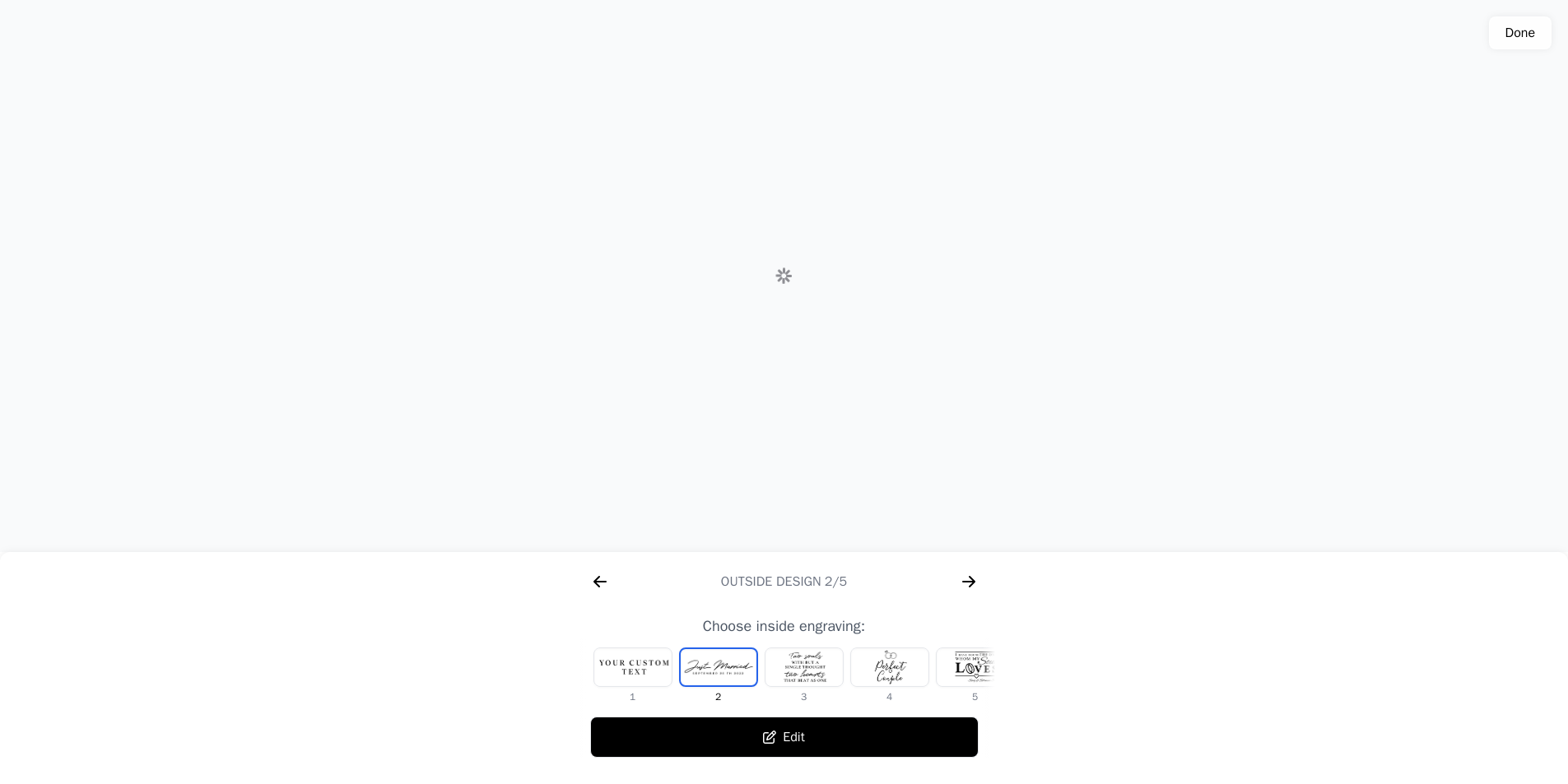 scroll, scrollTop: 0, scrollLeft: 1054, axis: horizontal 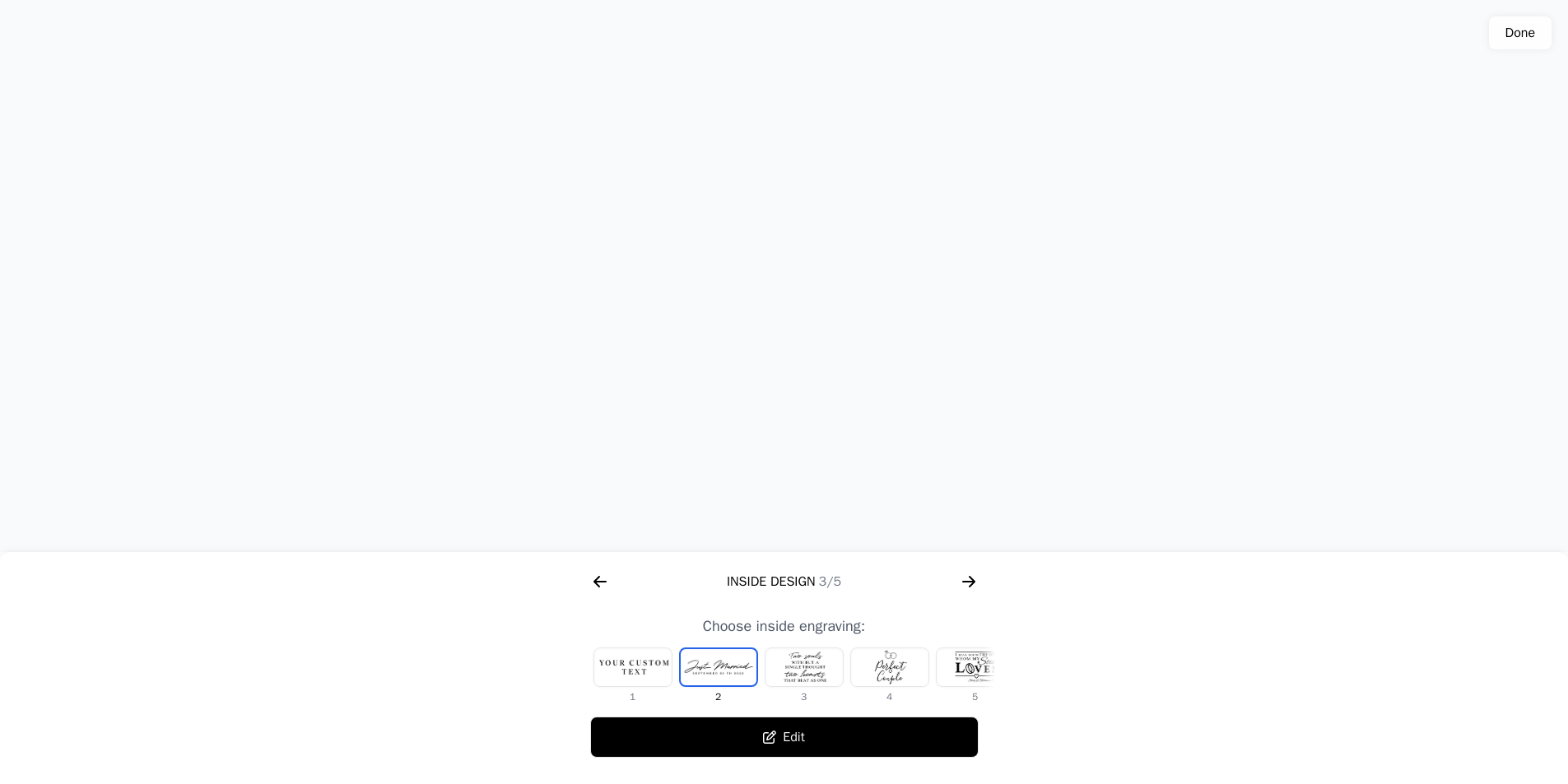 click on "Edit" at bounding box center [784, 737] 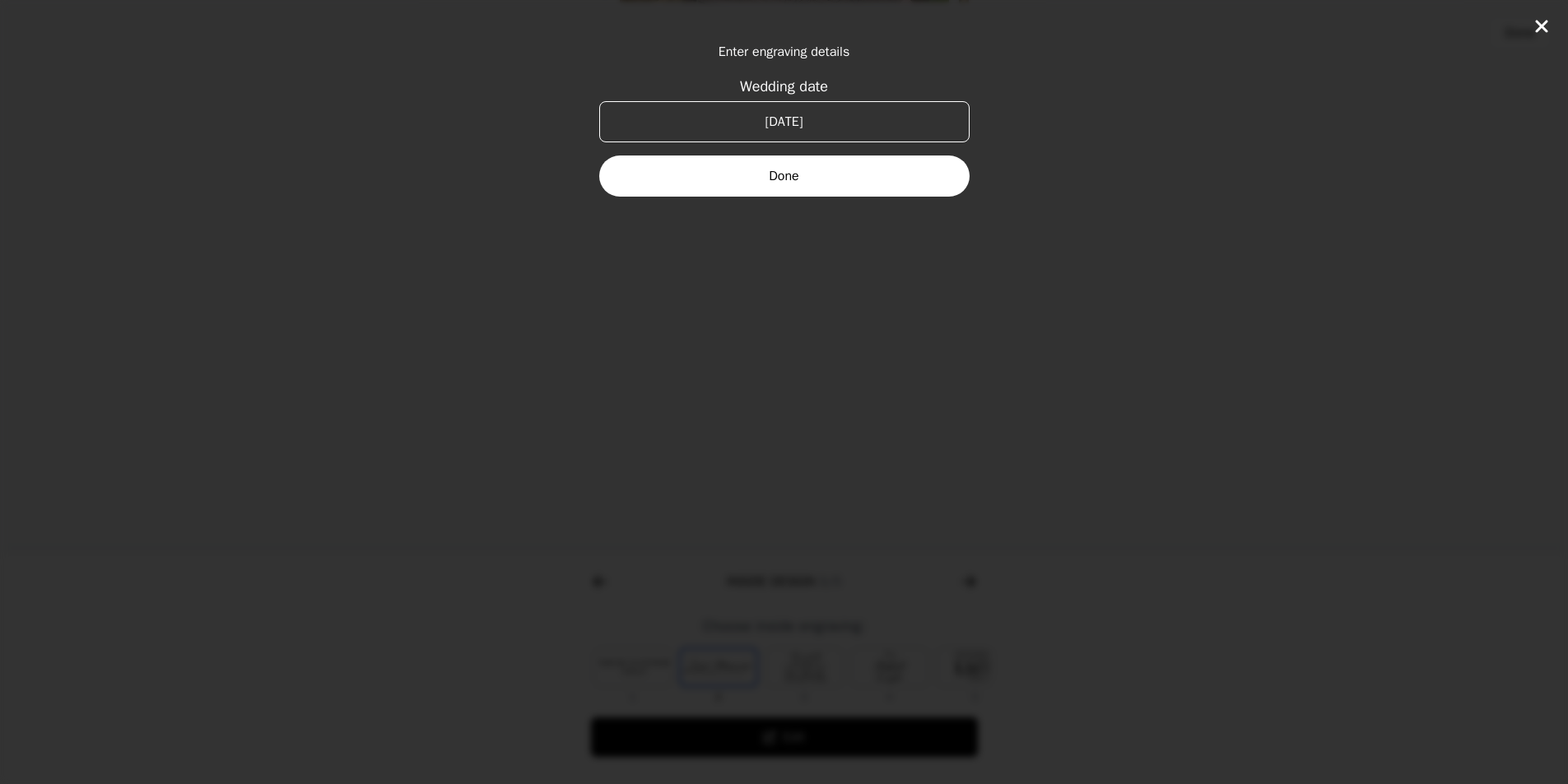 click 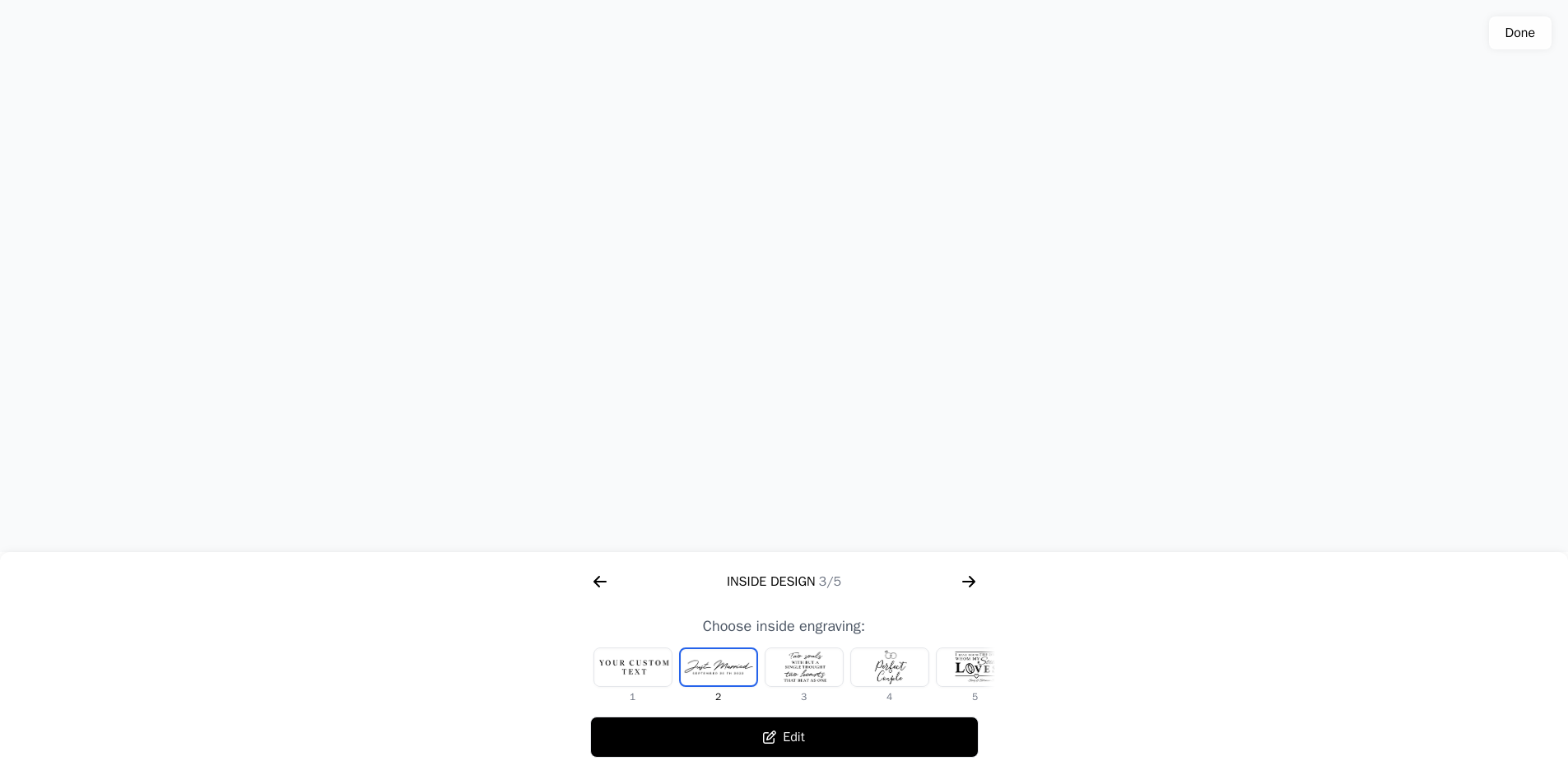 click at bounding box center (633, 667) 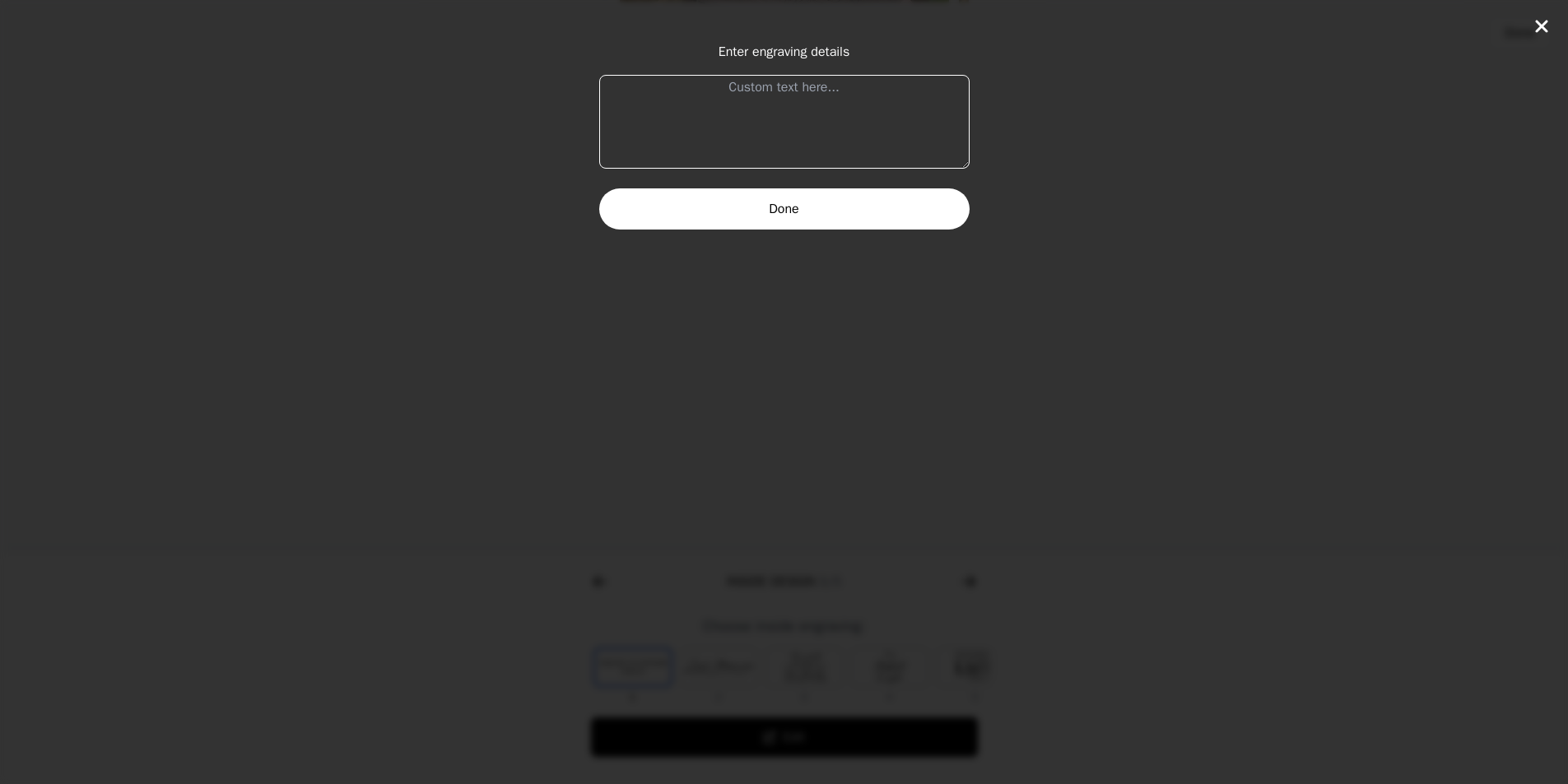 click at bounding box center [784, 122] 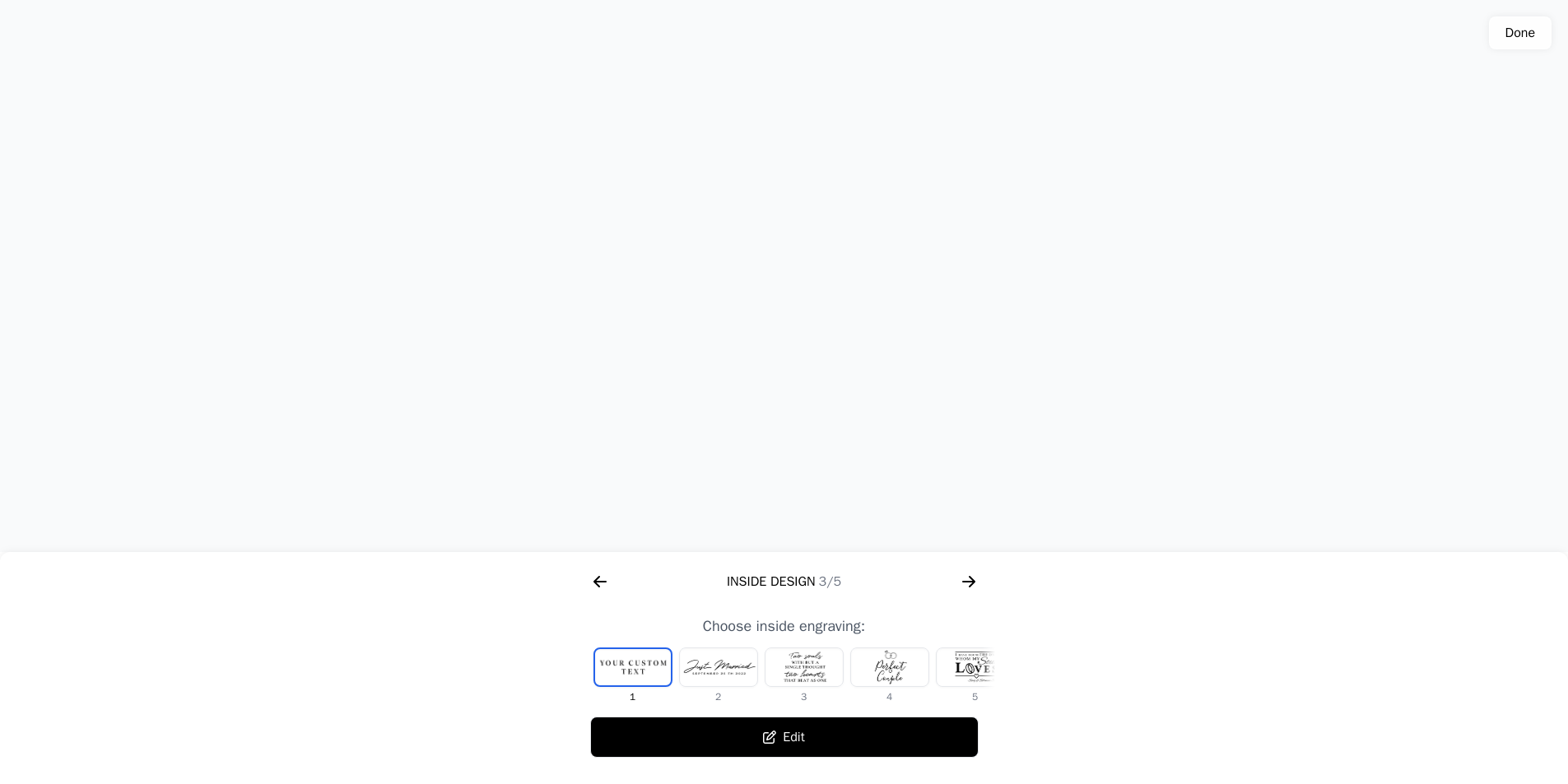 click at bounding box center [804, 667] 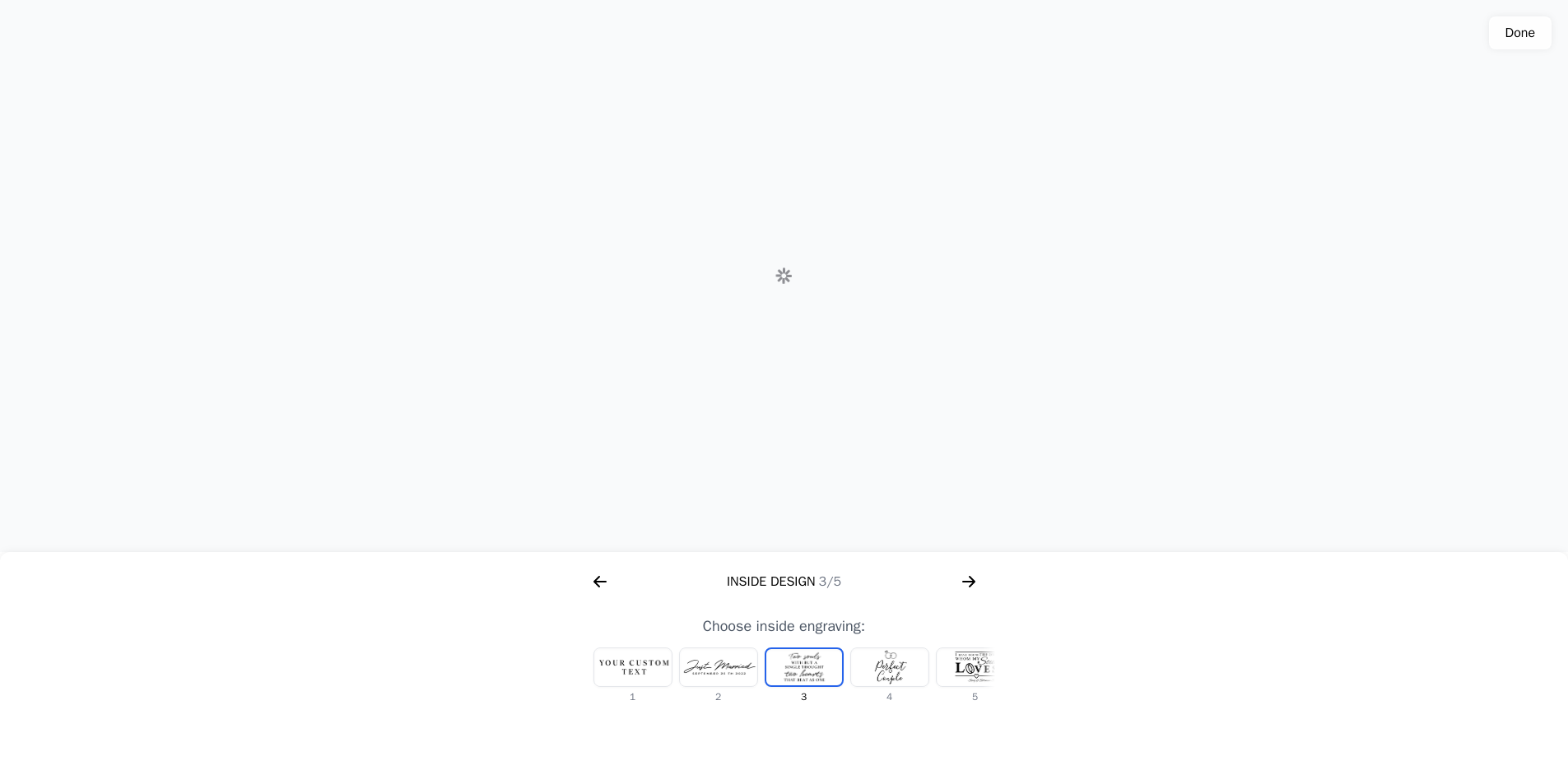 scroll, scrollTop: 0, scrollLeft: 20, axis: horizontal 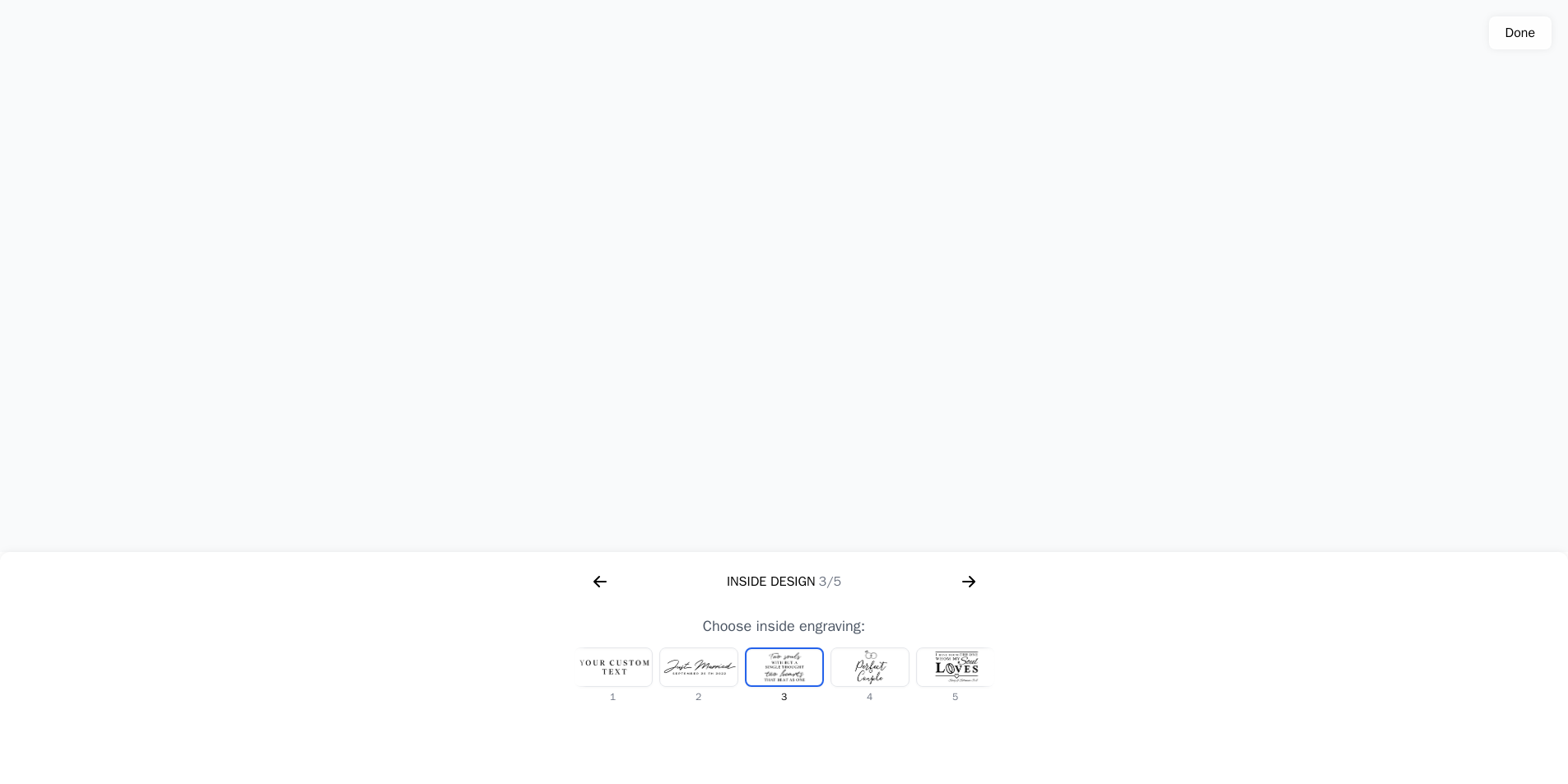 click at bounding box center [870, 667] 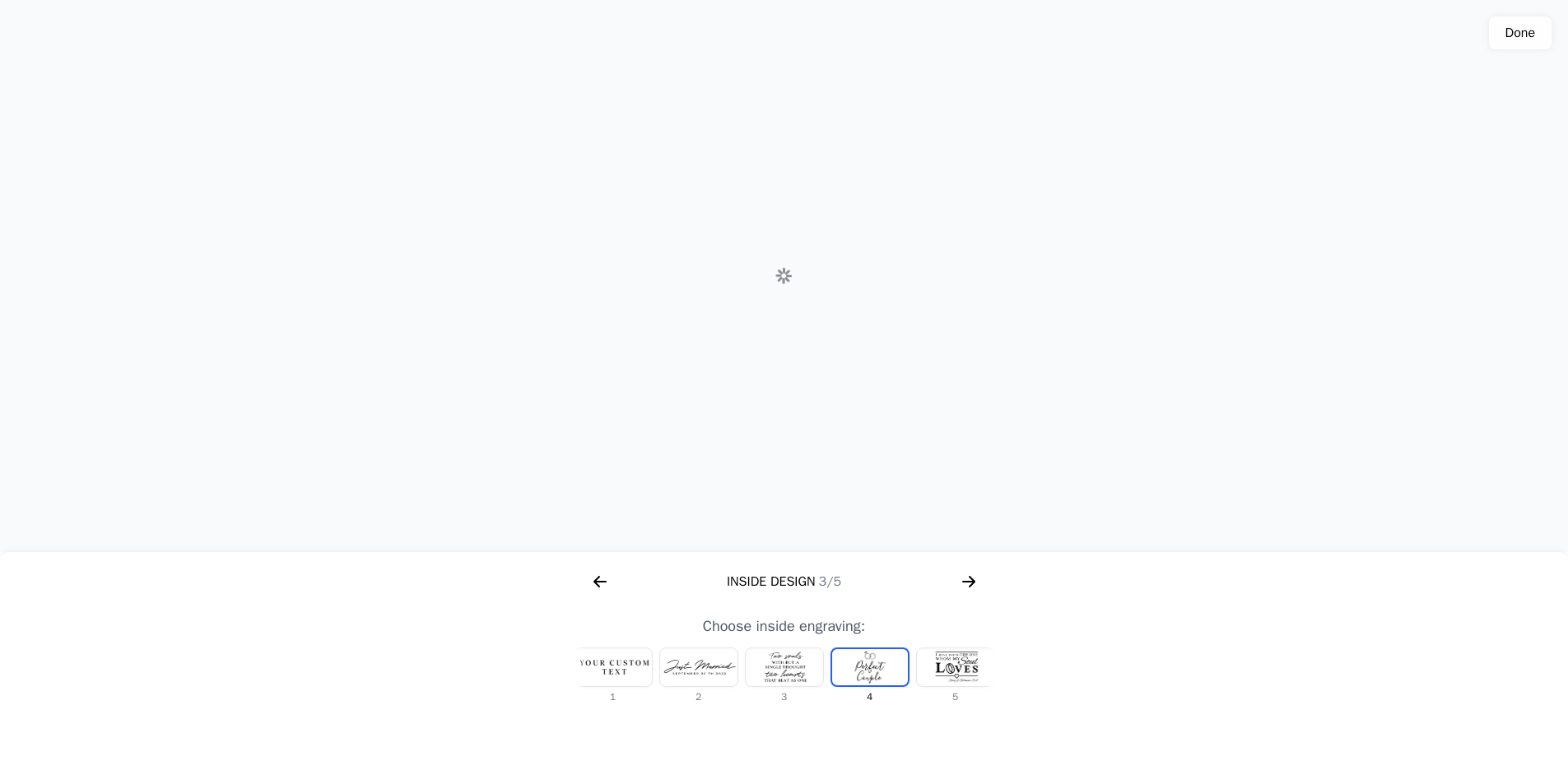 scroll, scrollTop: 0, scrollLeft: 105, axis: horizontal 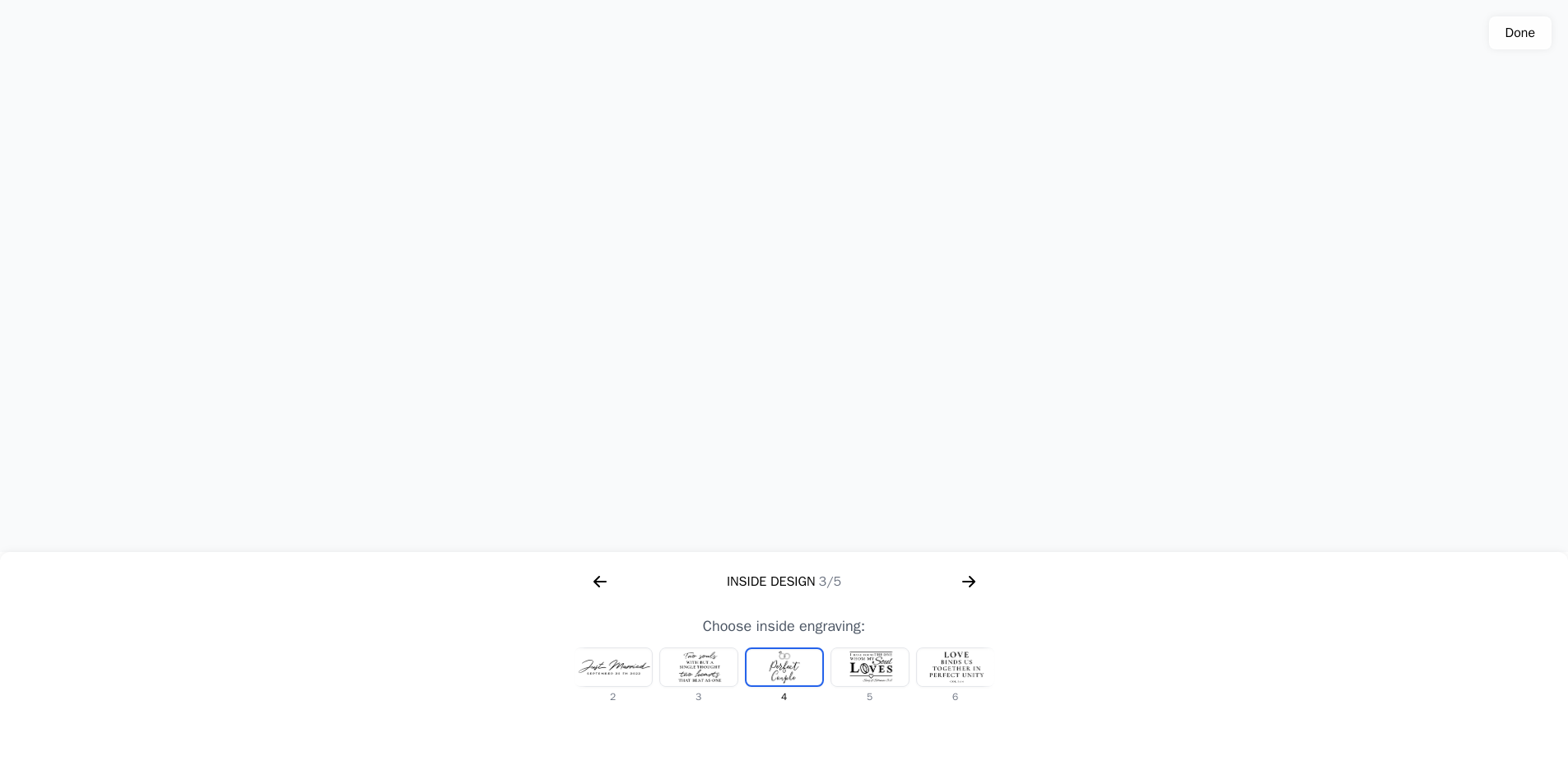 click at bounding box center [956, 667] 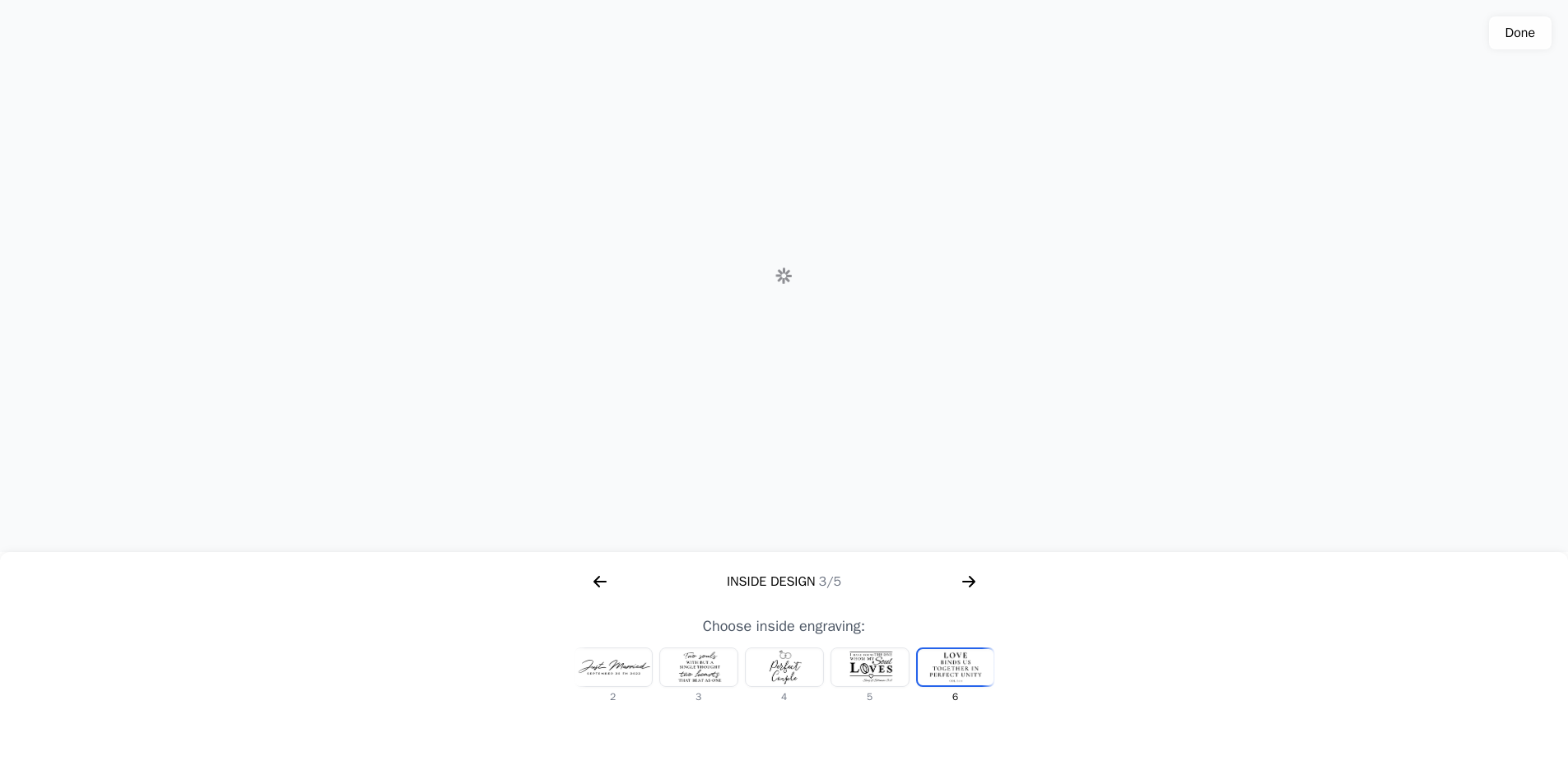 scroll, scrollTop: 0, scrollLeft: 277, axis: horizontal 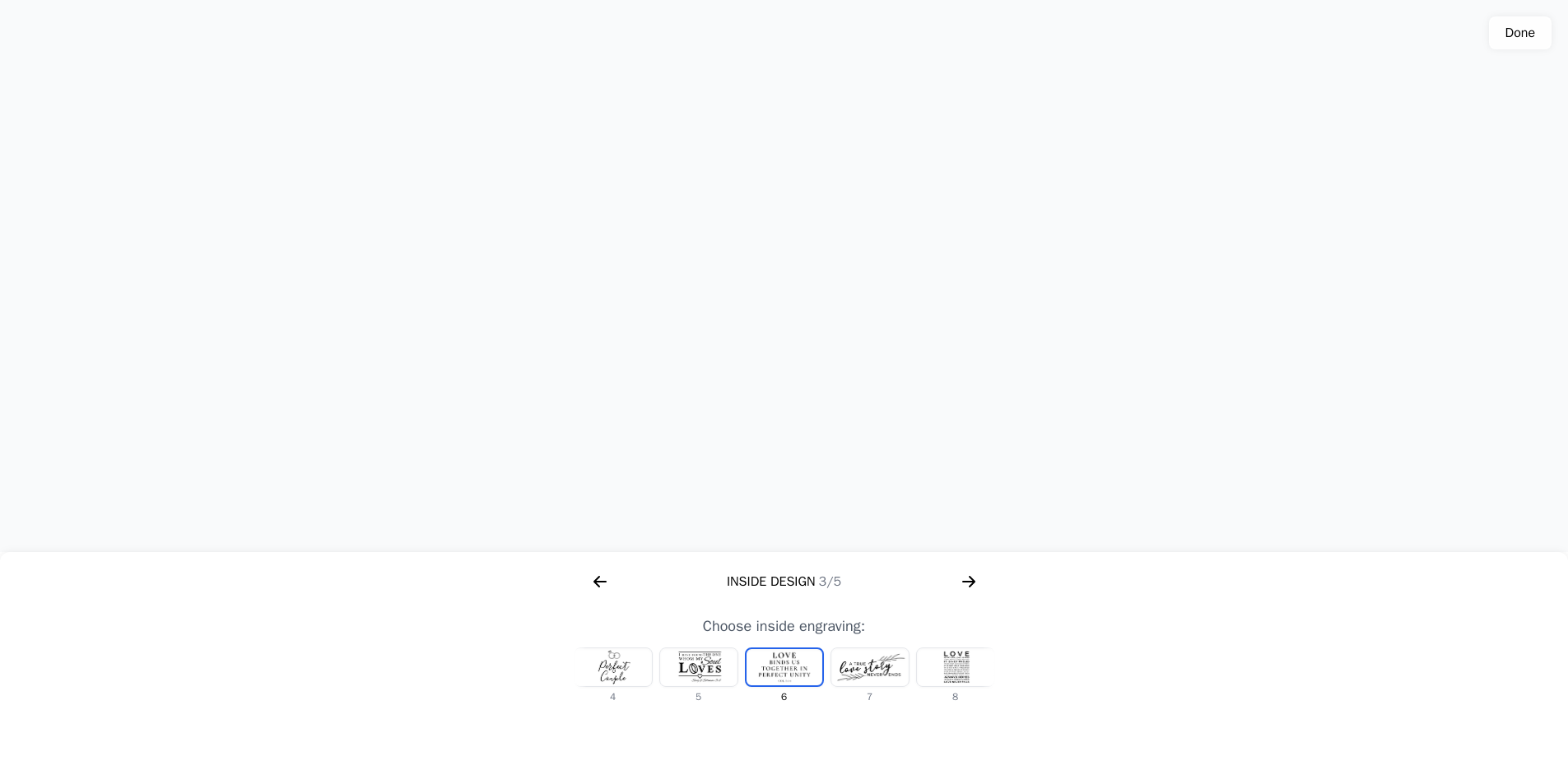 click at bounding box center (870, 667) 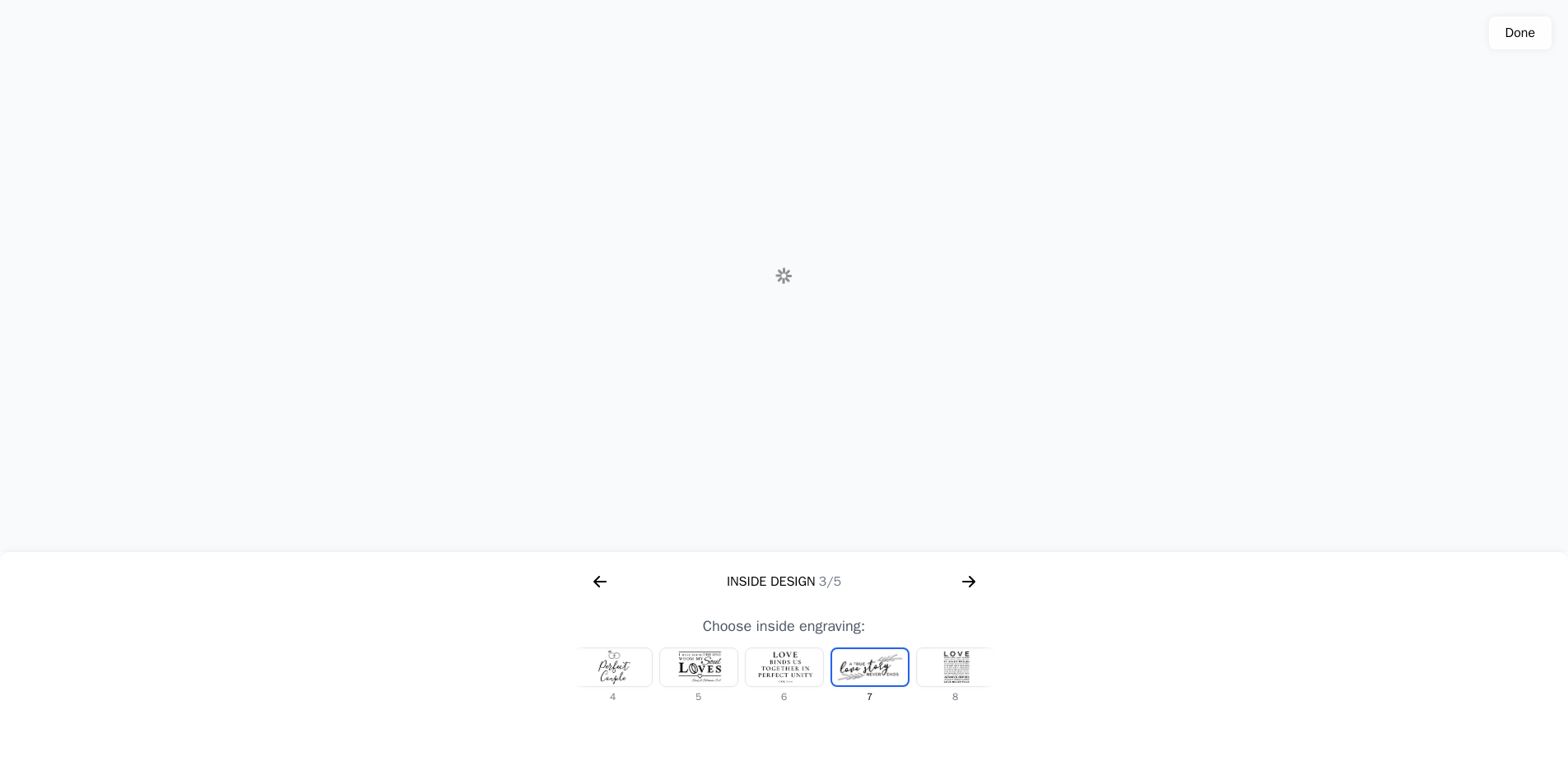 scroll, scrollTop: 0, scrollLeft: 362, axis: horizontal 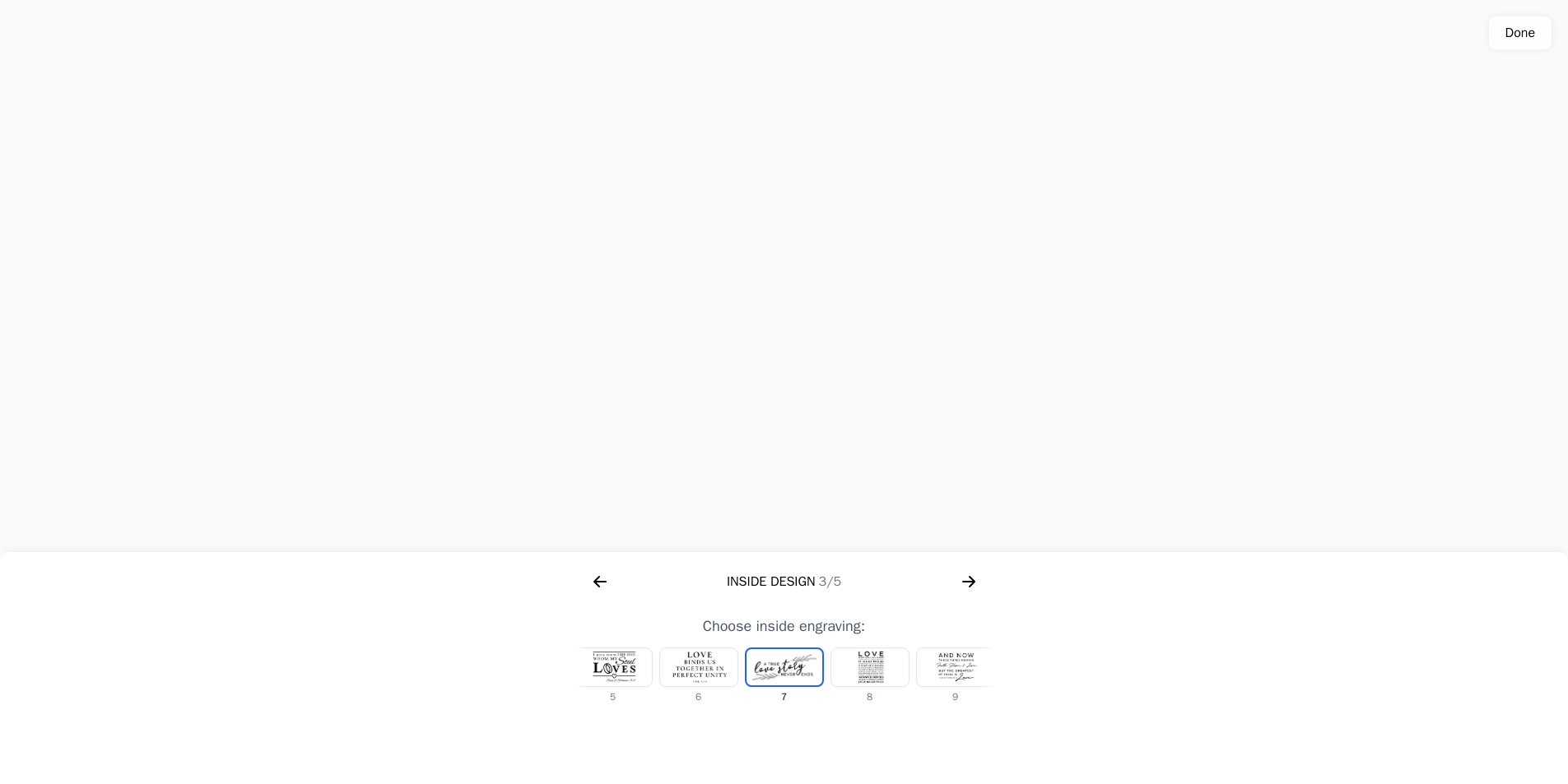click at bounding box center [870, 667] 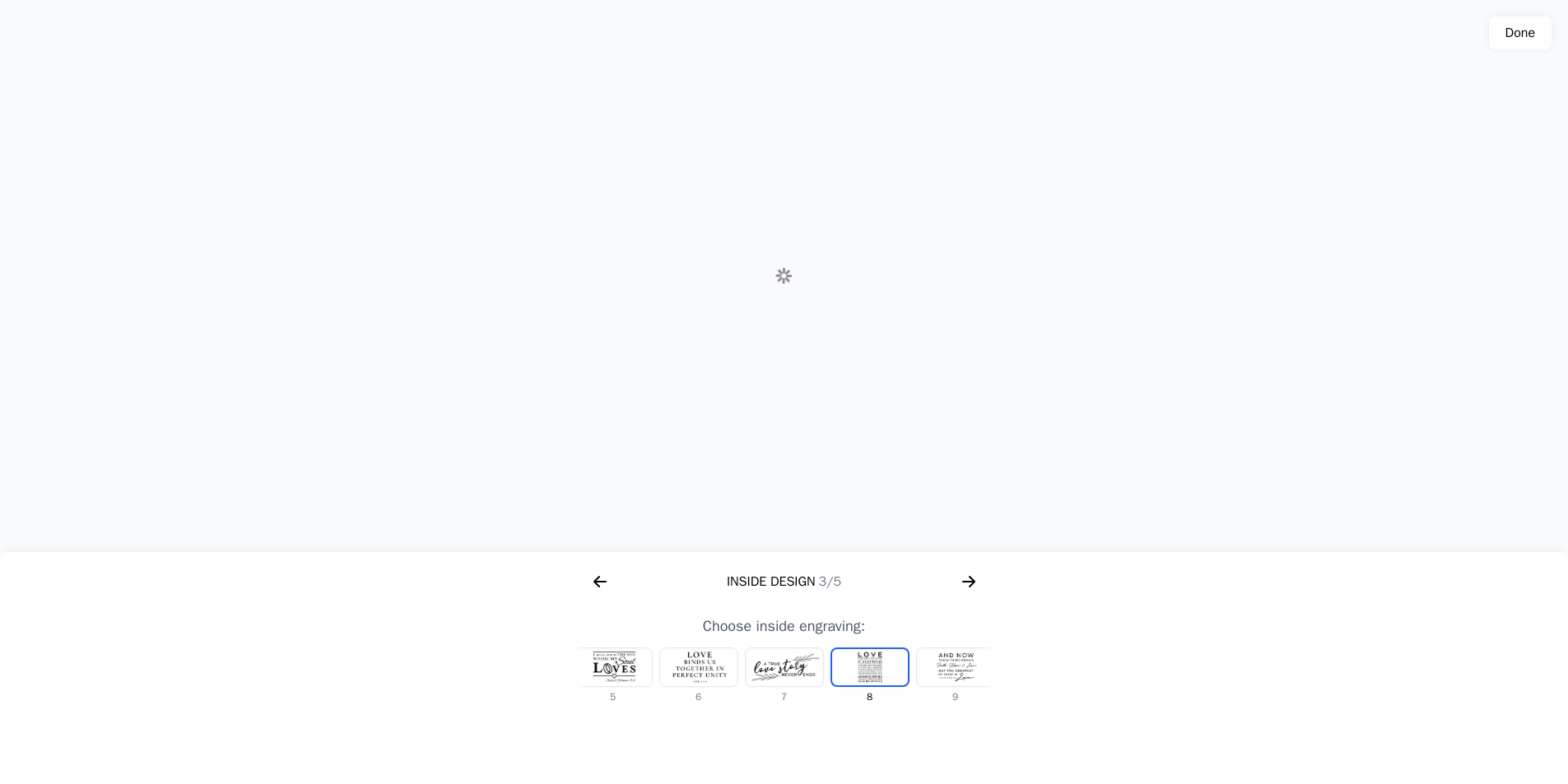 scroll, scrollTop: 0, scrollLeft: 392, axis: horizontal 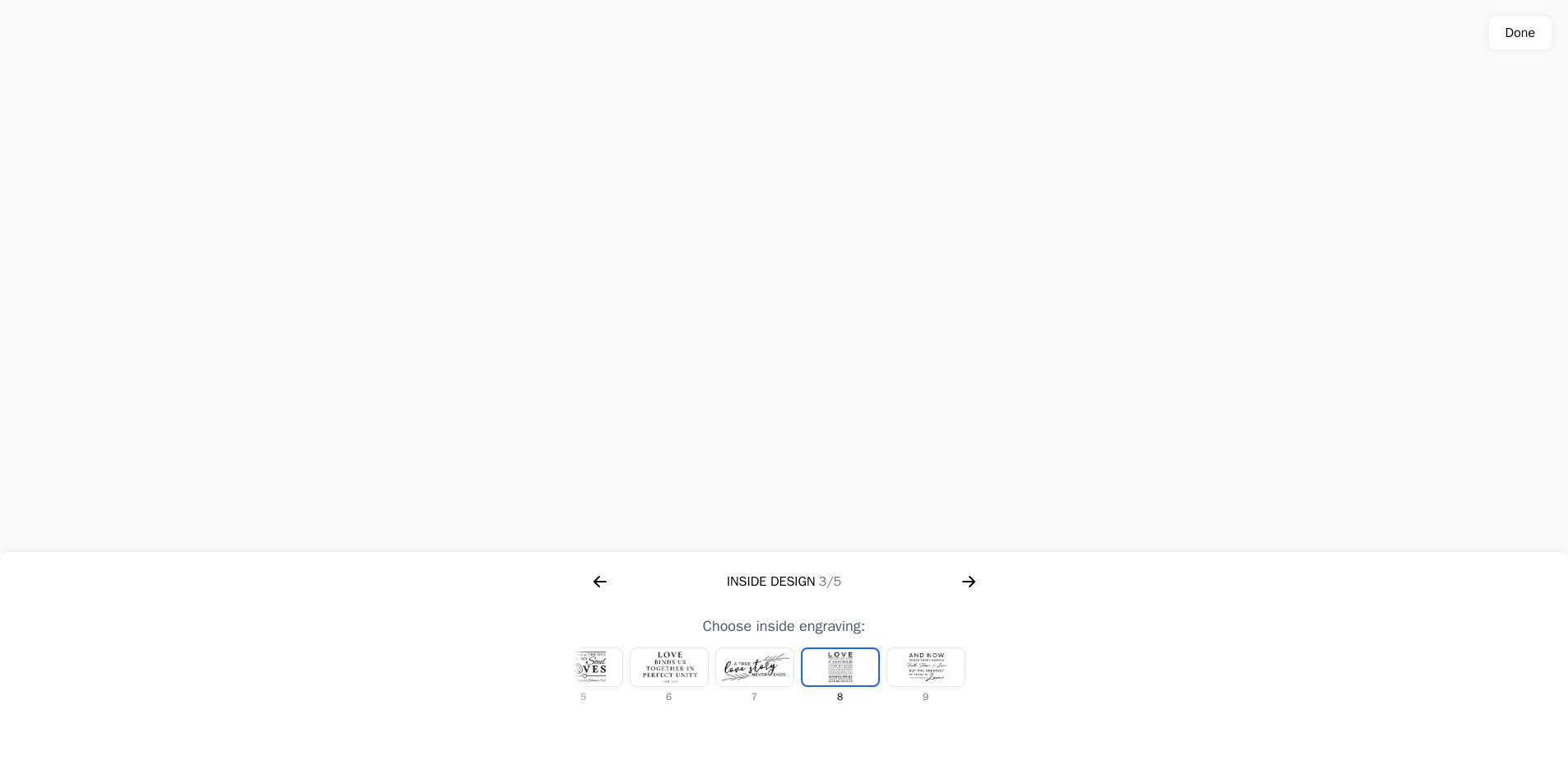 click at bounding box center [584, 667] 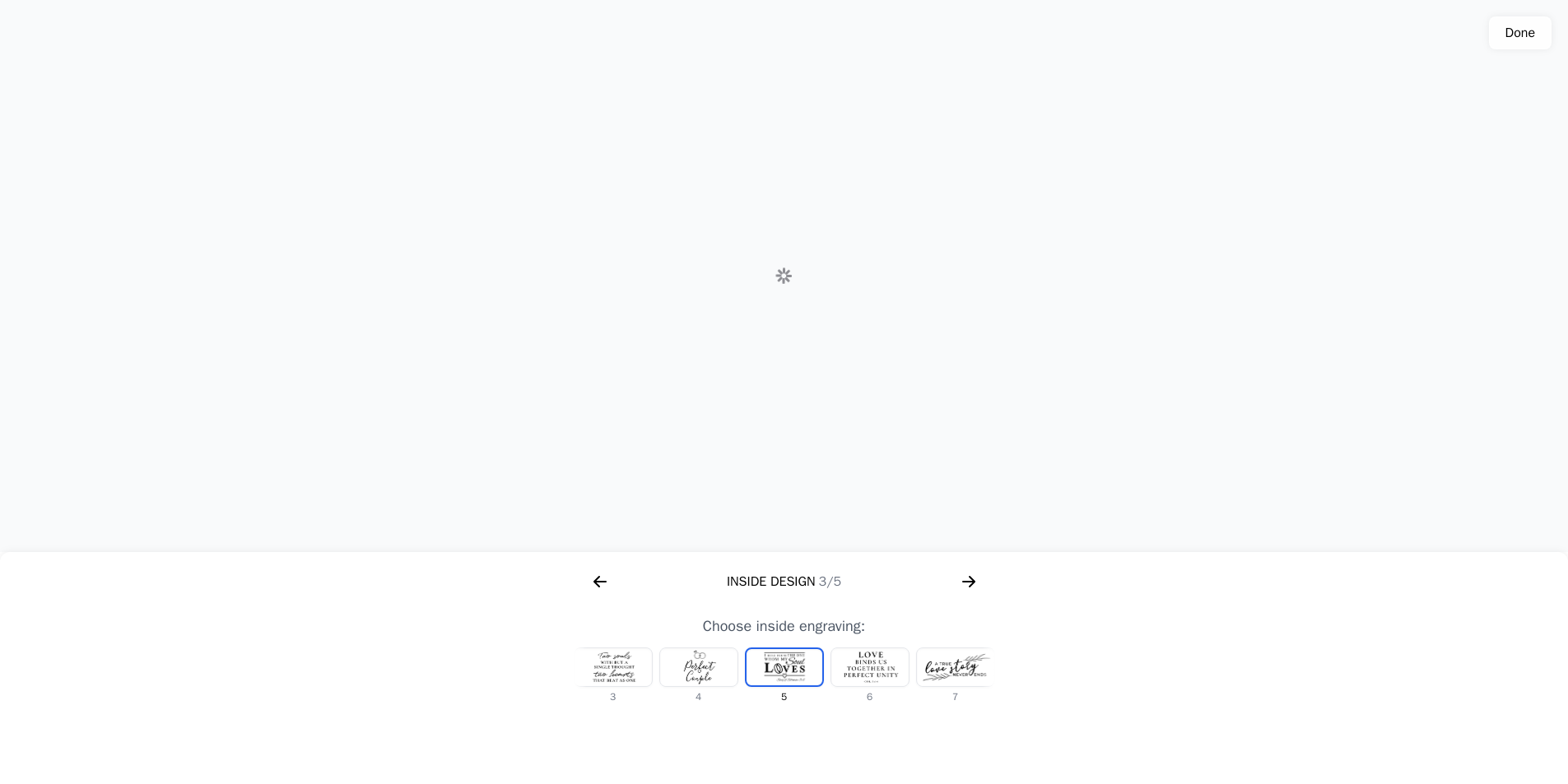click at bounding box center (613, 667) 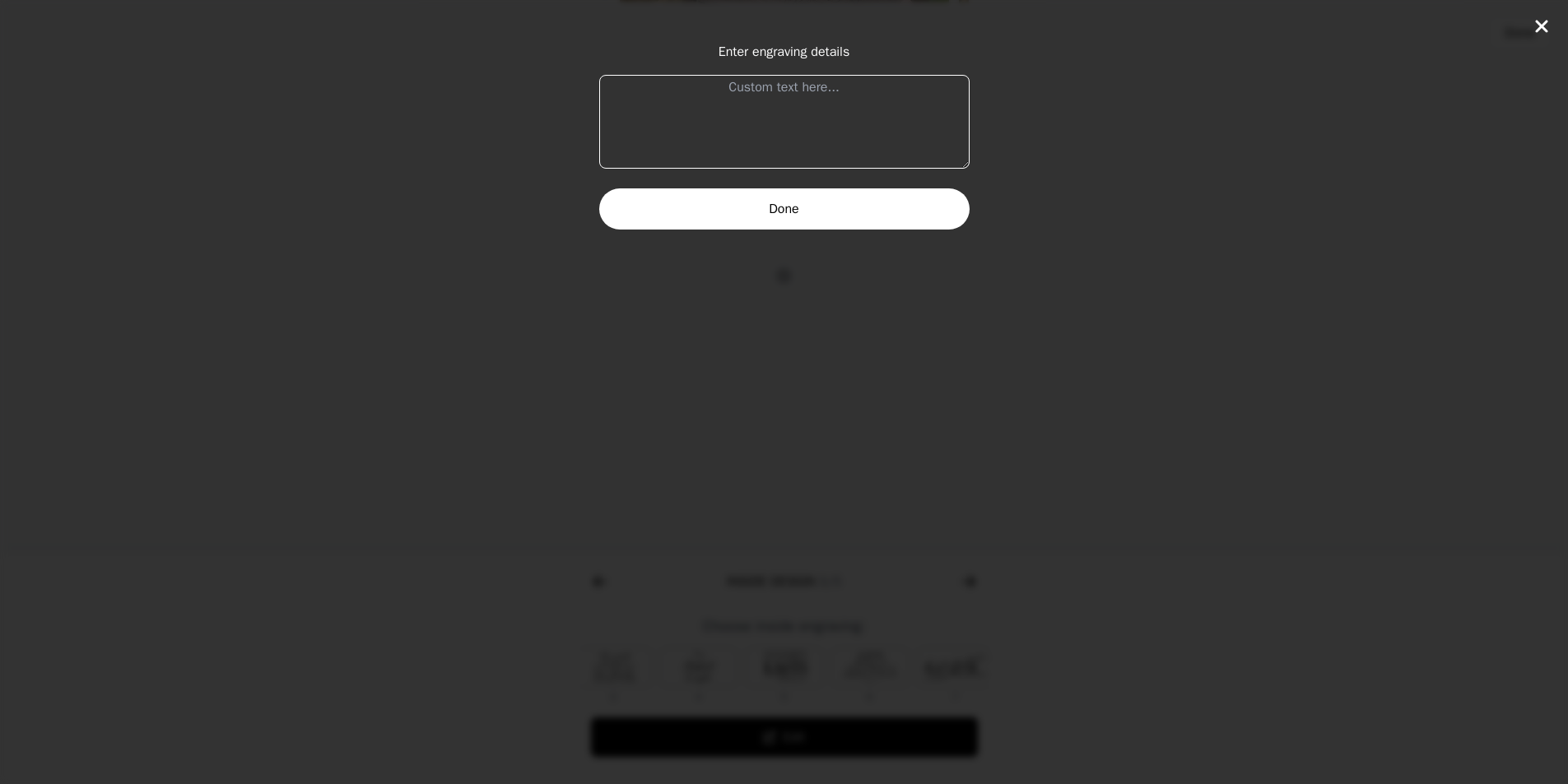 scroll, scrollTop: 0, scrollLeft: 0, axis: both 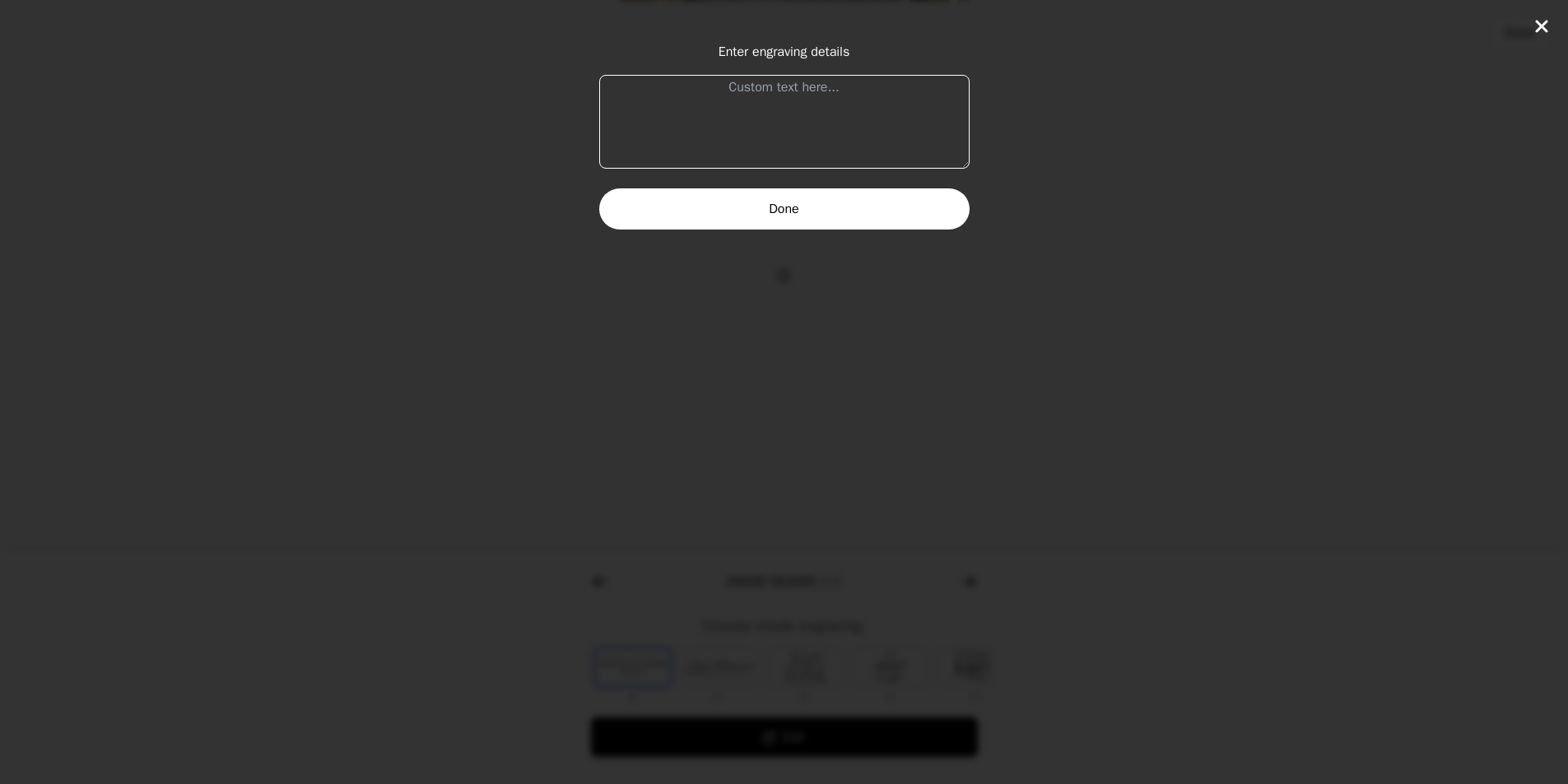 click at bounding box center [784, 122] 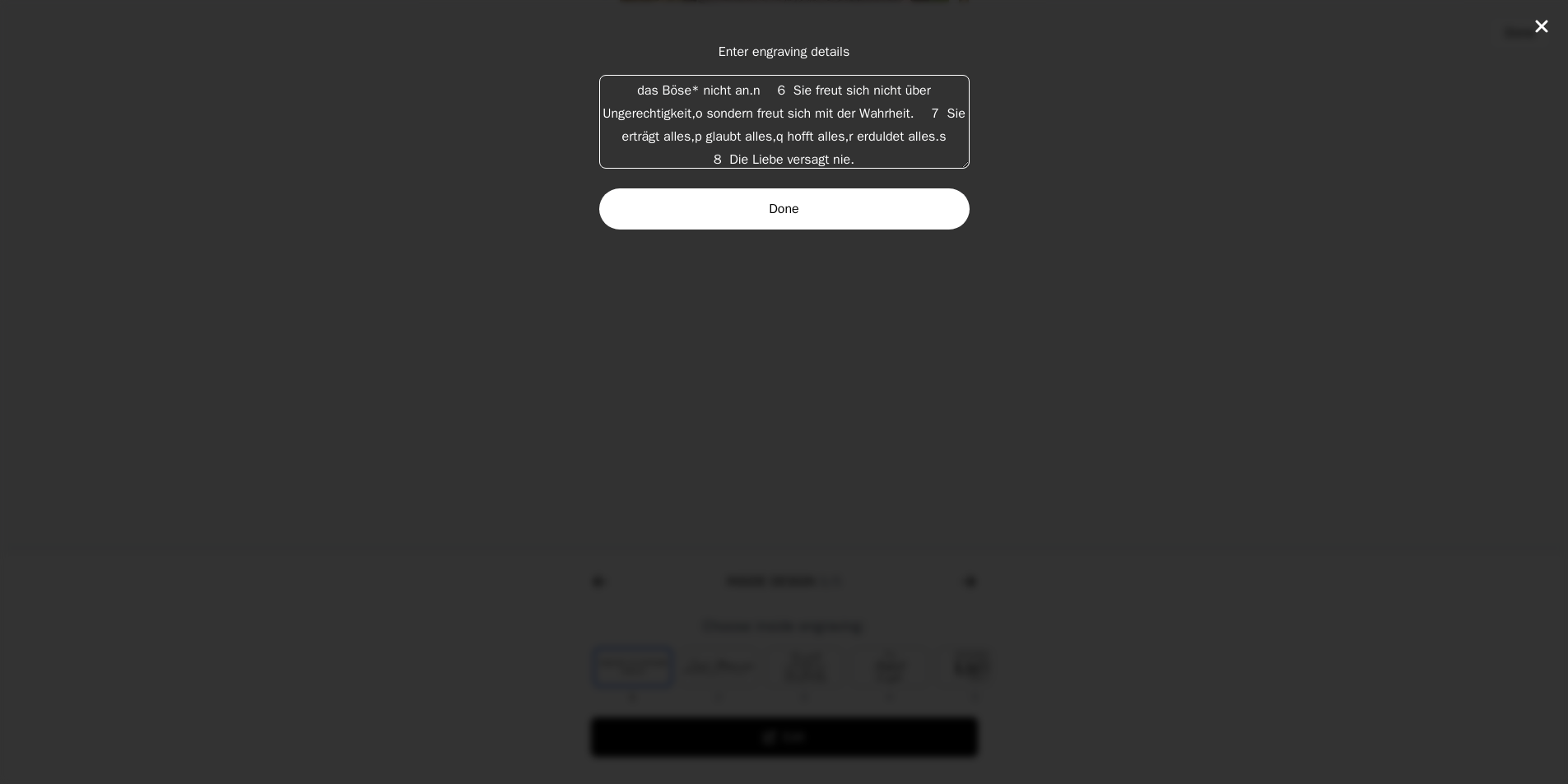 scroll, scrollTop: 0, scrollLeft: 0, axis: both 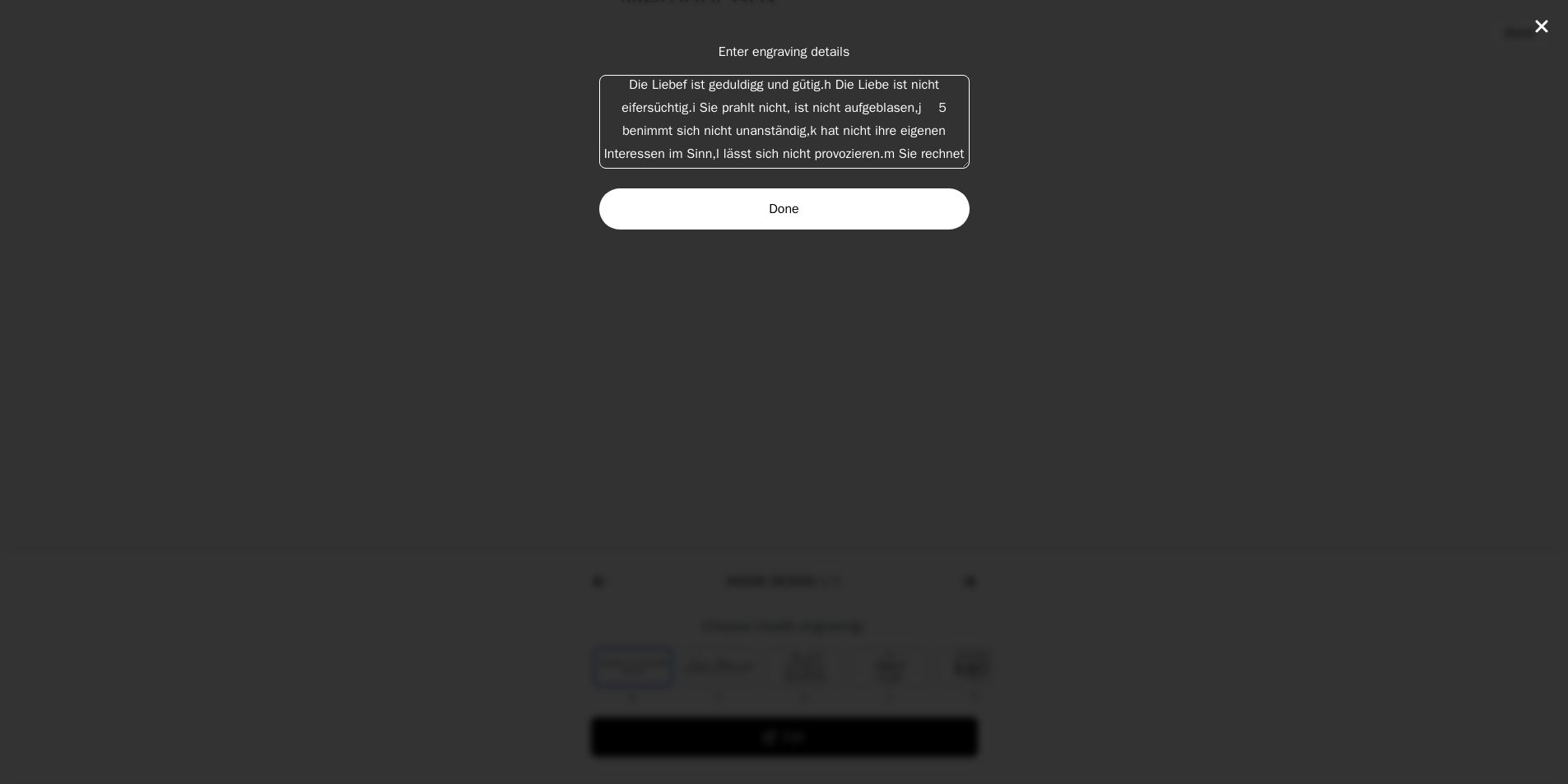 click on "Die Liebef ist geduldigg und gütig.h Die Liebe ist nicht eifersüchtig.i Sie prahlt nicht, ist nicht aufgeblasen,j  5  benimmt sich nicht unanständig,k hat nicht ihre eigenen Interessen im Sinn,l lässt sich nicht provozieren.m Sie rechnet das Böse* nicht an.n  6  Sie freut sich nicht über Ungerechtigkeit,o sondern freut sich mit der Wahrheit.  7  Sie erträgt alles,p glaubt alles,q hofft alles,r erduldet alles.s
8  Die Liebe versagt nie." at bounding box center (784, 122) 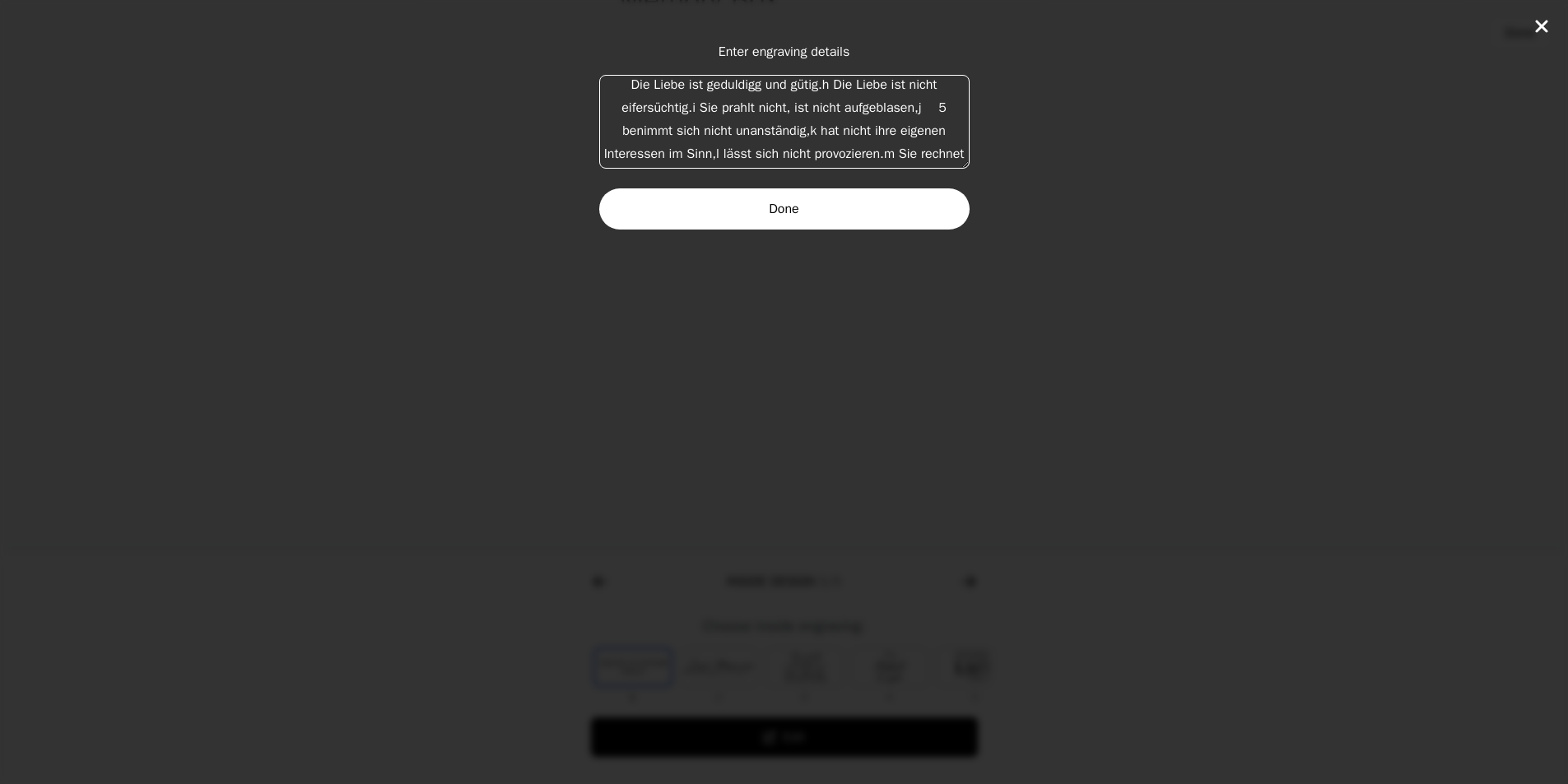 click on "Die Liebe ist geduldigg und gütig.h Die Liebe ist nicht eifersüchtig.i Sie prahlt nicht, ist nicht aufgeblasen,j  5  benimmt sich nicht unanständig,k hat nicht ihre eigenen Interessen im Sinn,l lässt sich nicht provozieren.m Sie rechnet das Böse* nicht an.n  6  Sie freut sich nicht über Ungerechtigkeit,o sondern freut sich mit der Wahrheit.  7  Sie erträgt alles,p glaubt alles,q hofft alles,r erduldet alles.s
8  Die Liebe versagt nie." at bounding box center [784, 122] 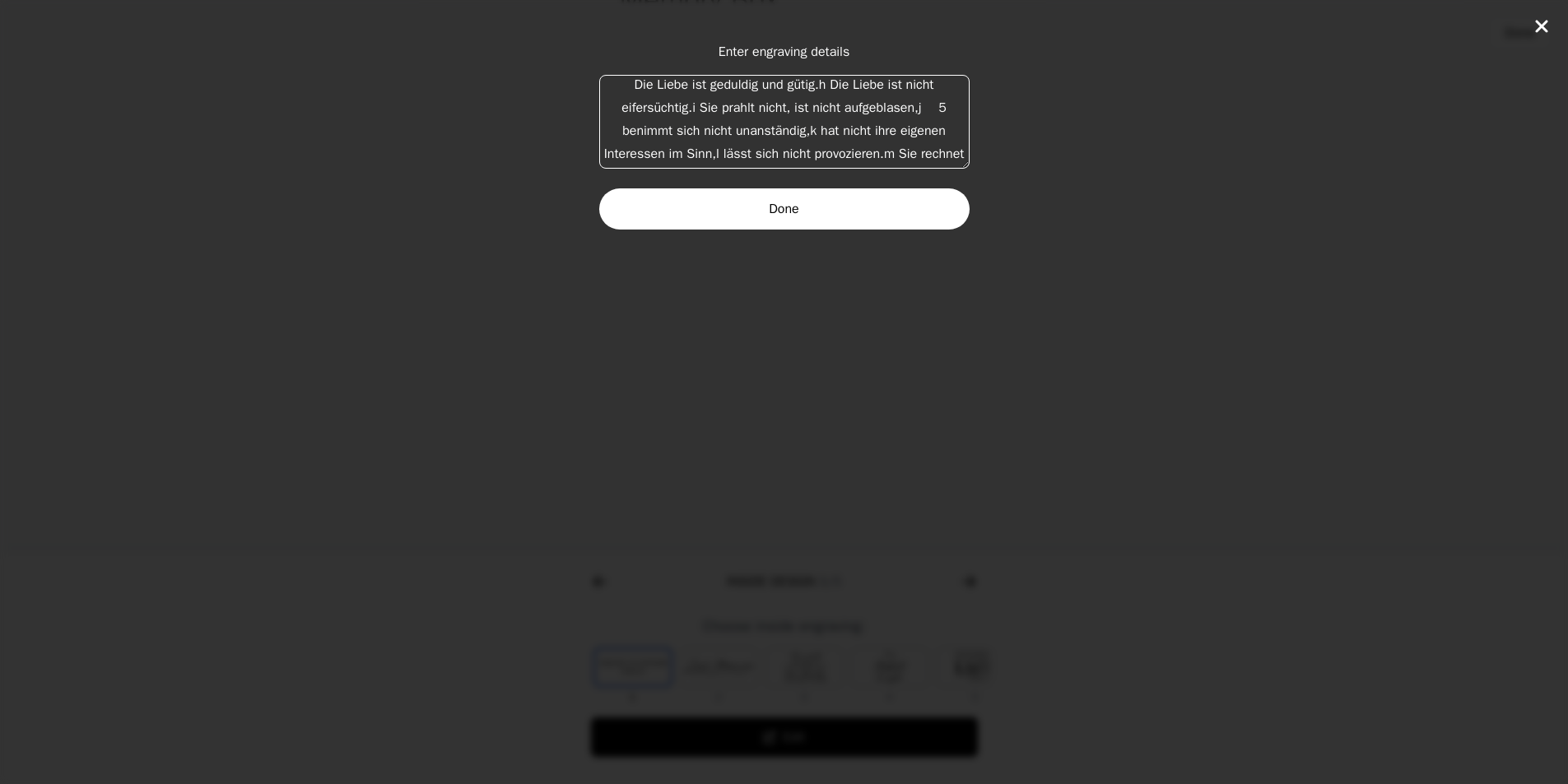 click on "Die Liebe ist geduldig und gütig.h Die Liebe ist nicht eifersüchtig.i Sie prahlt nicht, ist nicht aufgeblasen,j  5  benimmt sich nicht unanständig,k hat nicht ihre eigenen Interessen im Sinn,l lässt sich nicht provozieren.m Sie rechnet das Böse* nicht an.n  6  Sie freut sich nicht über Ungerechtigkeit,o sondern freut sich mit der Wahrheit.  7  Sie erträgt alles,p glaubt alles,q hofft alles,r erduldet alles.s
8  Die Liebe versagt nie." at bounding box center (784, 122) 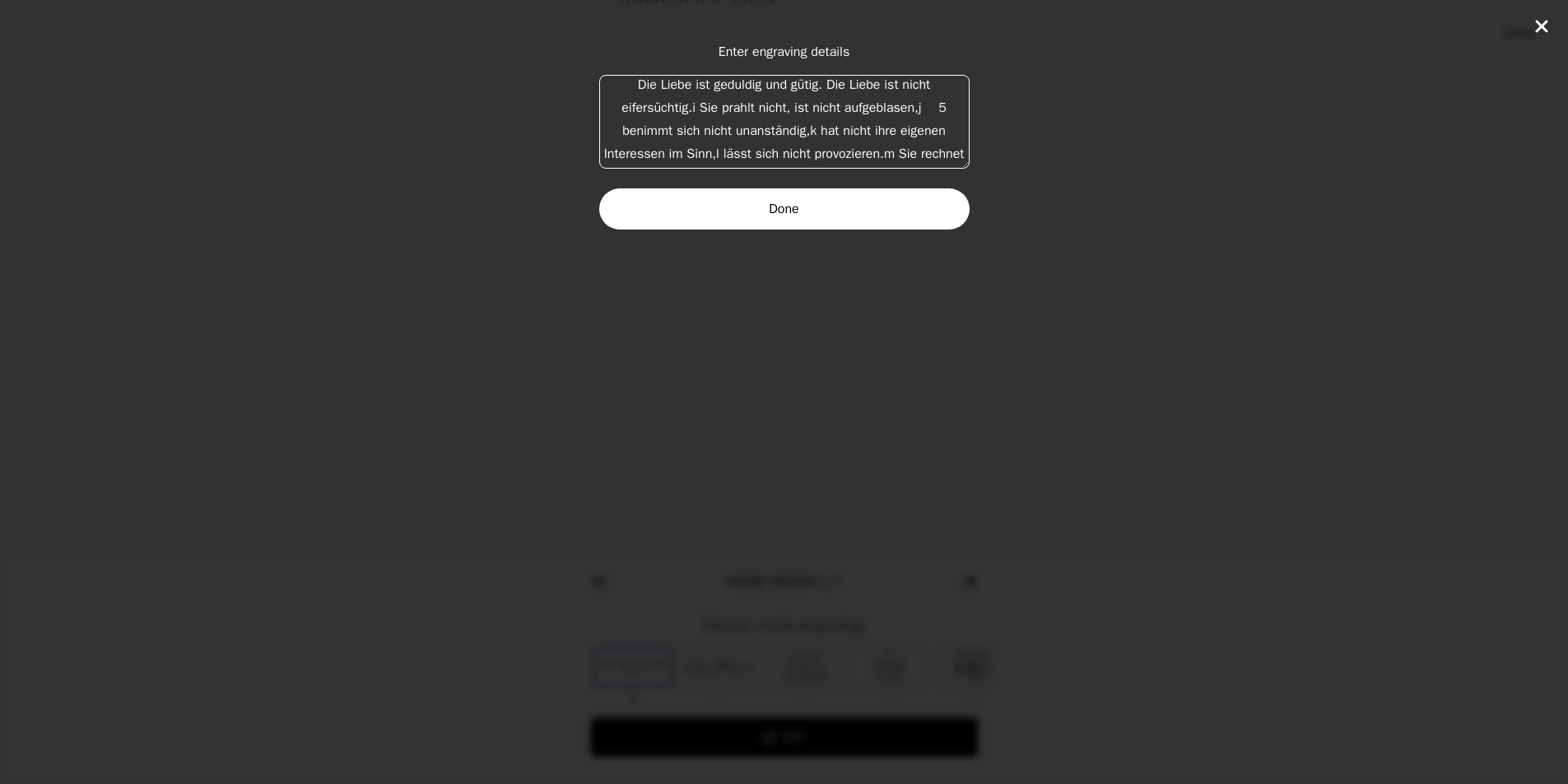 click on "Die Liebe ist geduldig und gütig. Die Liebe ist nicht eifersüchtig.i Sie prahlt nicht, ist nicht aufgeblasen,j  5  benimmt sich nicht unanständig,k hat nicht ihre eigenen Interessen im Sinn,l lässt sich nicht provozieren.m Sie rechnet das Böse* nicht an.n  6  Sie freut sich nicht über Ungerechtigkeit,o sondern freut sich mit der Wahrheit.  7  Sie erträgt alles,p glaubt alles,q hofft alles,r erduldet alles.s
8  Die Liebe versagt nie." at bounding box center (784, 122) 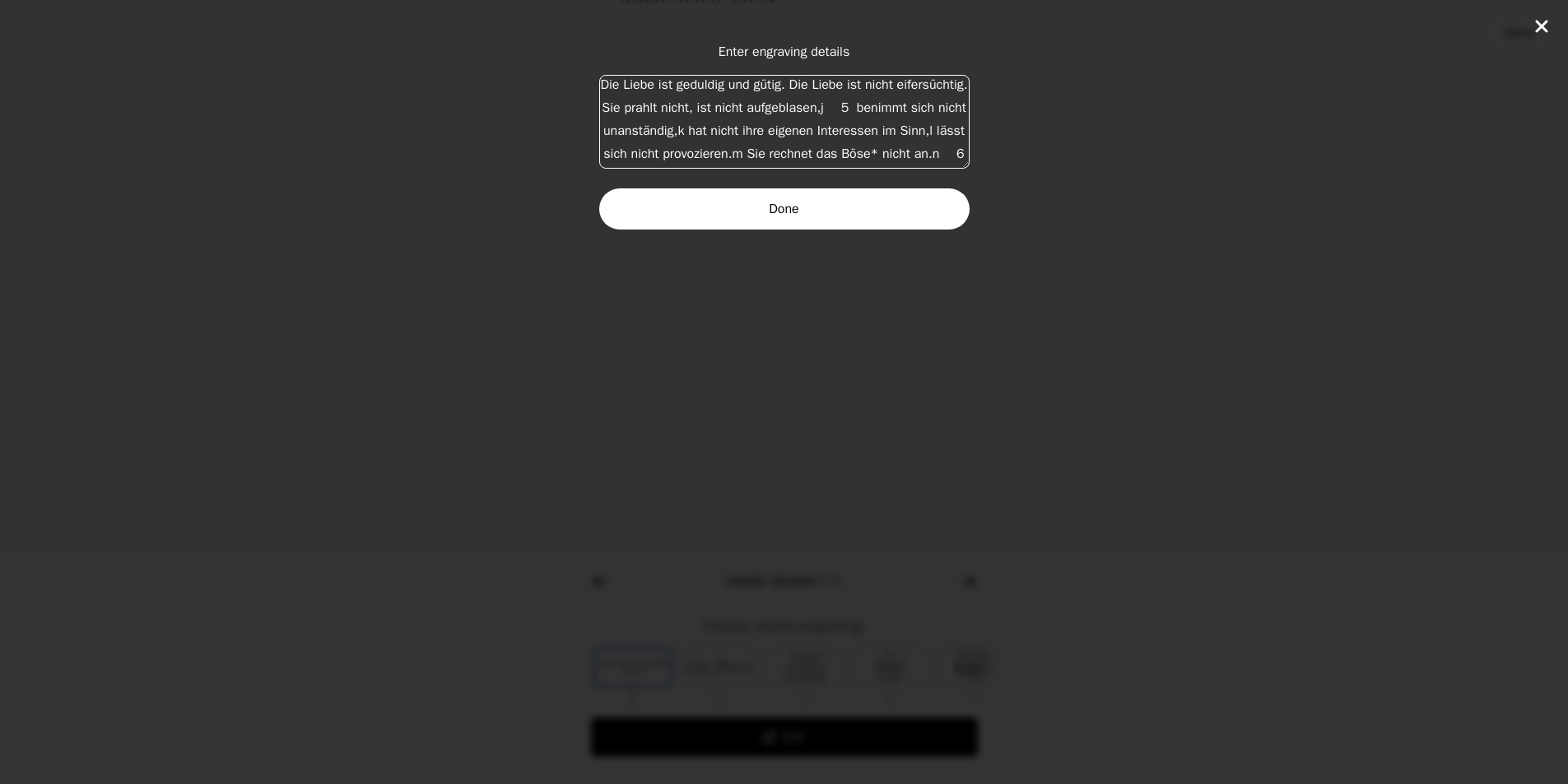 click on "Die Liebe ist geduldig und gütig. Die Liebe ist nicht eifersüchtig. Sie prahlt nicht, ist nicht aufgeblasen,j  5  benimmt sich nicht unanständig,k hat nicht ihre eigenen Interessen im Sinn,l lässt sich nicht provozieren.m Sie rechnet das Böse* nicht an.n  6  Sie freut sich nicht über Ungerechtigkeit,o sondern freut sich mit der Wahrheit.  7  Sie erträgt alles,p glaubt alles,q hofft alles,r erduldet alles.s
8  Die Liebe versagt nie." at bounding box center (784, 122) 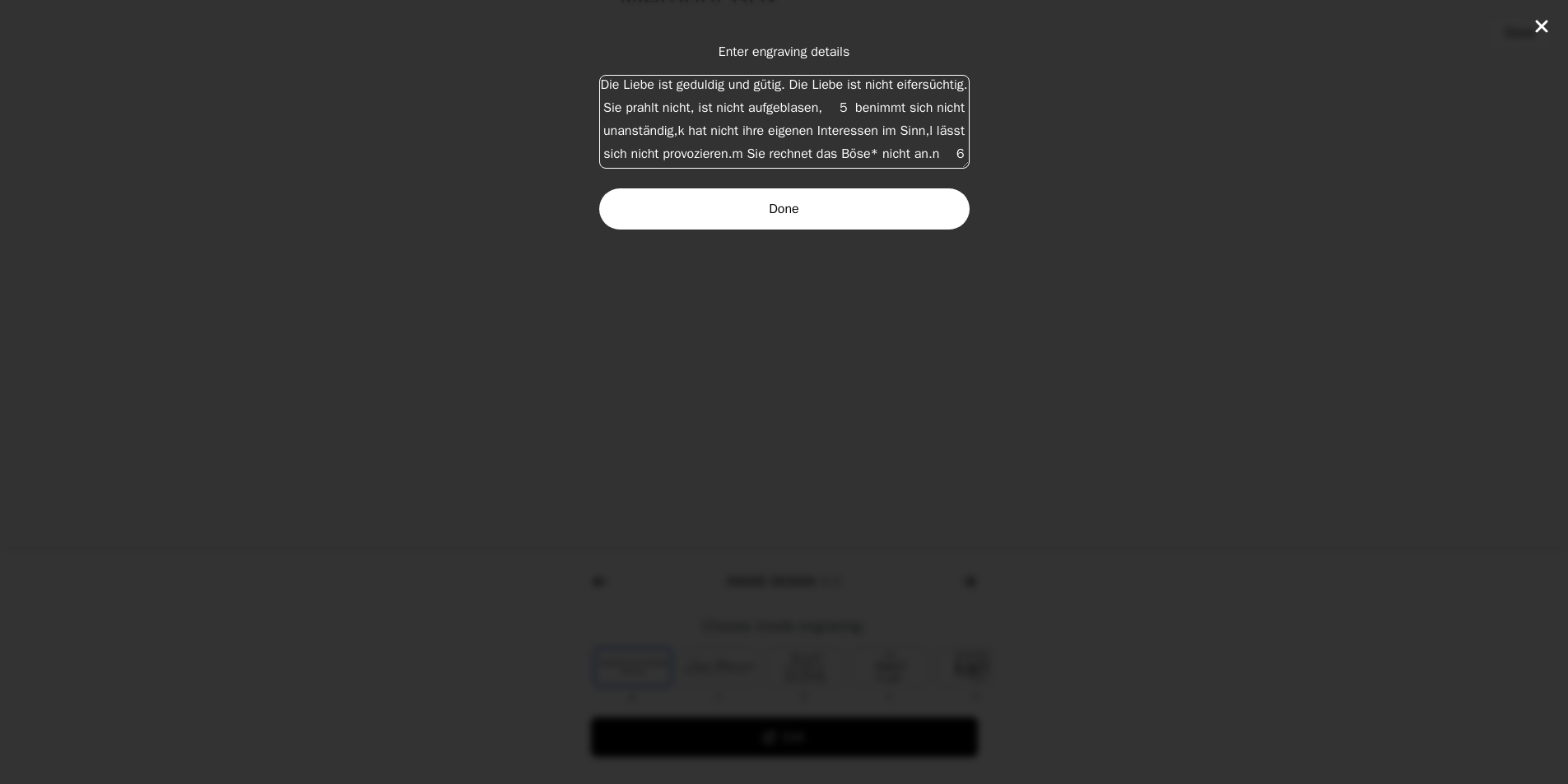 click on "Die Liebe ist geduldig und gütig. Die Liebe ist nicht eifersüchtig. Sie prahlt nicht, ist nicht aufgeblasen,  5  benimmt sich nicht unanständig,k hat nicht ihre eigenen Interessen im Sinn,l lässt sich nicht provozieren.m Sie rechnet das Böse* nicht an.n  6  Sie freut sich nicht über Ungerechtigkeit,o sondern freut sich mit der Wahrheit.  7  Sie erträgt alles,p glaubt alles,q hofft alles,r erduldet alles.s
8  Die Liebe versagt nie." at bounding box center [784, 122] 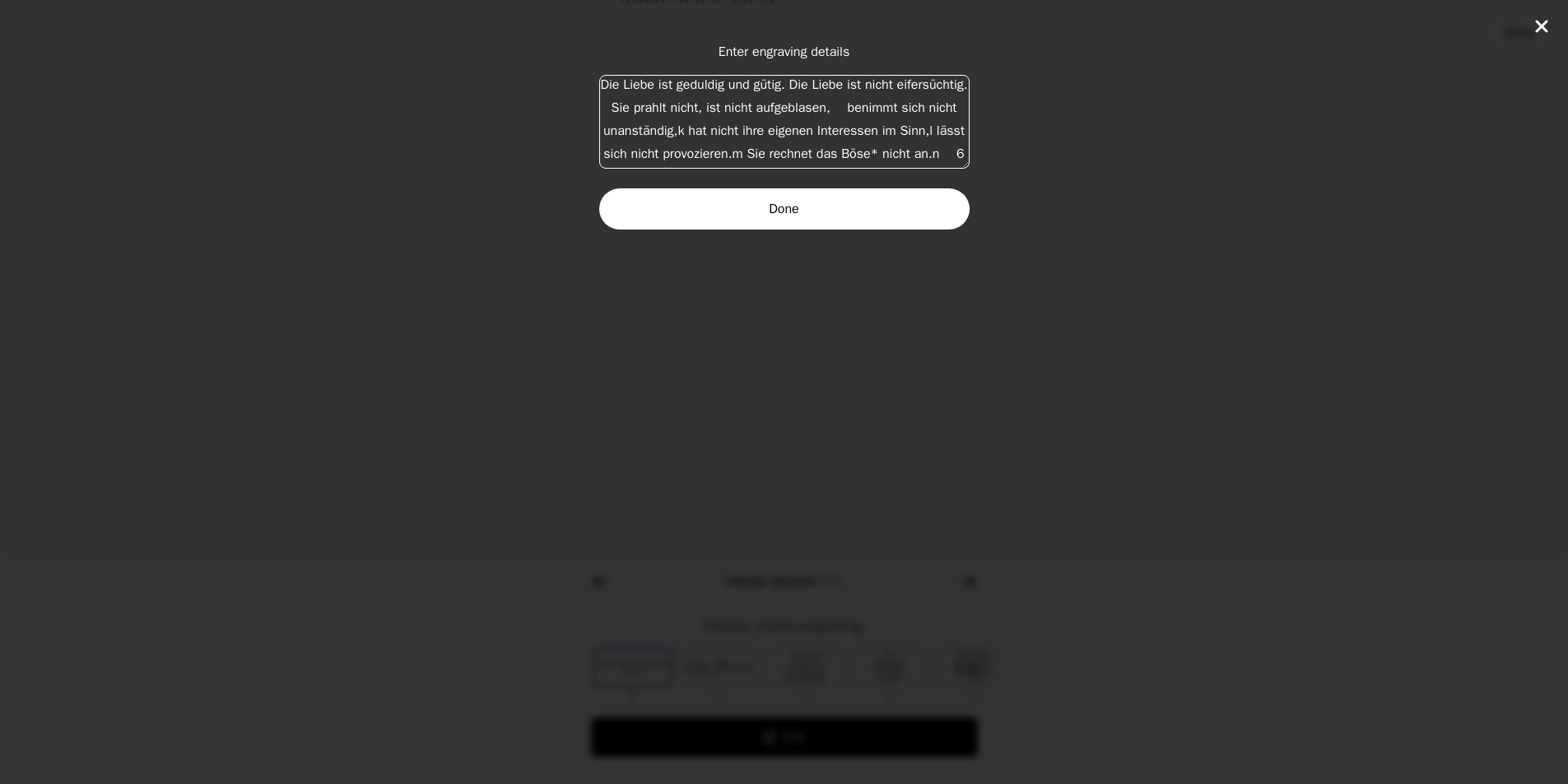 scroll, scrollTop: 92, scrollLeft: 0, axis: vertical 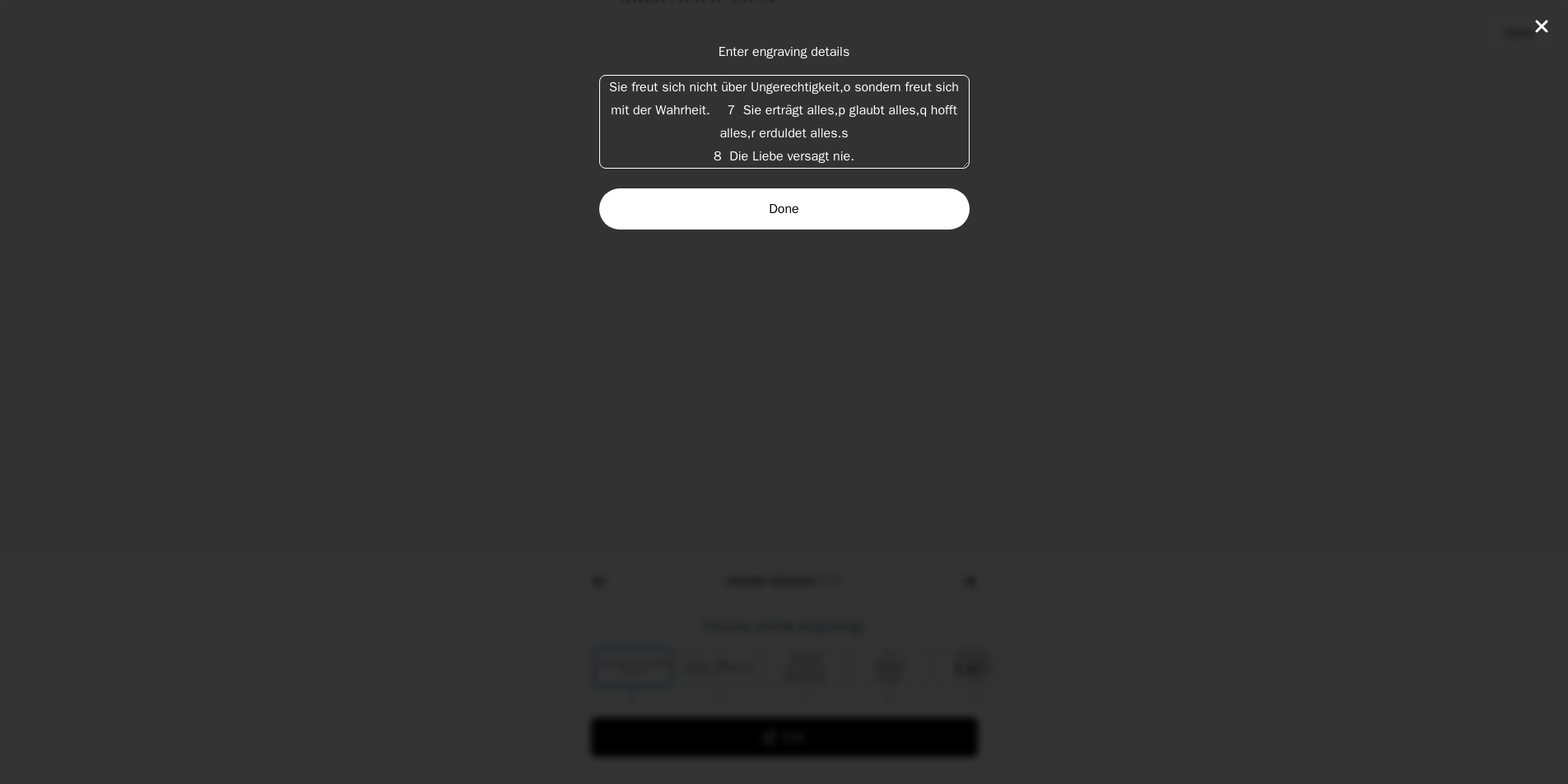 drag, startPoint x: 632, startPoint y: 85, endPoint x: 899, endPoint y: 264, distance: 321.44984 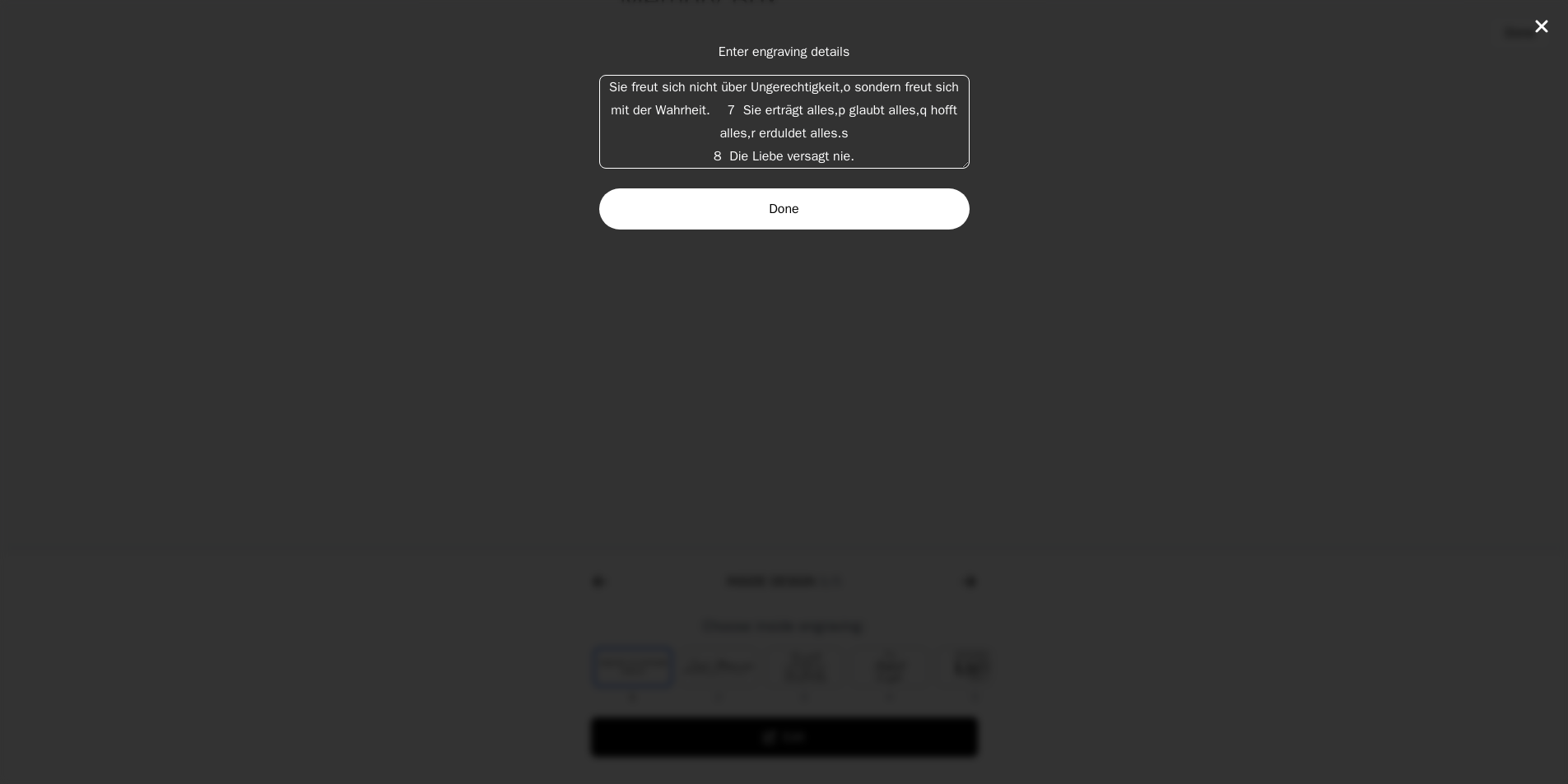 type on "Die Liebe ist geduldig und gütig. Die Liebe ist nicht eifersüchtig. Sie prahlt nicht, ist nicht aufgeblasen,  benimmt sich nicht unanständig,k hat nicht ihre eigenen Interessen im Sinn,l lässt sich nicht provozieren.m Sie rechnet das Böse* nicht an.n  6  Sie freut sich nicht über Ungerechtigkeit,o sondern freut sich mit der Wahrheit.  7  Sie erträgt alles,p glaubt alles,q hofft alles,r erduldet alles.s
8  Die Liebe versagt nie." 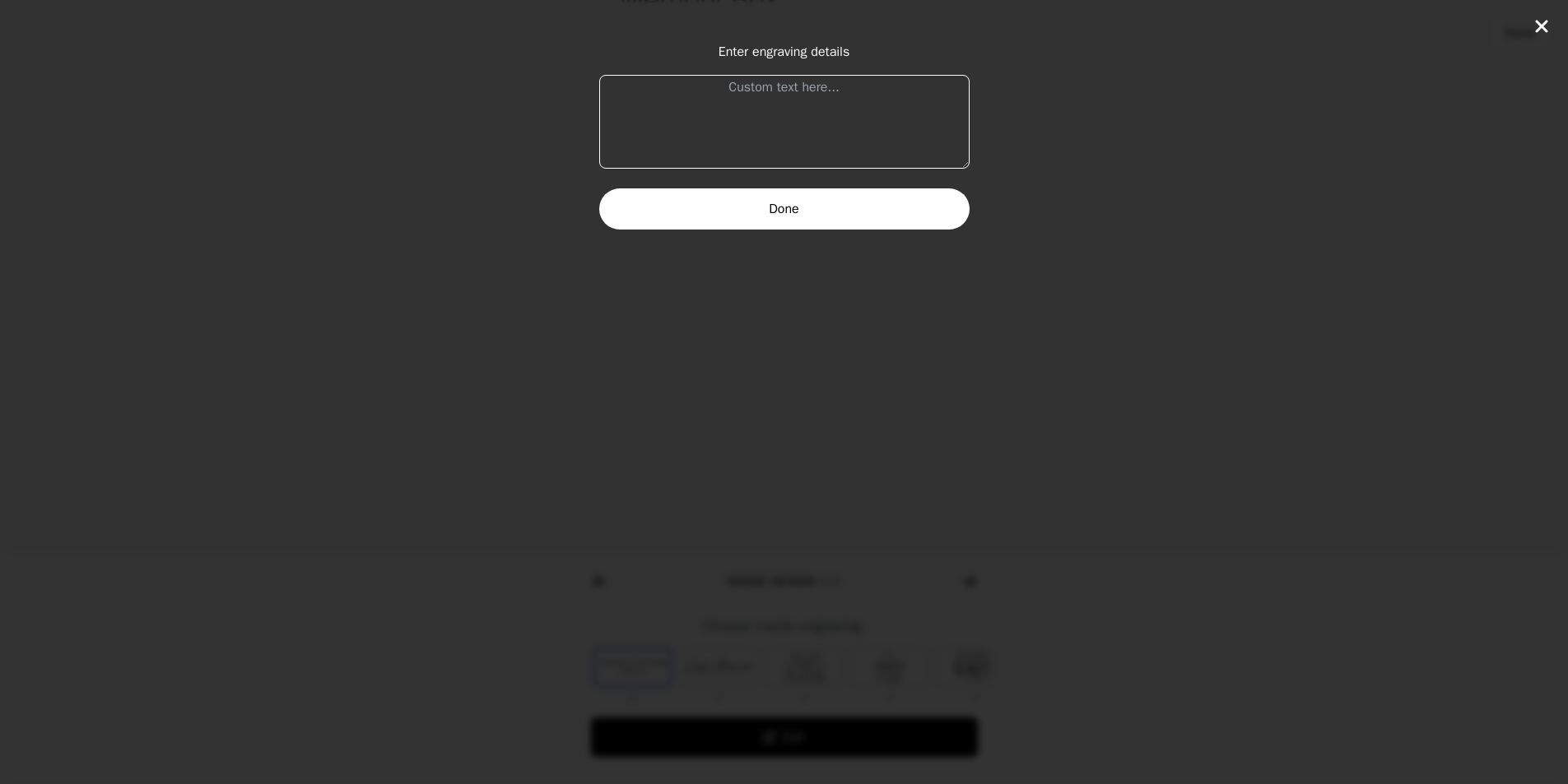 scroll, scrollTop: 0, scrollLeft: 0, axis: both 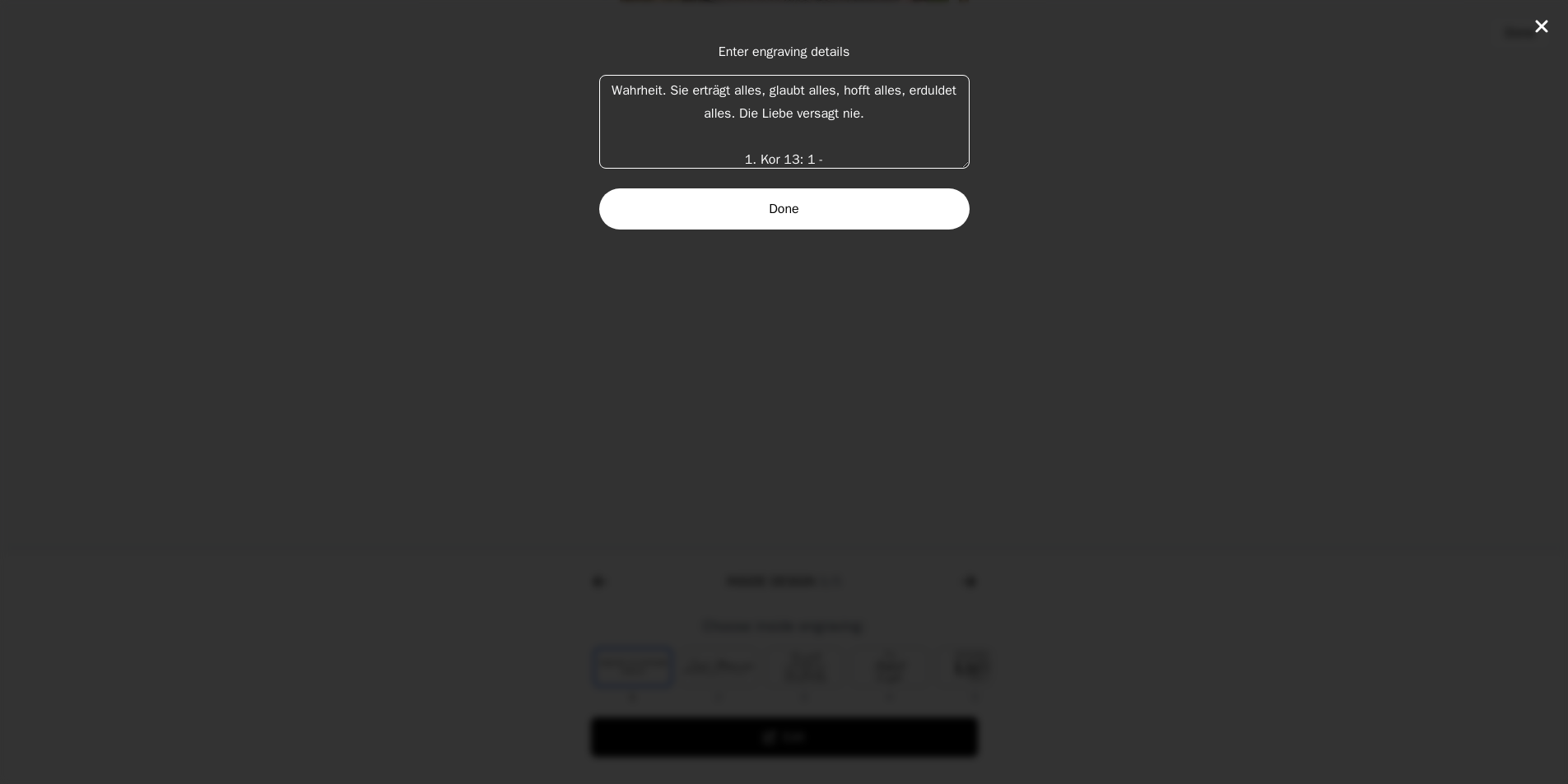 click on "Die Liebe ist geduldig und gütig. Die Liebe ist nicht eifersüchtig. Sie prahlt nicht, sie ist nicht aufgeblasen, benimmt sich nicht unanständig, hat nicht ihre eigenen Interessen im Sinn, lässt sich nicht provozieren. Sie rechnet das Böse nicht an. Sie freut sich nicht über Ungerechtigkeit, sondern freut sich mit der Wahrheit. Sie erträgt alles, glaubt alles, hofft alles, erduldet alles. Die Liebe versagt nie.
1. Kor 13: 1 -" at bounding box center [784, 122] 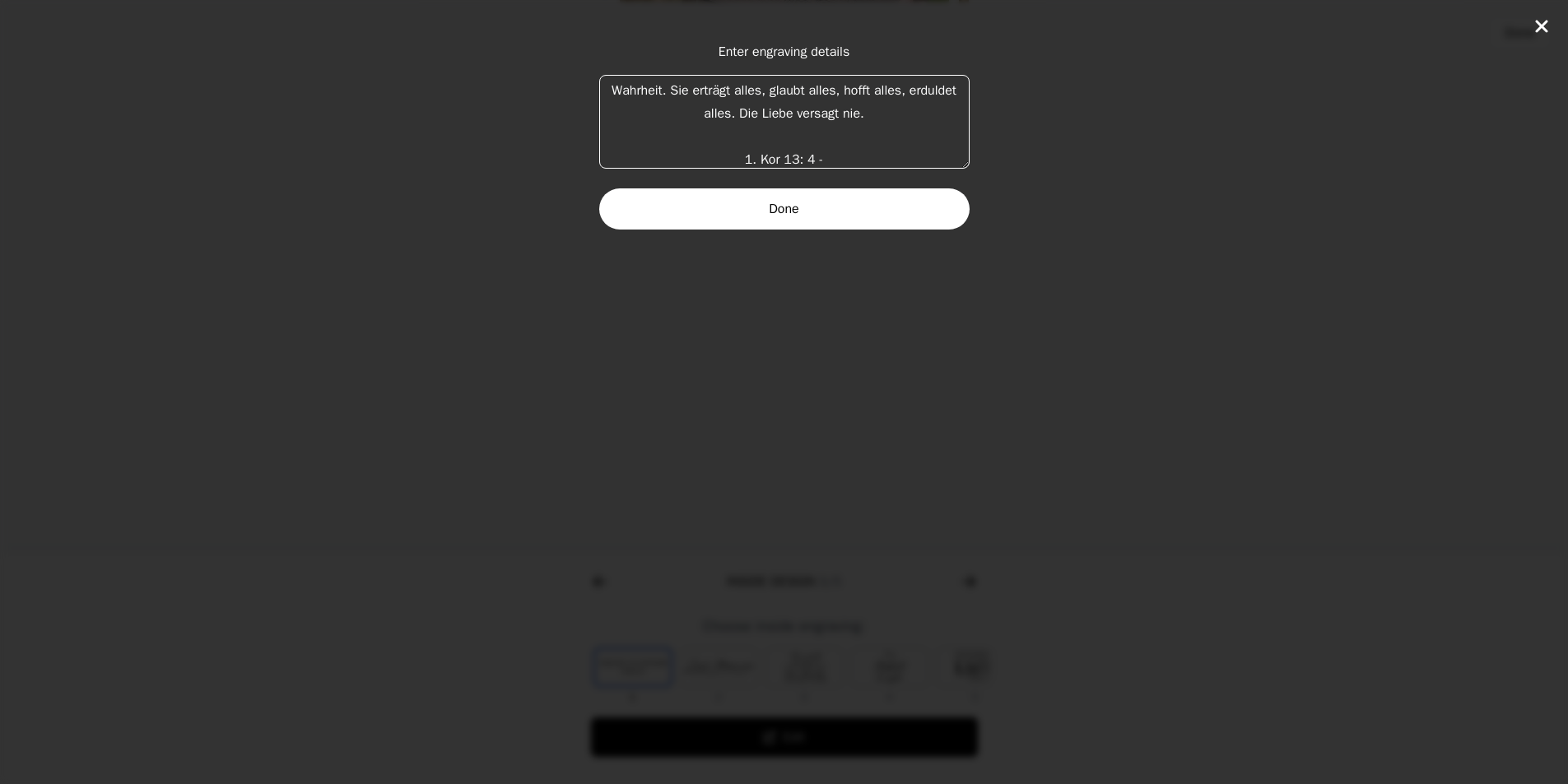 click on "Die Liebe ist geduldig und gütig. Die Liebe ist nicht eifersüchtig. Sie prahlt nicht, sie ist nicht aufgeblasen, benimmt sich nicht unanständig, hat nicht ihre eigenen Interessen im Sinn, lässt sich nicht provozieren. Sie rechnet das Böse nicht an. Sie freut sich nicht über Ungerechtigkeit, sondern freut sich mit der Wahrheit. Sie erträgt alles, glaubt alles, hofft alles, erduldet alles. Die Liebe versagt nie.
1. Kor 13: 4 -" at bounding box center (784, 122) 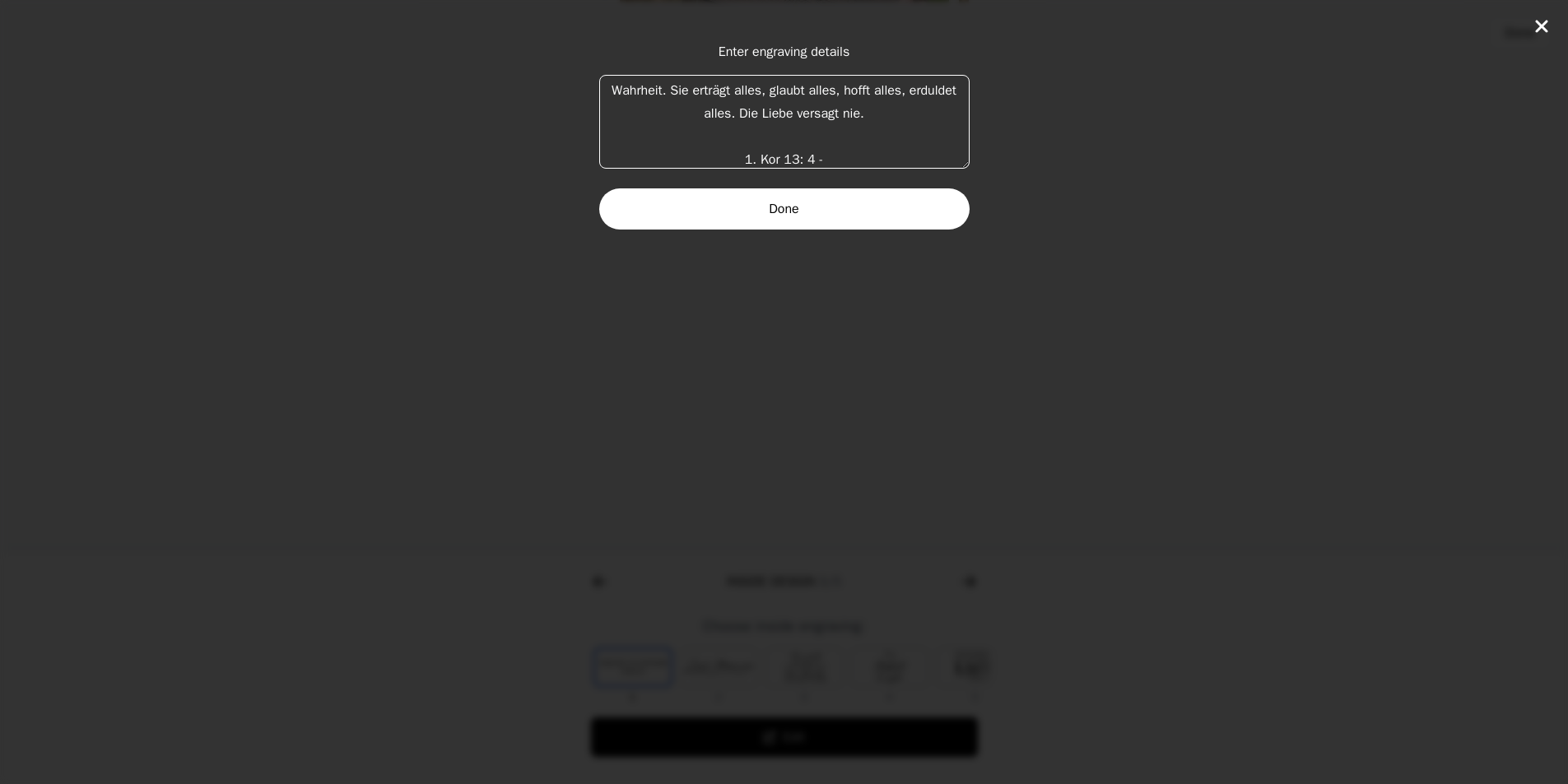 type on "Die Liebe ist geduldig und gütig. Die Liebe ist nicht eifersüchtig. Sie prahlt nicht, sie ist nicht aufgeblasen, benimmt sich nicht unanständig, hat nicht ihre eigenen Interessen im Sinn, lässt sich nicht provozieren. Sie rechnet das Böse nicht an. Sie freut sich nicht über Ungerechtigkeit, sondern freut sich mit der Wahrheit. Sie erträgt alles, glaubt alles, hofft alles, erduldet alles. Die Liebe versagt nie.
1. Kor 13: 4 - 8" 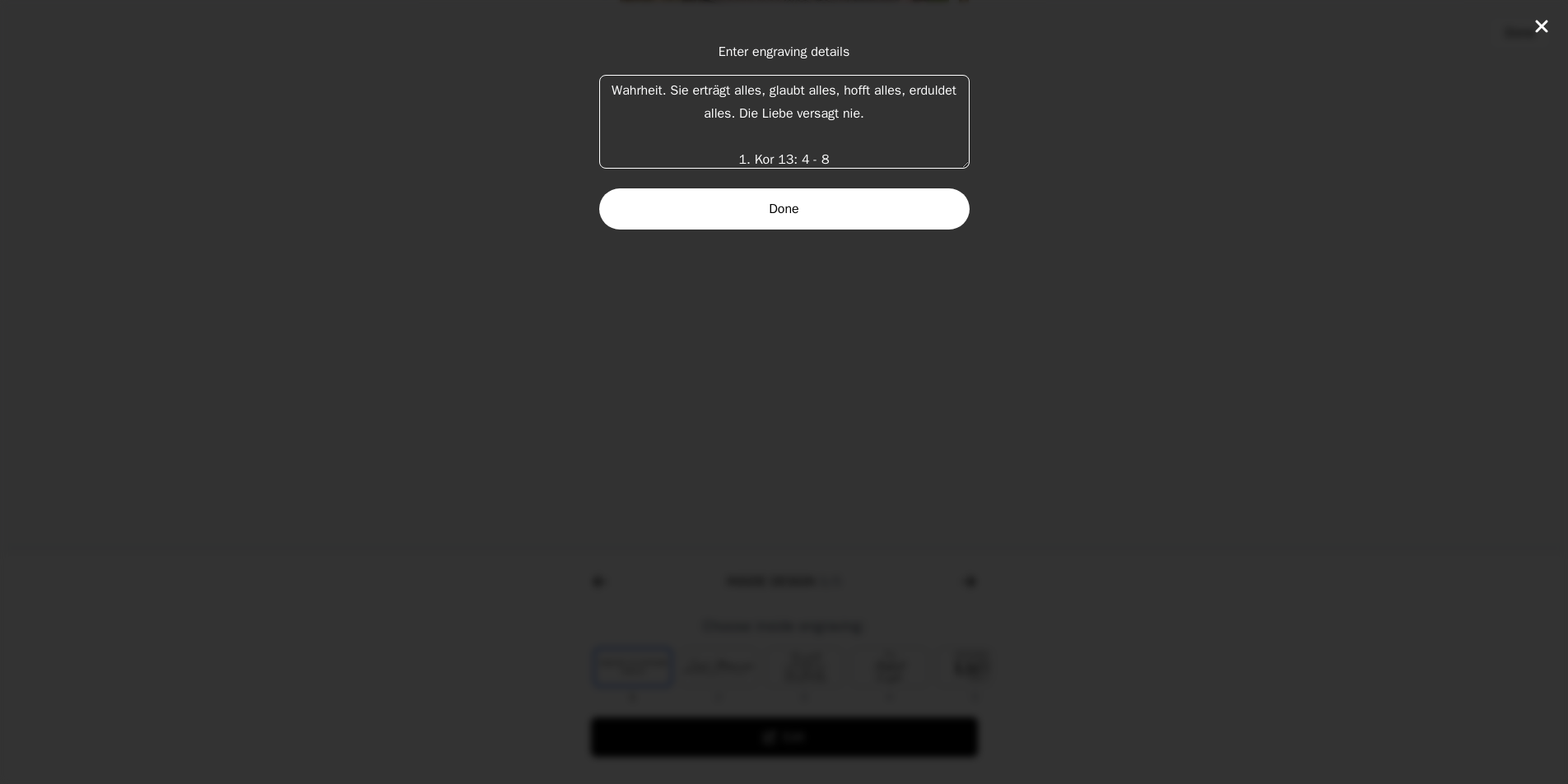 click on "Done" at bounding box center [784, 209] 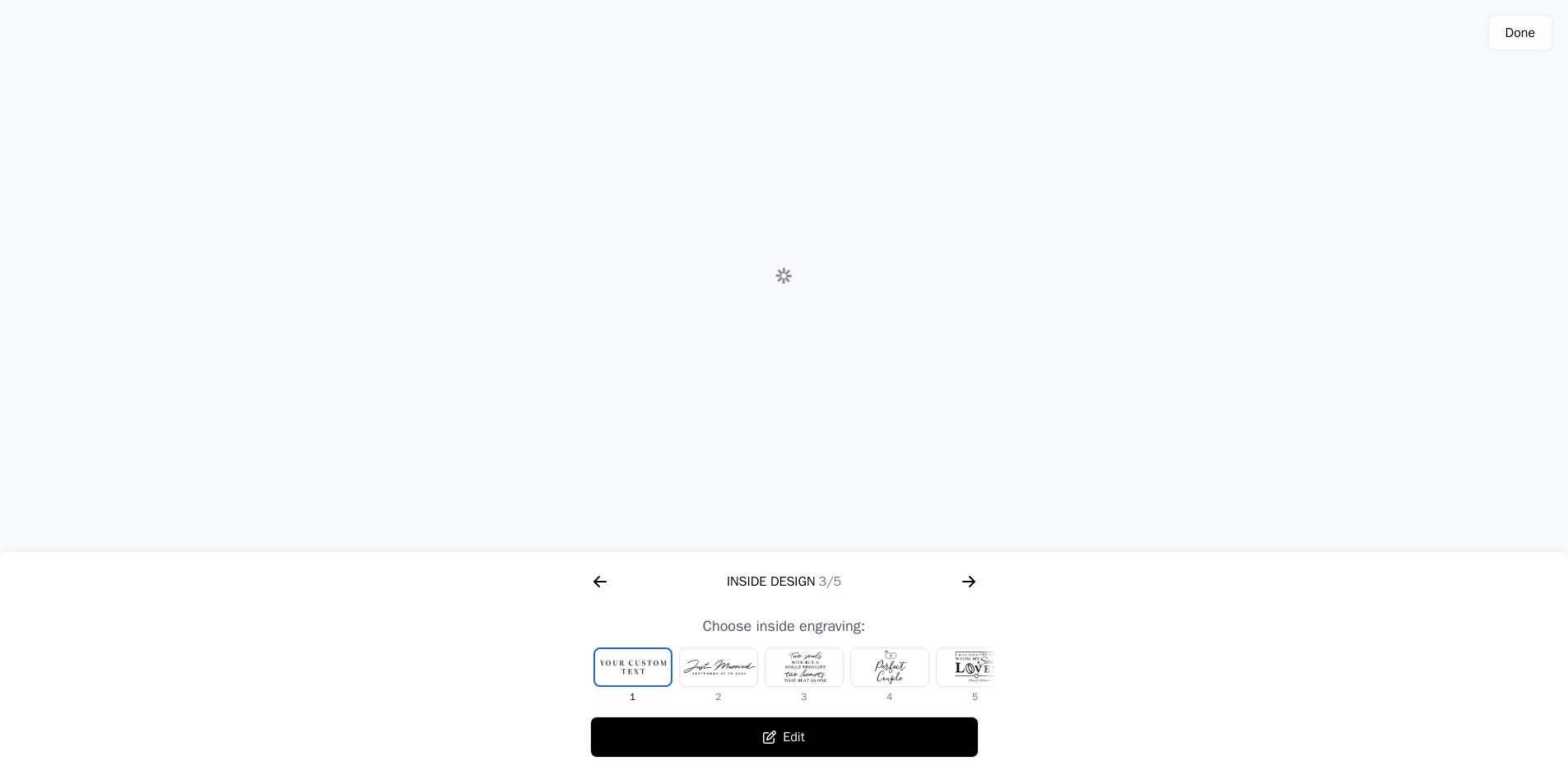 click on "Edit" at bounding box center (784, 737) 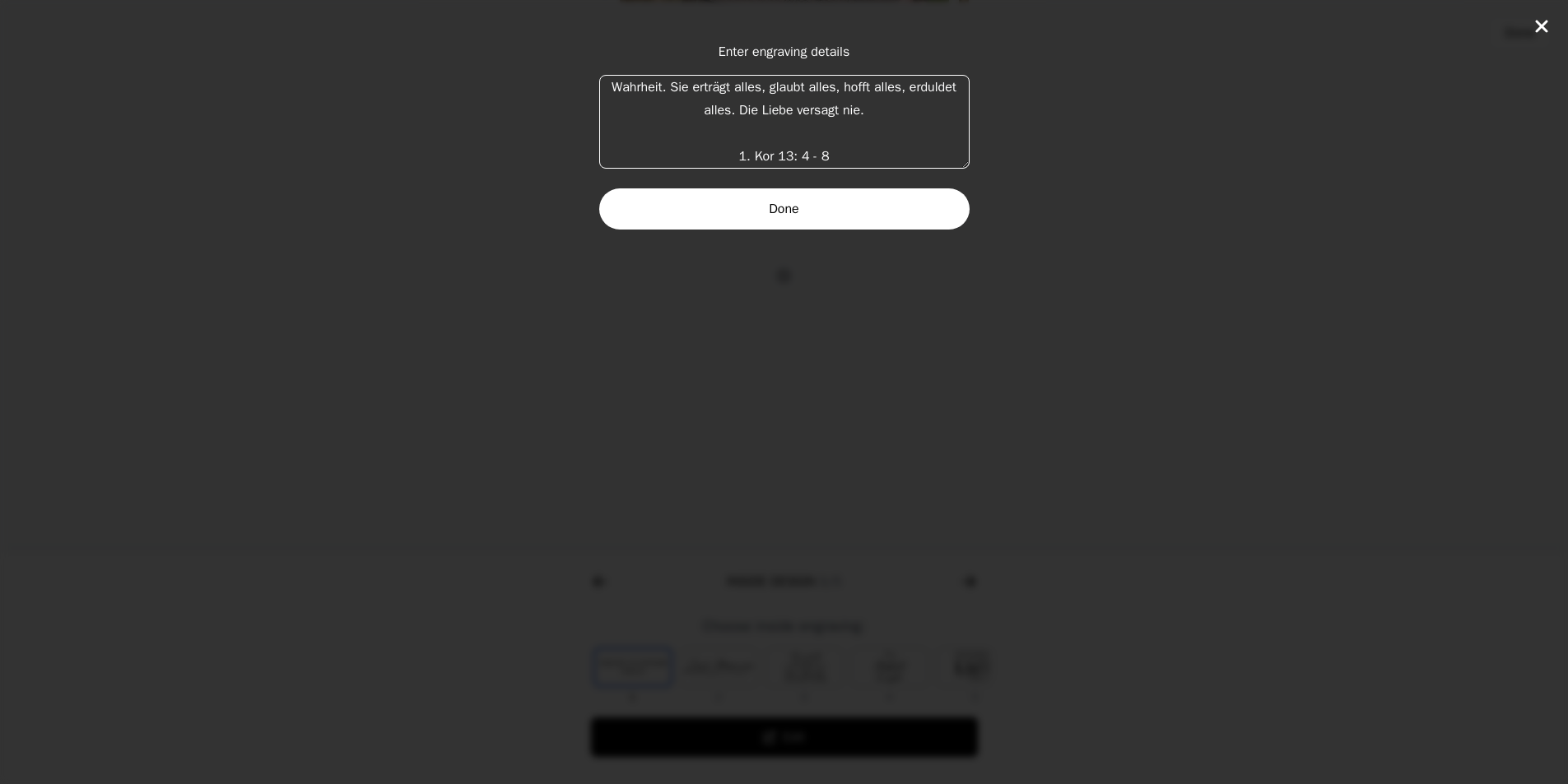 scroll, scrollTop: 0, scrollLeft: 0, axis: both 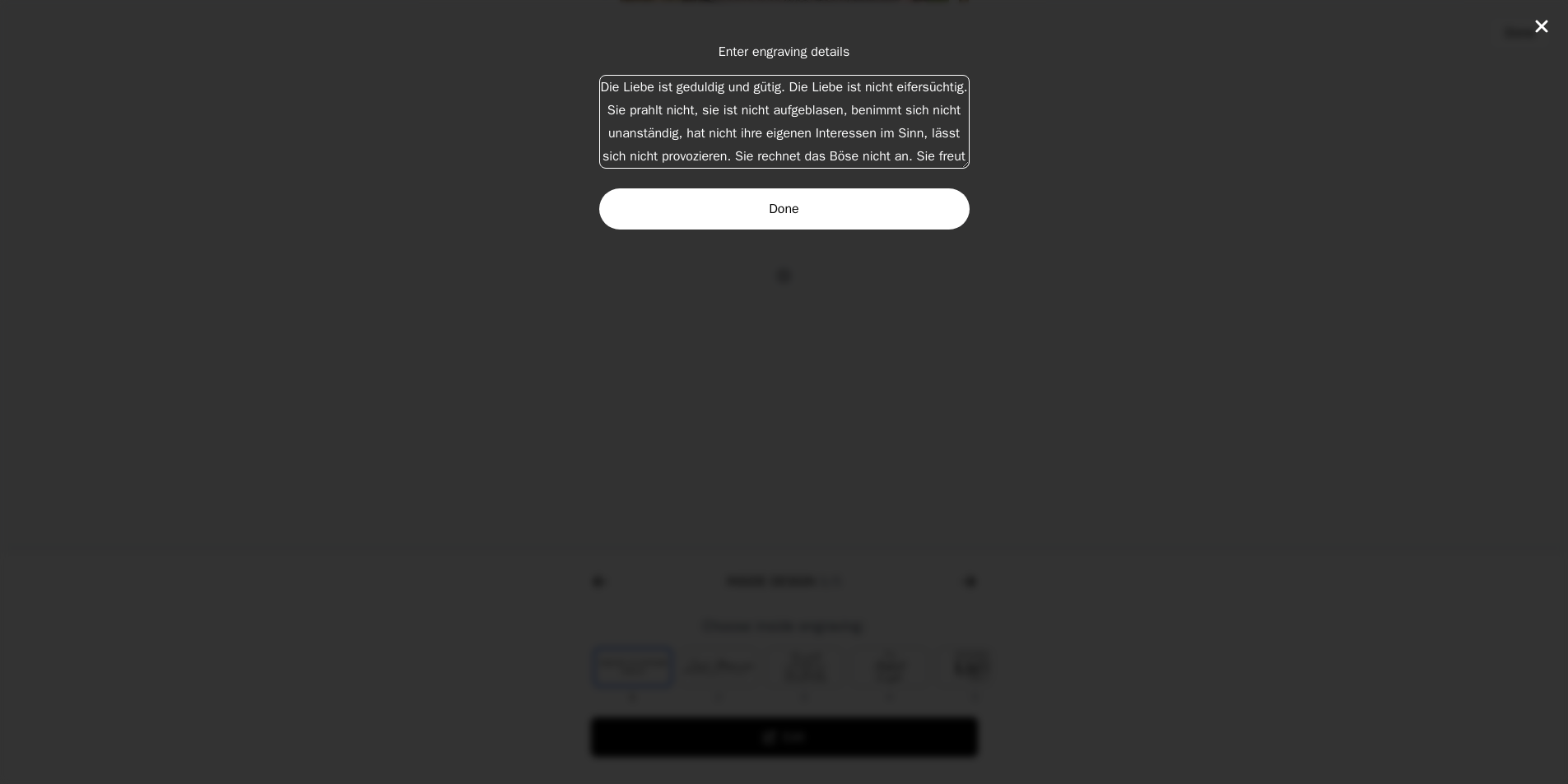 drag, startPoint x: 729, startPoint y: 145, endPoint x: 562, endPoint y: 10, distance: 214.74171 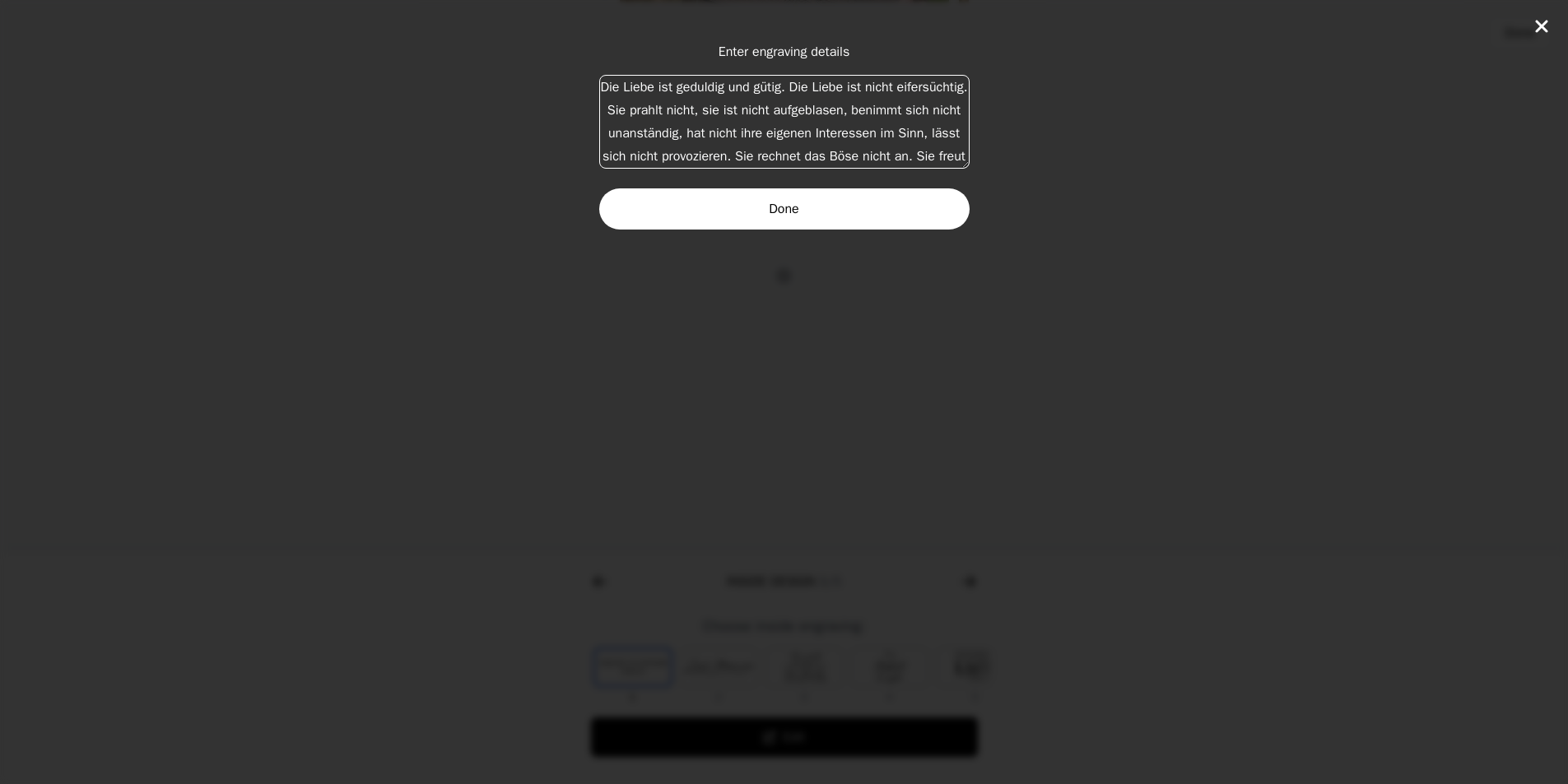 click on "Enter engraving details Die Liebe ist geduldig und gütig. Die Liebe ist nicht eifersüchtig. Sie prahlt nicht, sie ist nicht aufgeblasen, benimmt sich nicht unanständig, hat nicht ihre eigenen Interessen im Sinn, lässt sich nicht provozieren. Sie rechnet das Böse nicht an. Sie freut sich nicht über Ungerechtigkeit, sondern freut sich mit der Wahrheit. Sie erträgt alles, glaubt alles, hofft alles, erduldet alles. Die Liebe versagt nie.
1. Kor 13: 4 - 8 Done" 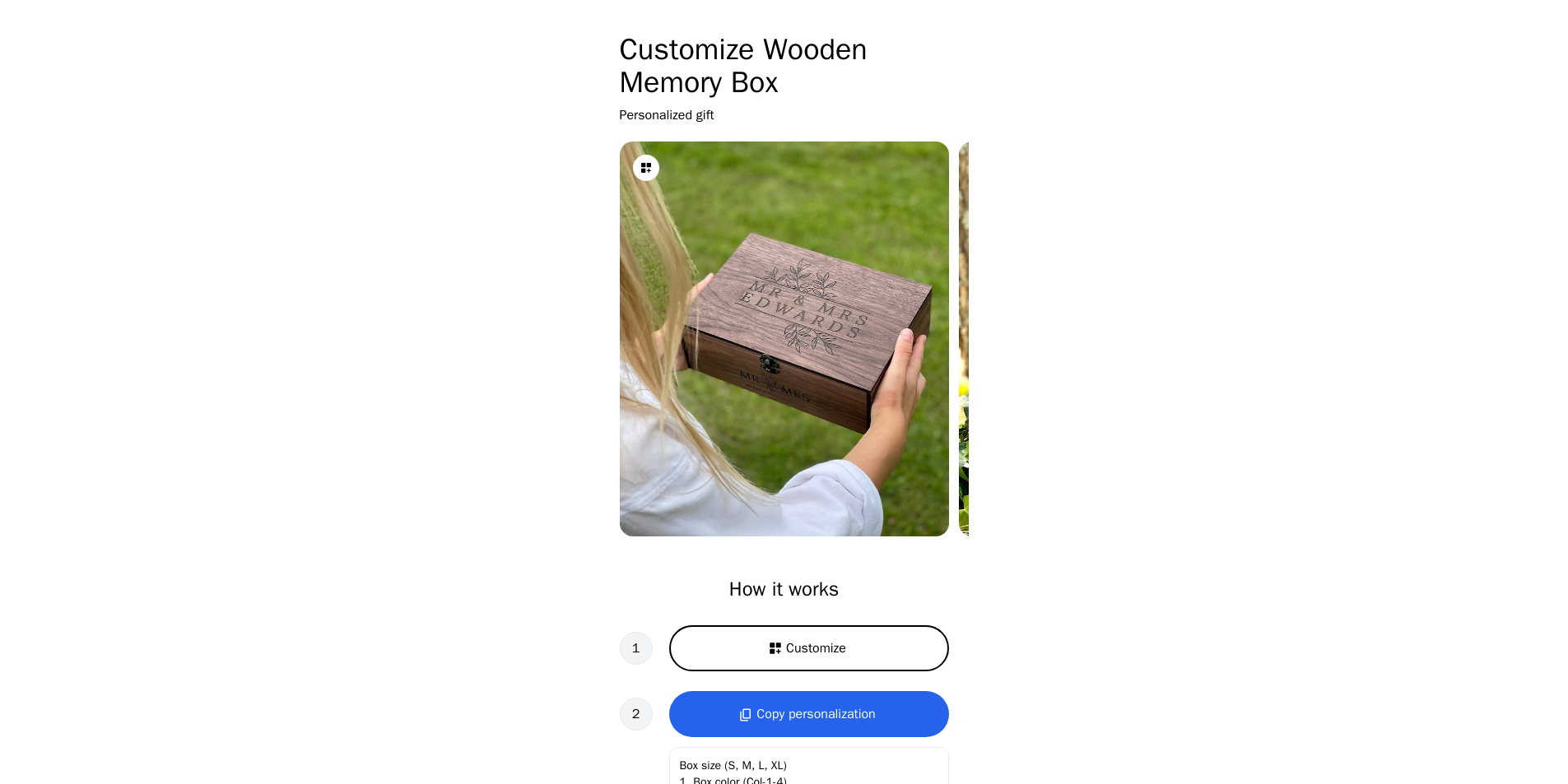 scroll, scrollTop: 333, scrollLeft: 0, axis: vertical 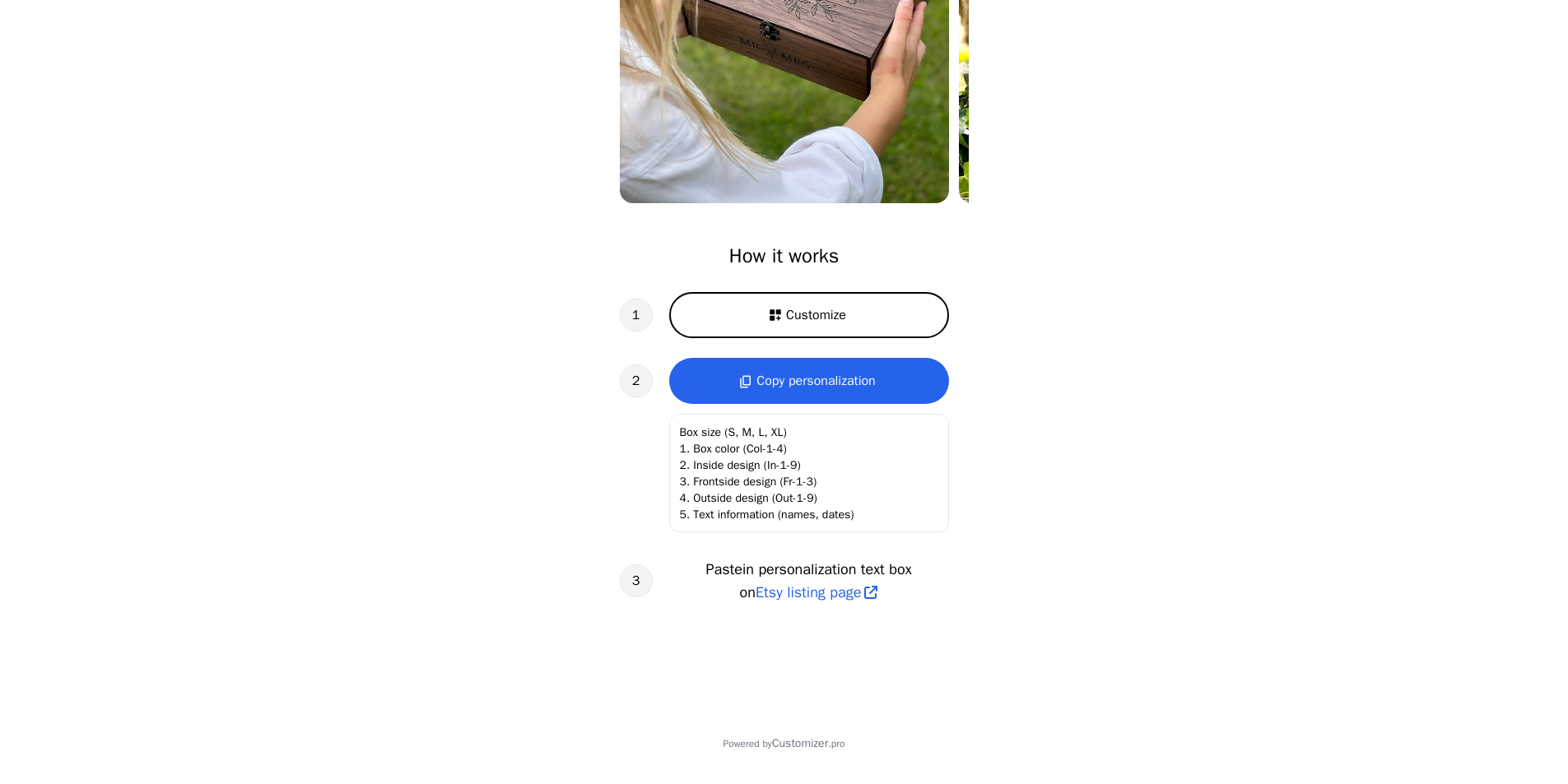 click on "Customize" at bounding box center (816, 315) 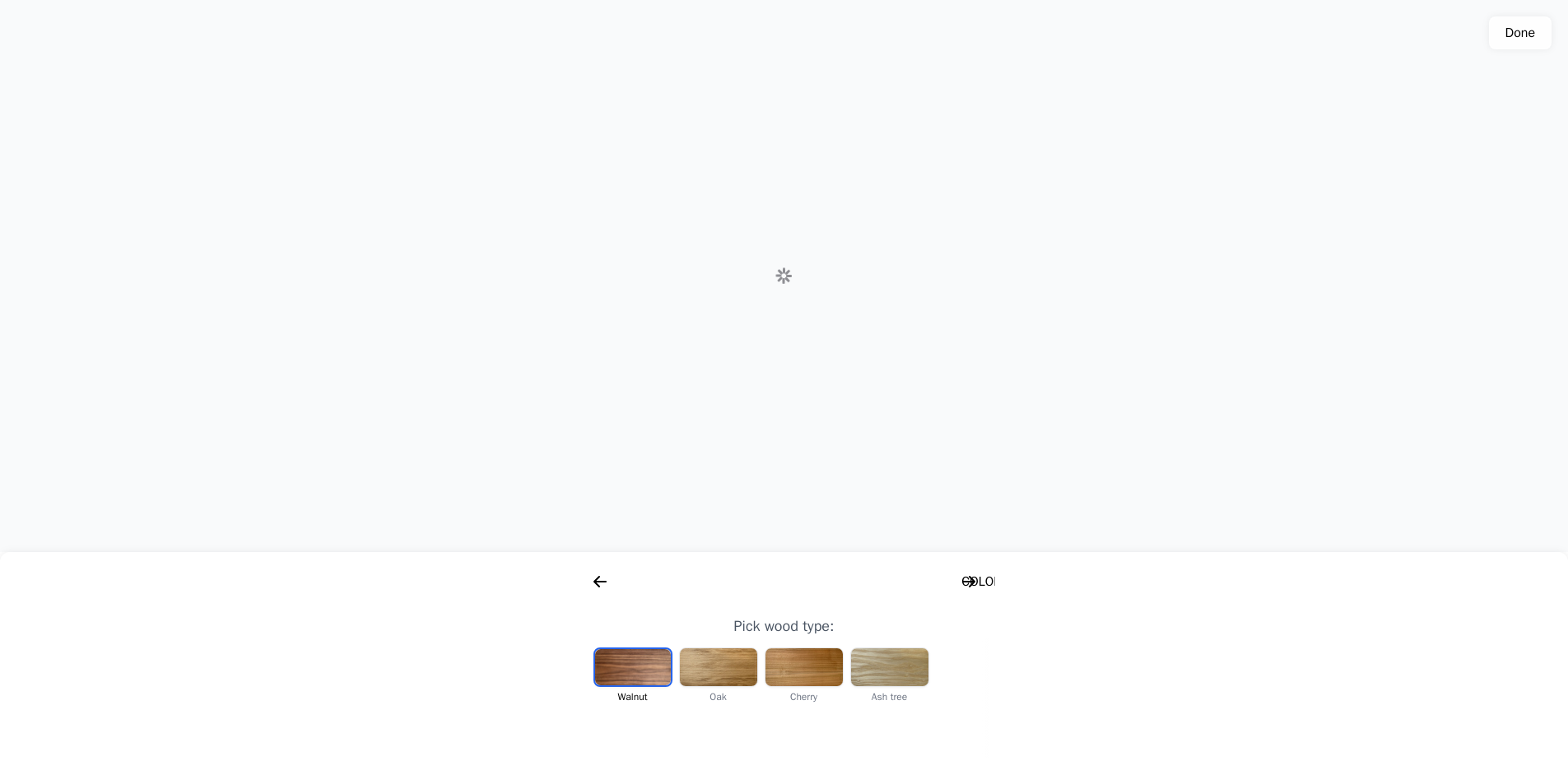 scroll, scrollTop: 0, scrollLeft: 211, axis: horizontal 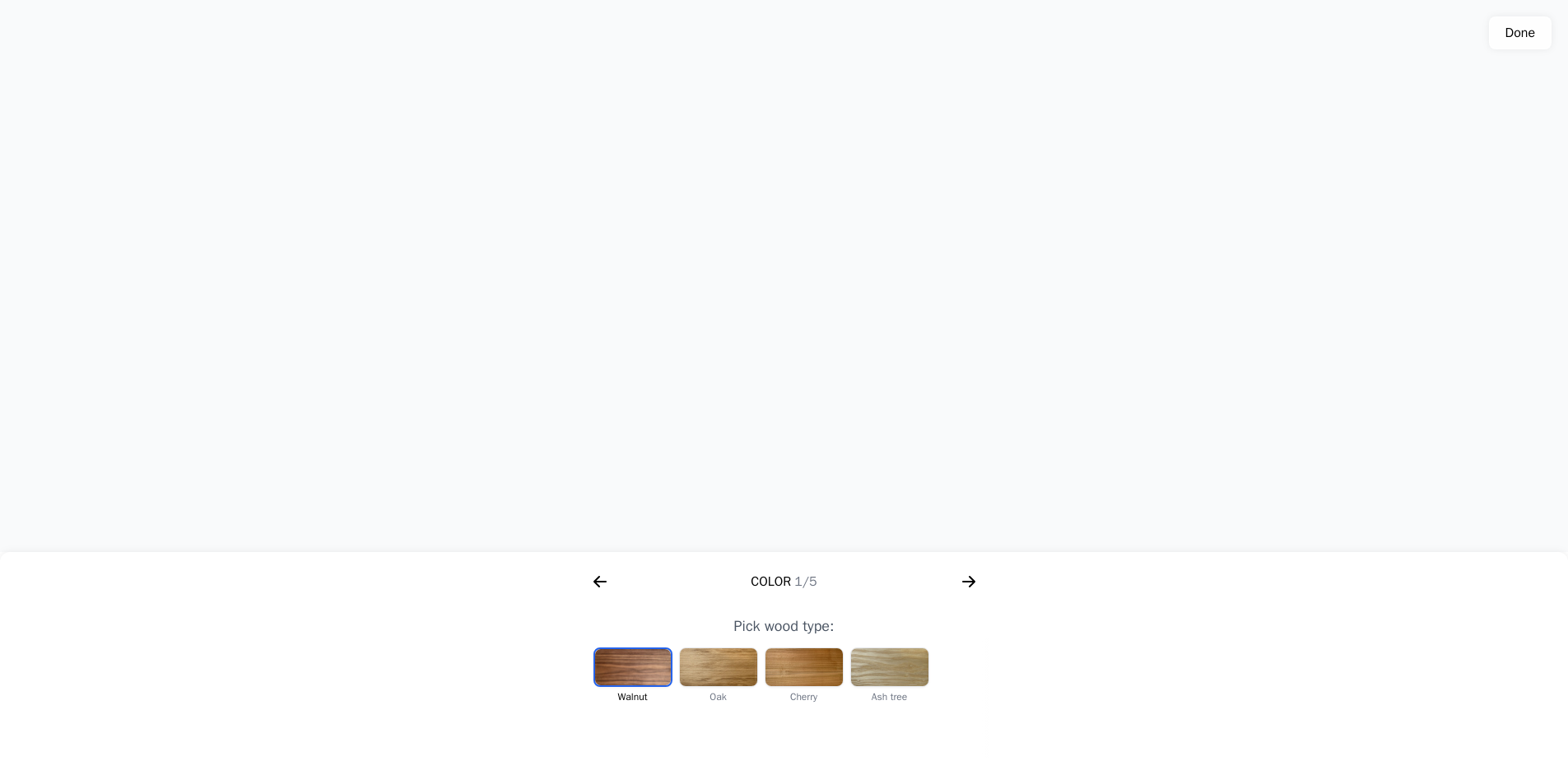 click 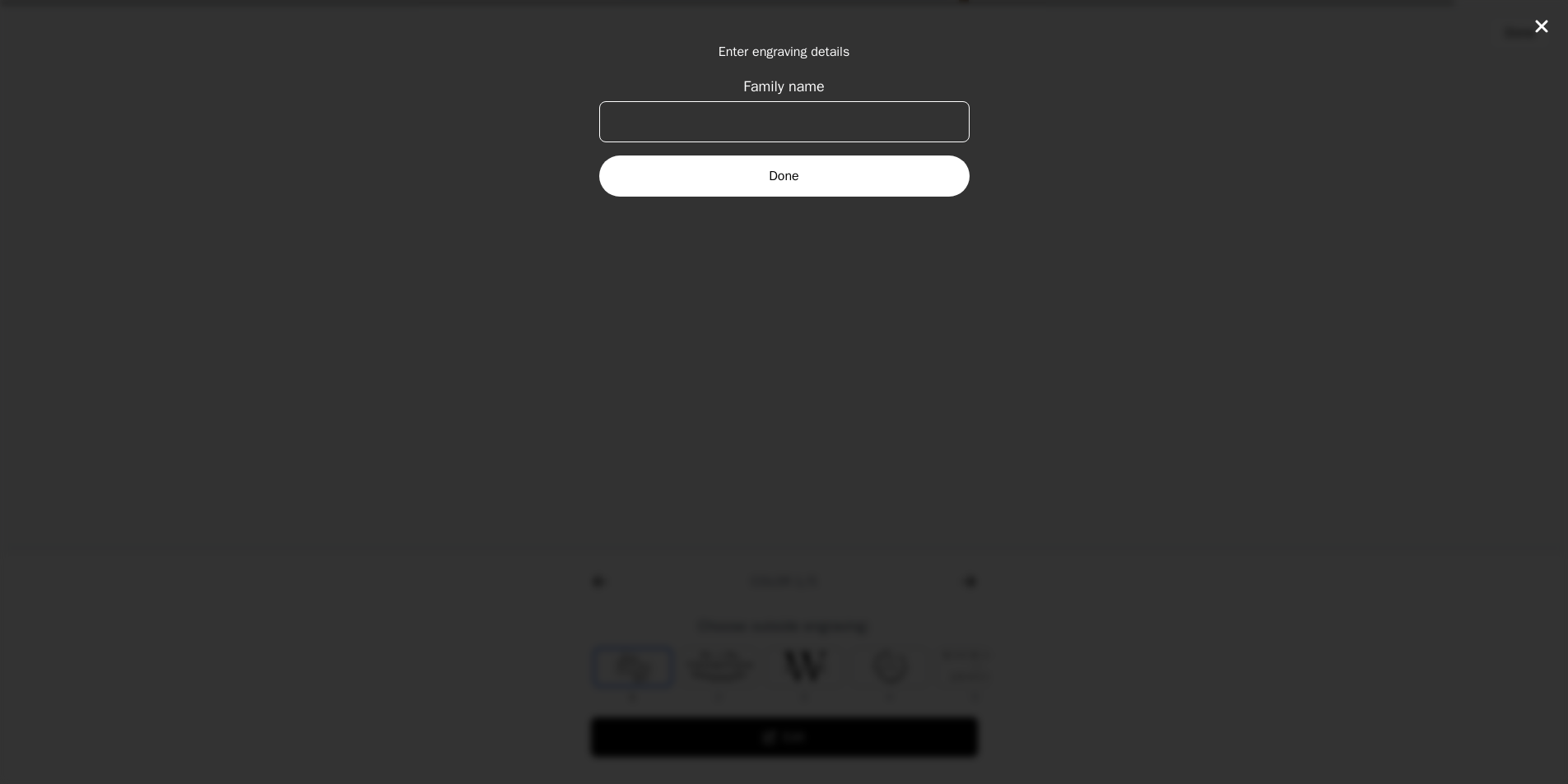 scroll, scrollTop: 0, scrollLeft: 339, axis: horizontal 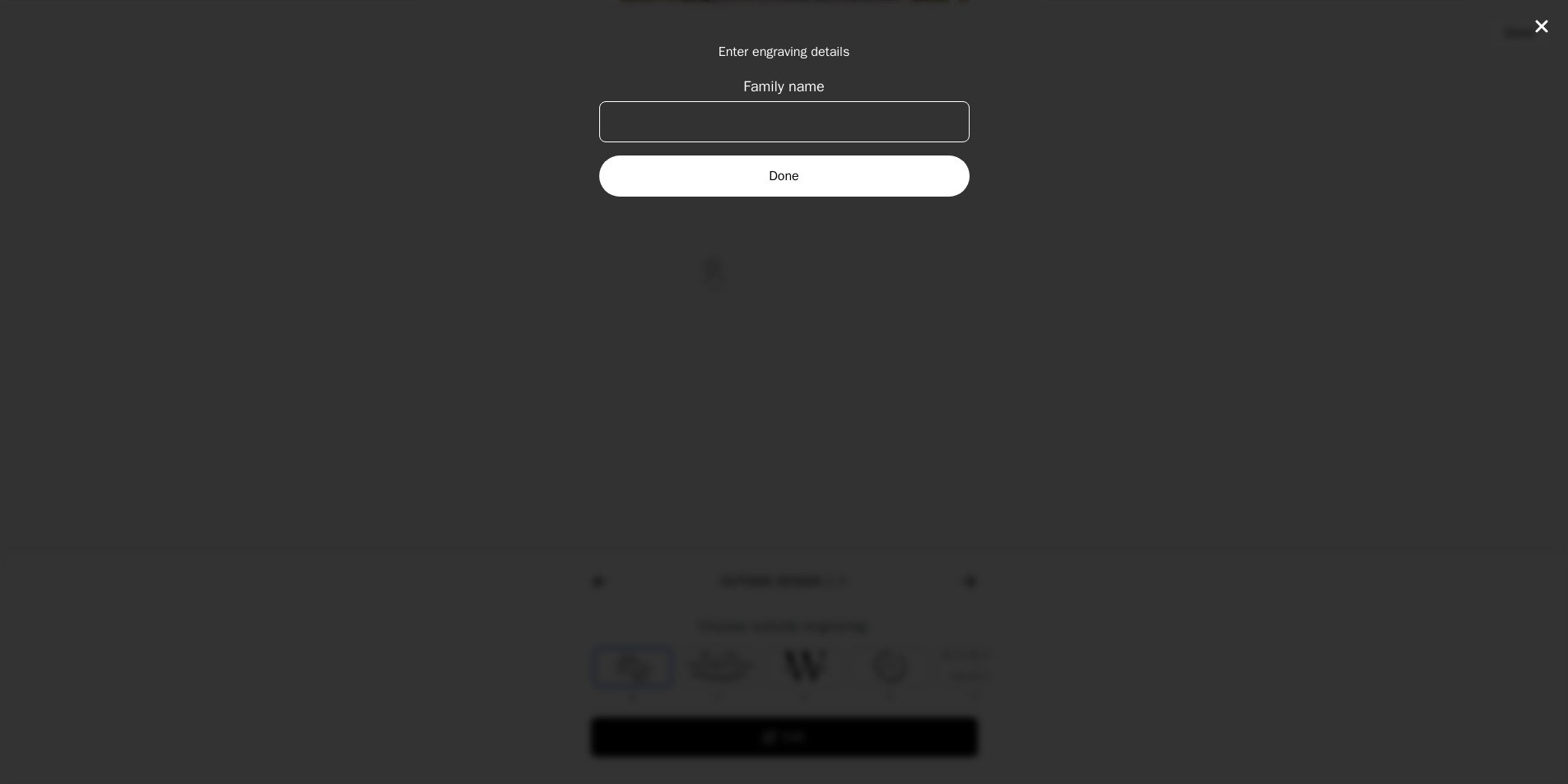 click on "Done" at bounding box center (784, 176) 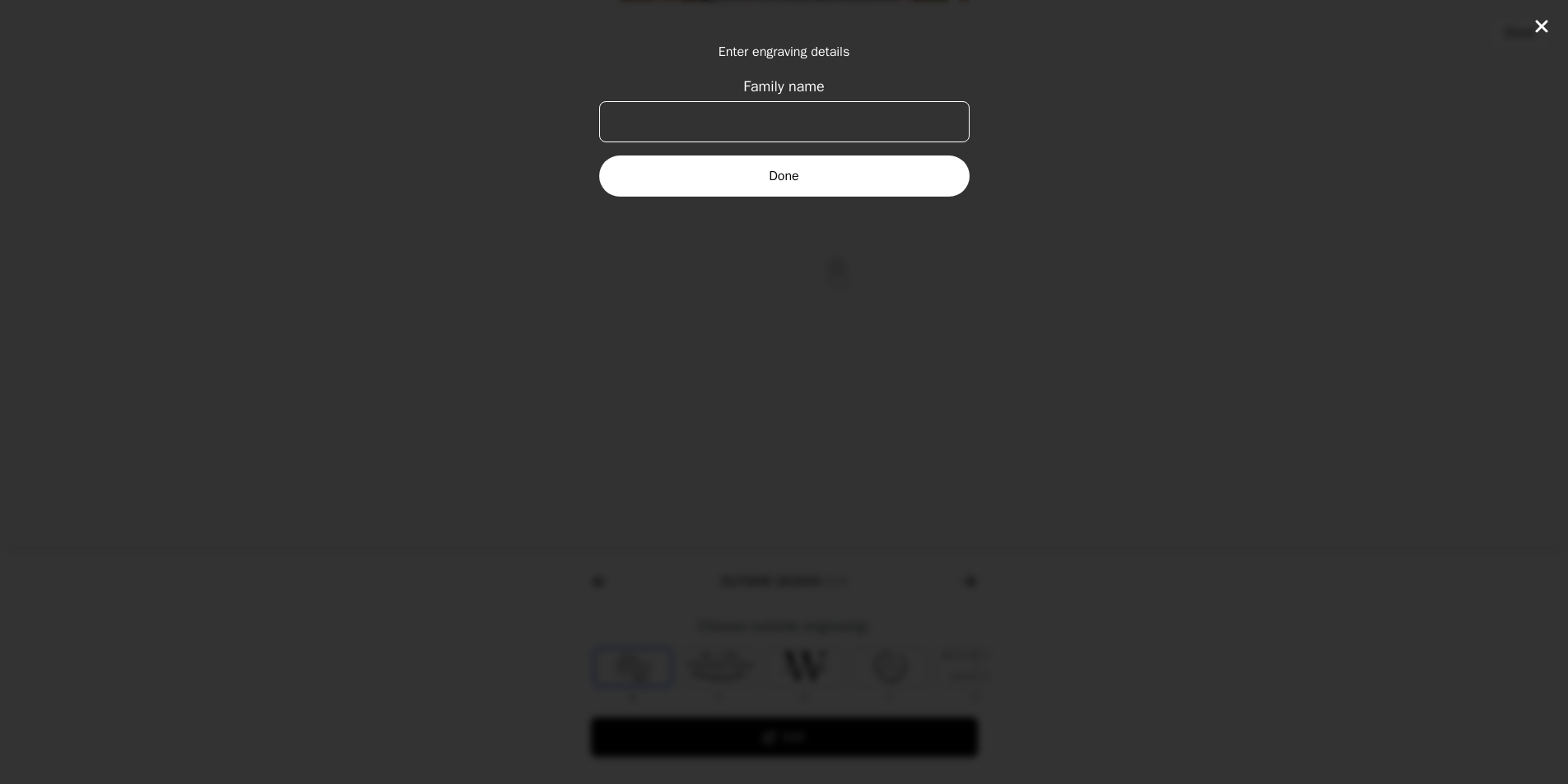 click 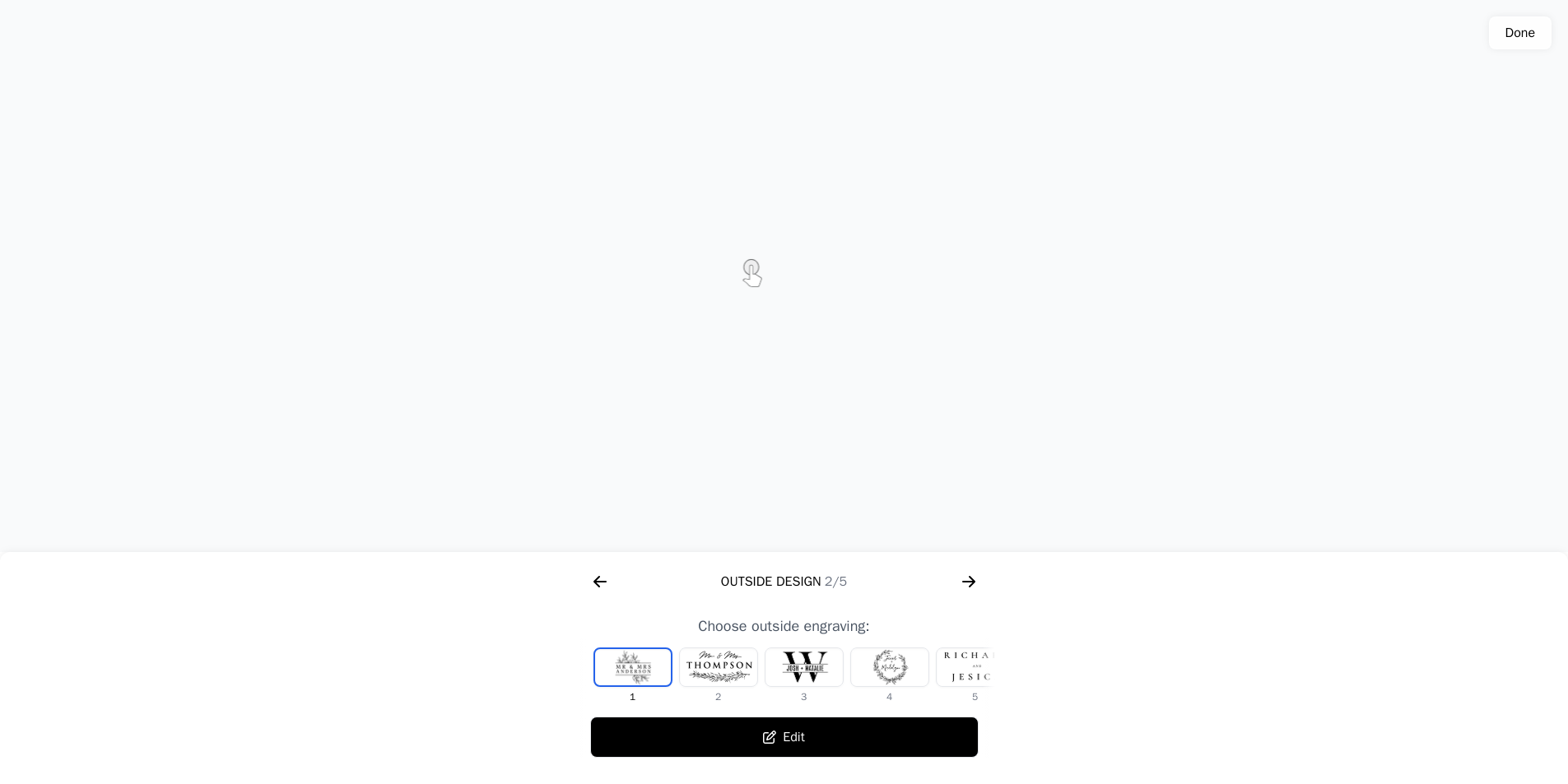 click at bounding box center [890, 667] 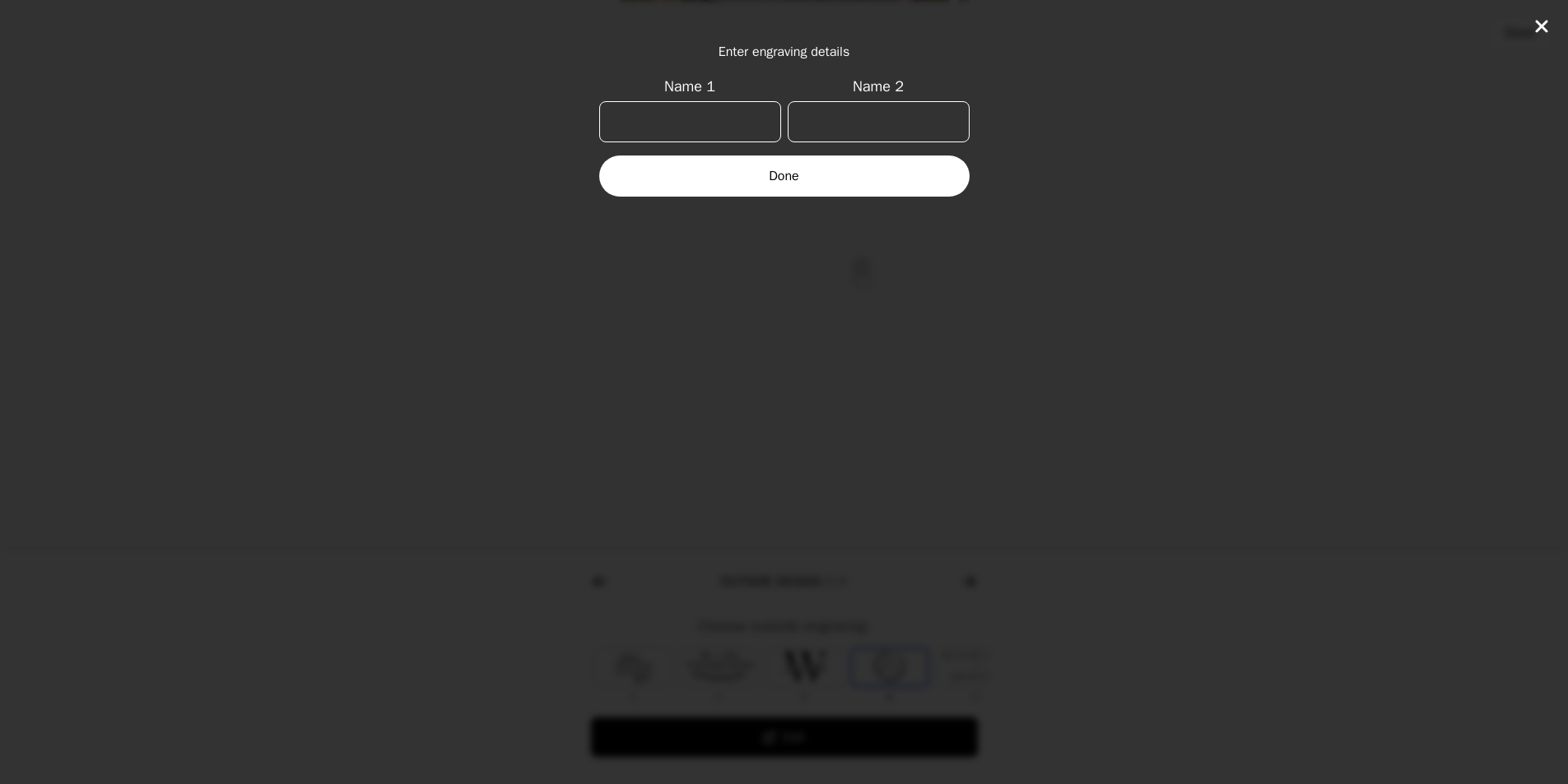 scroll, scrollTop: 0, scrollLeft: 105, axis: horizontal 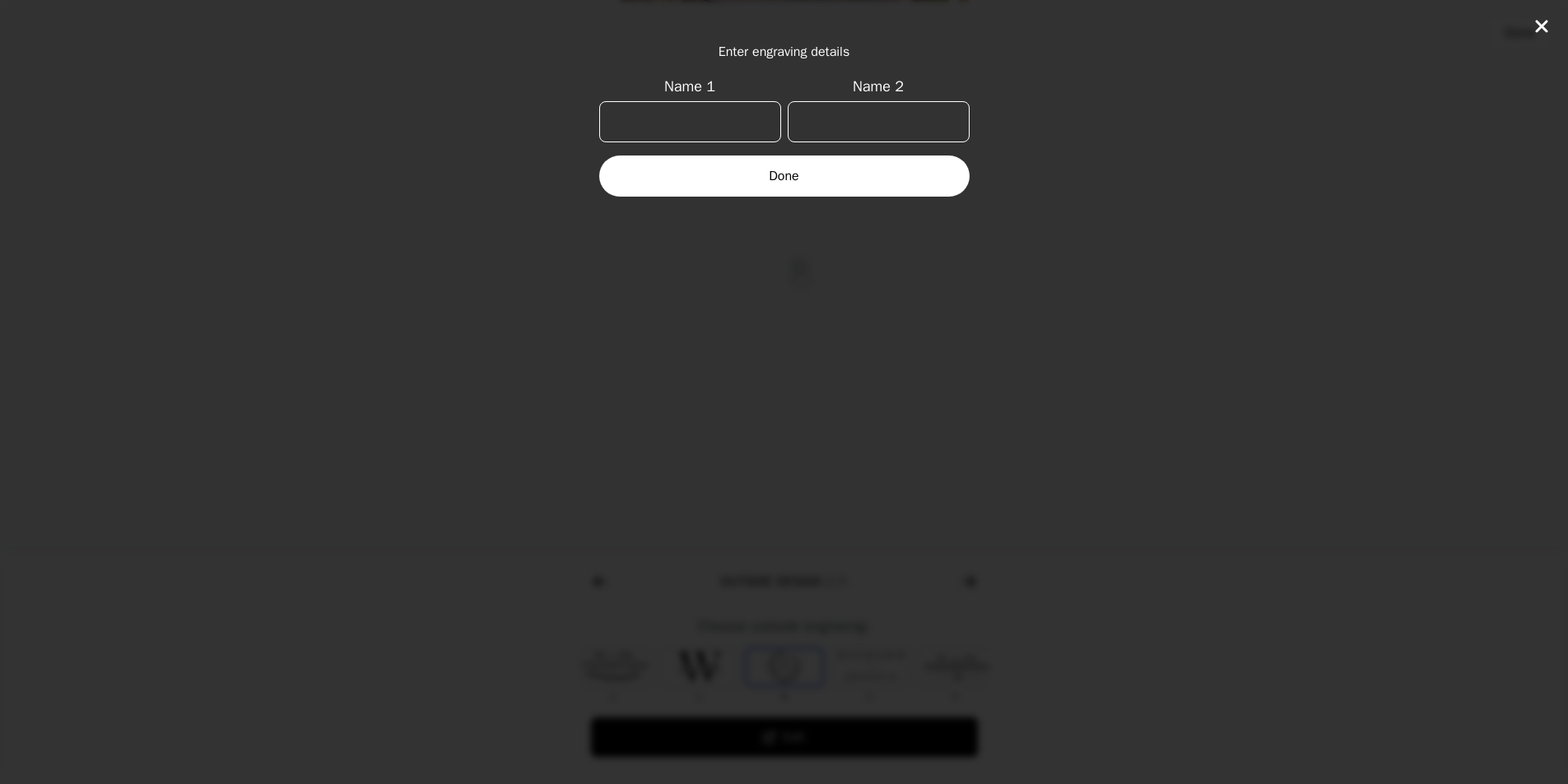 click on "Name 1" at bounding box center (690, 122) 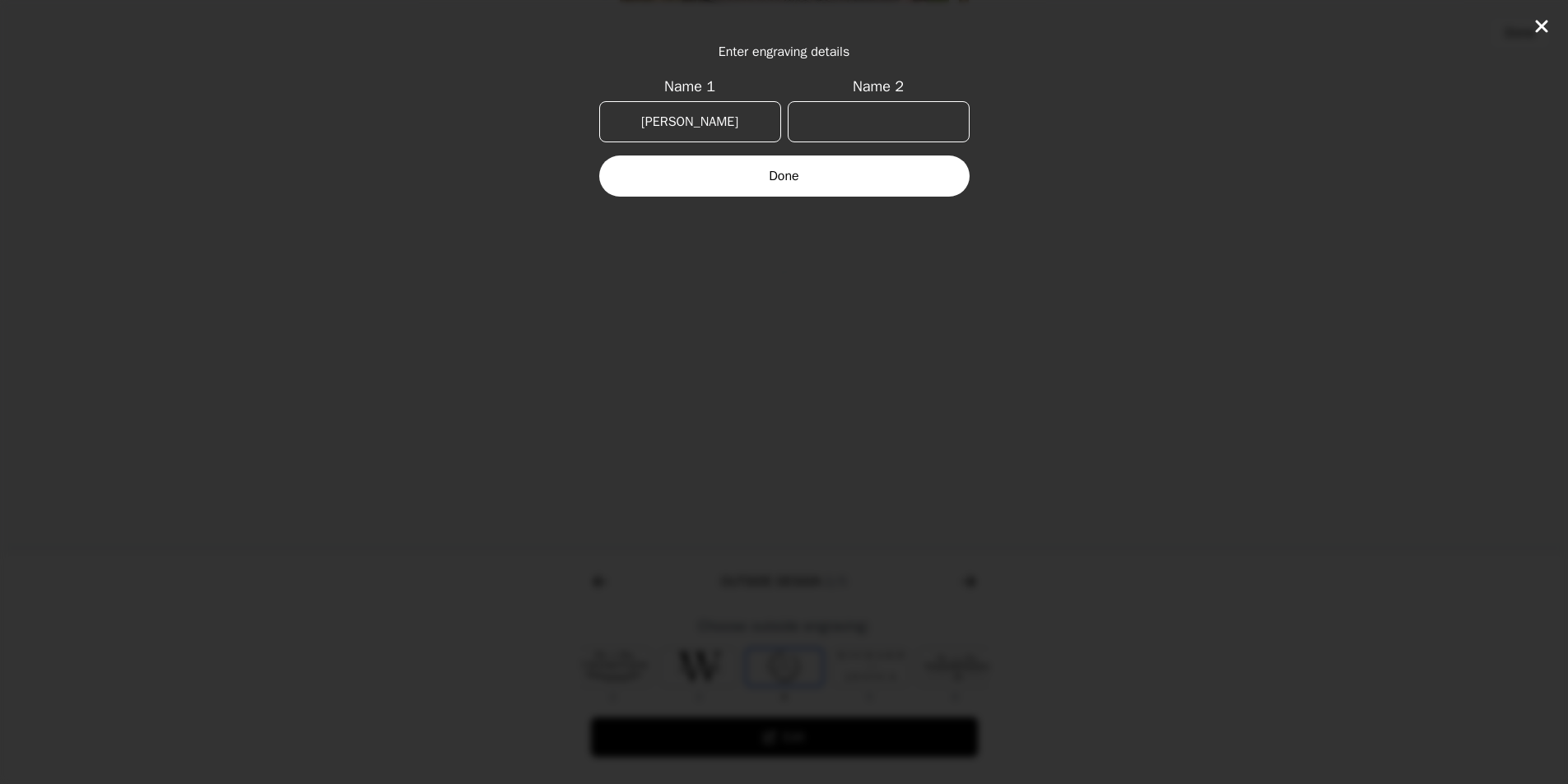 type on "[PERSON_NAME]" 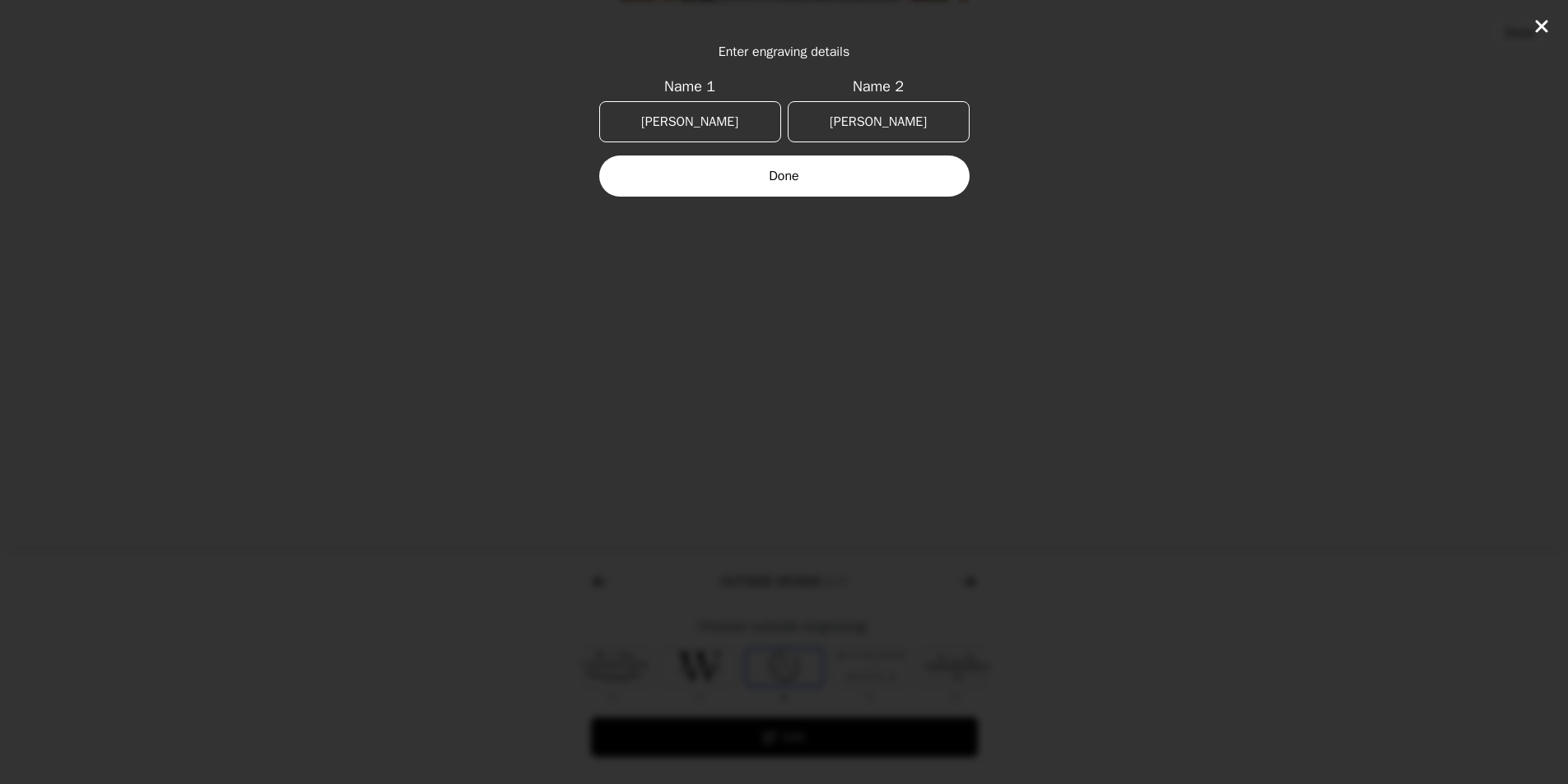 type on "Ramona" 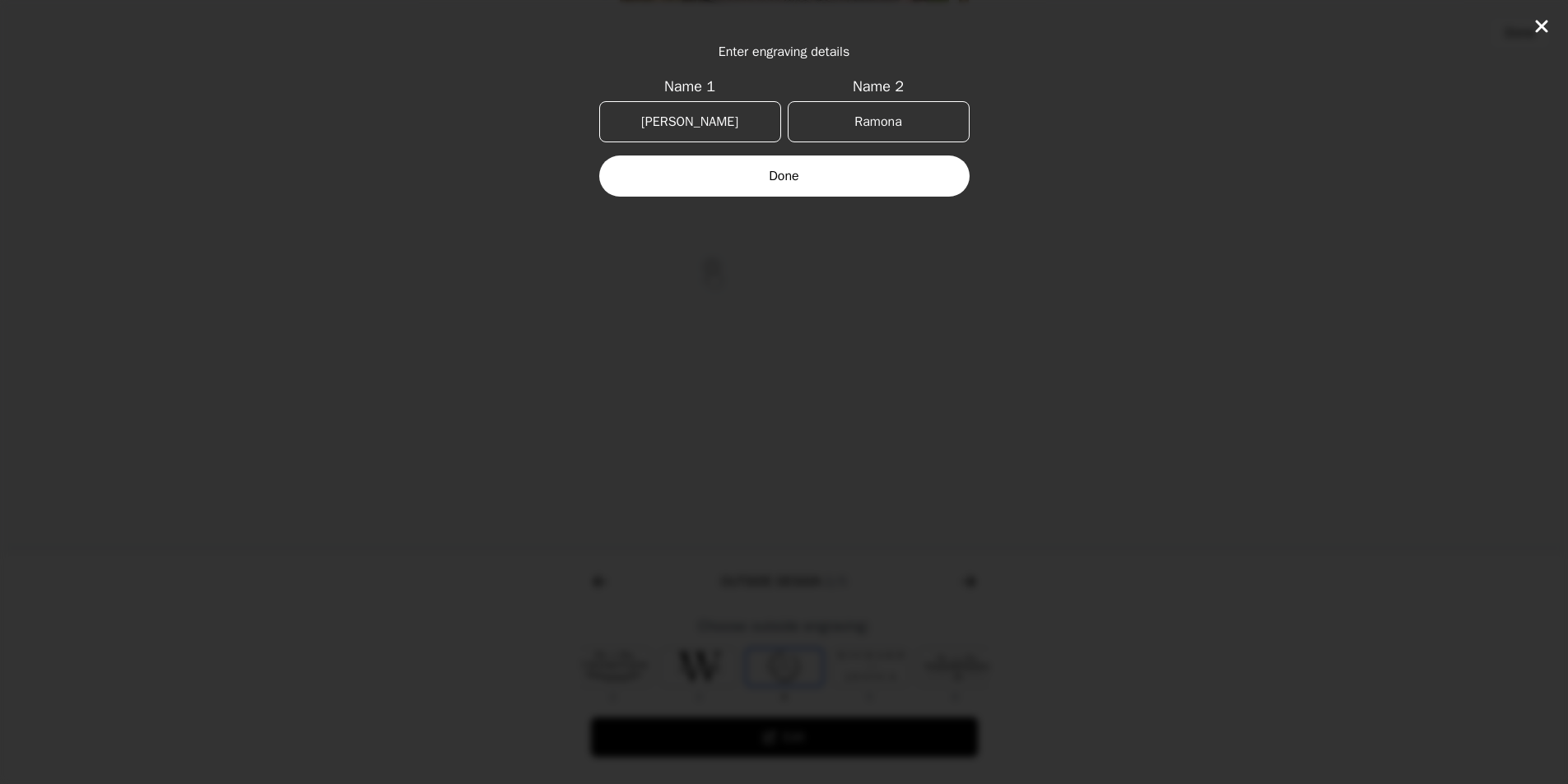click on "Done" at bounding box center (784, 176) 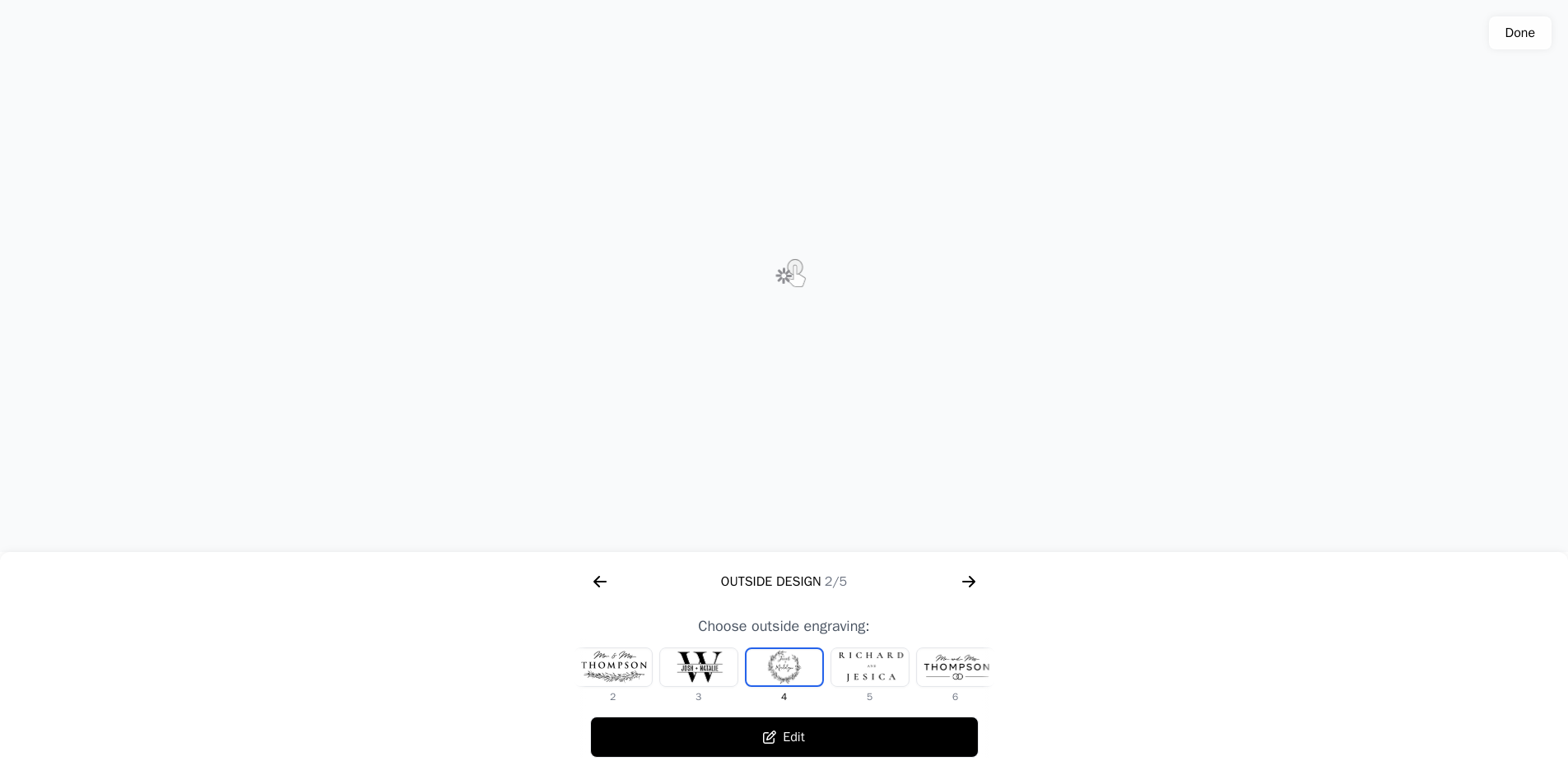 click at bounding box center [784, 276] 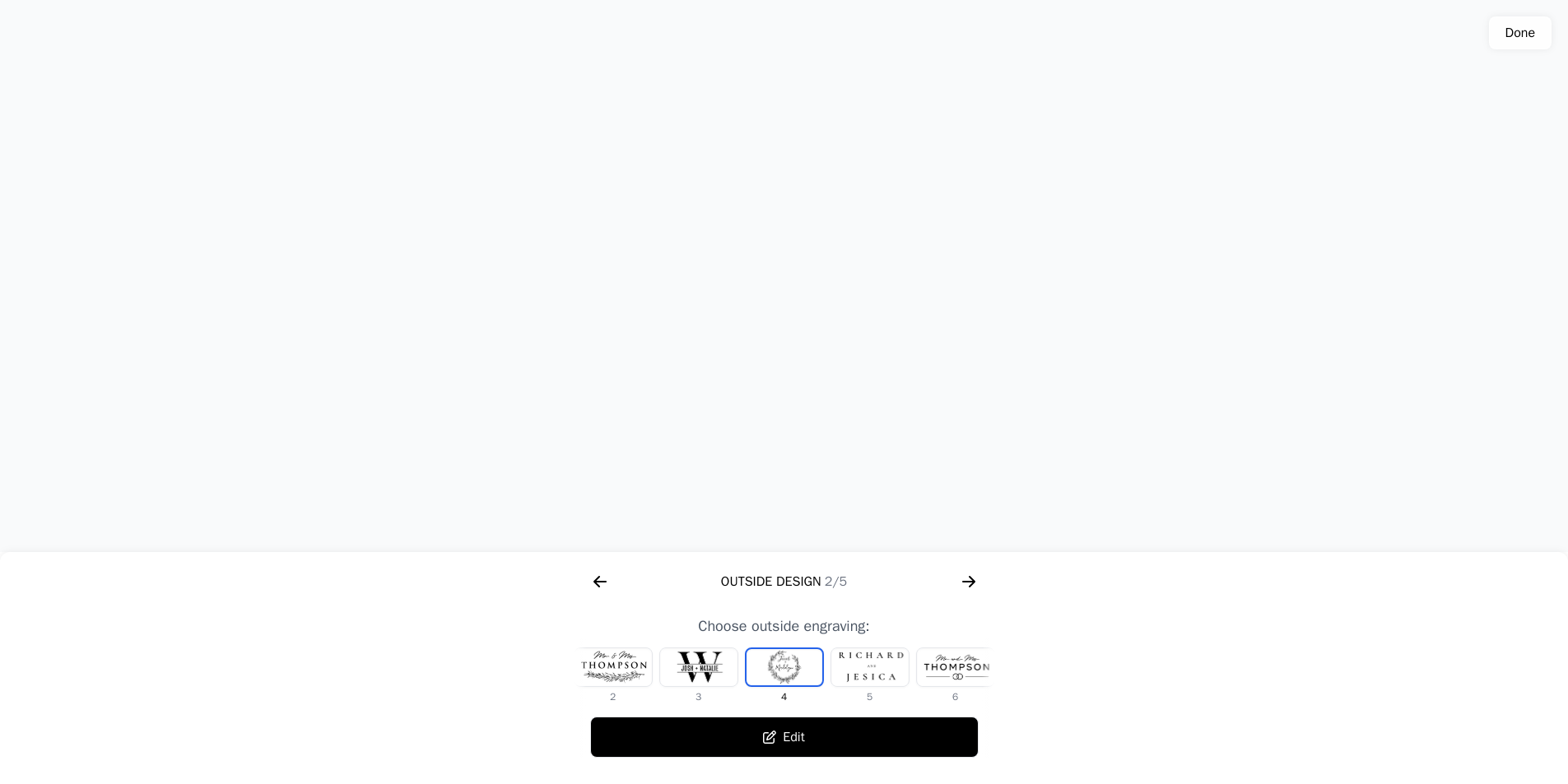 click at bounding box center [956, 667] 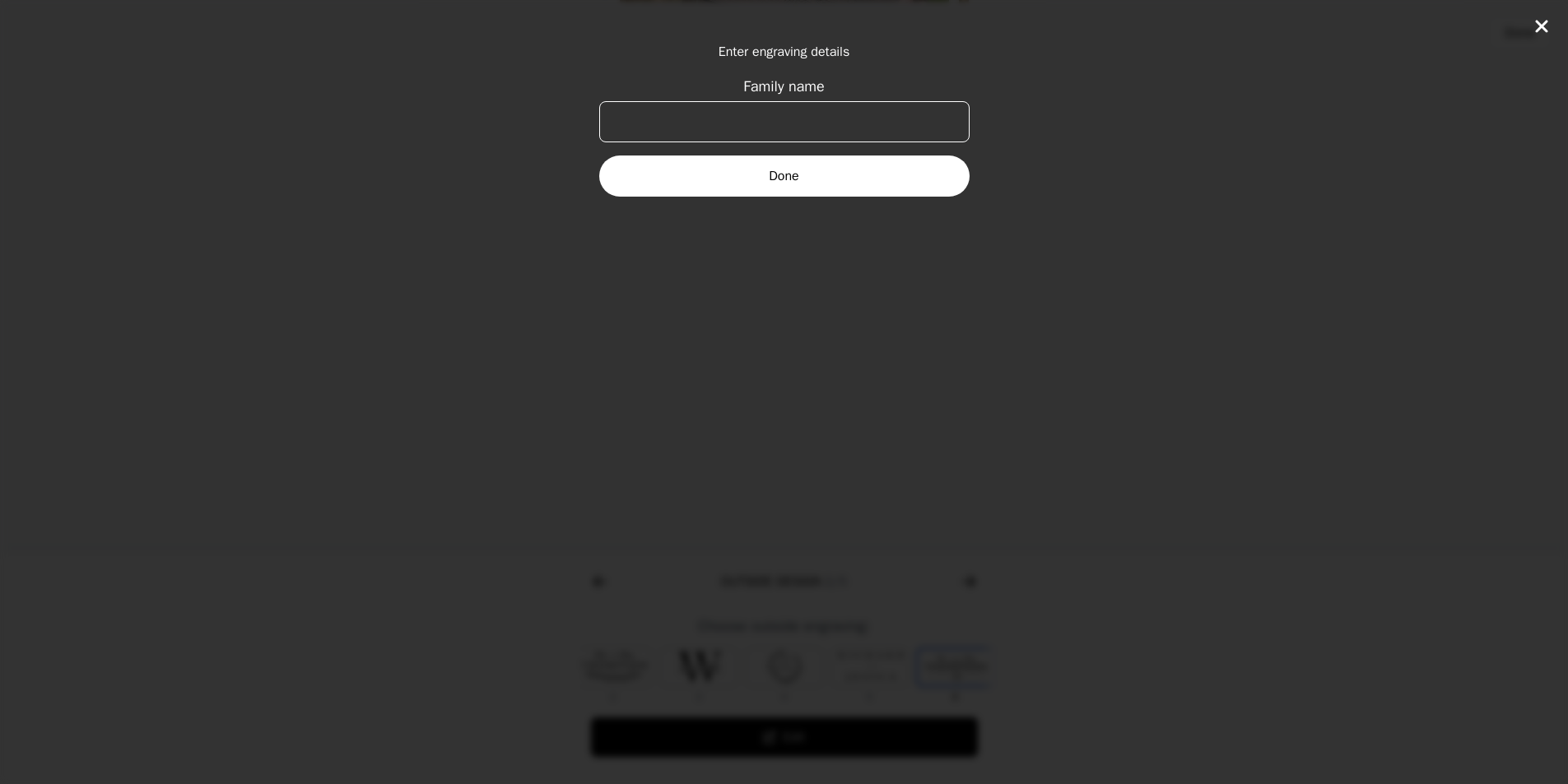 scroll, scrollTop: 0, scrollLeft: 277, axis: horizontal 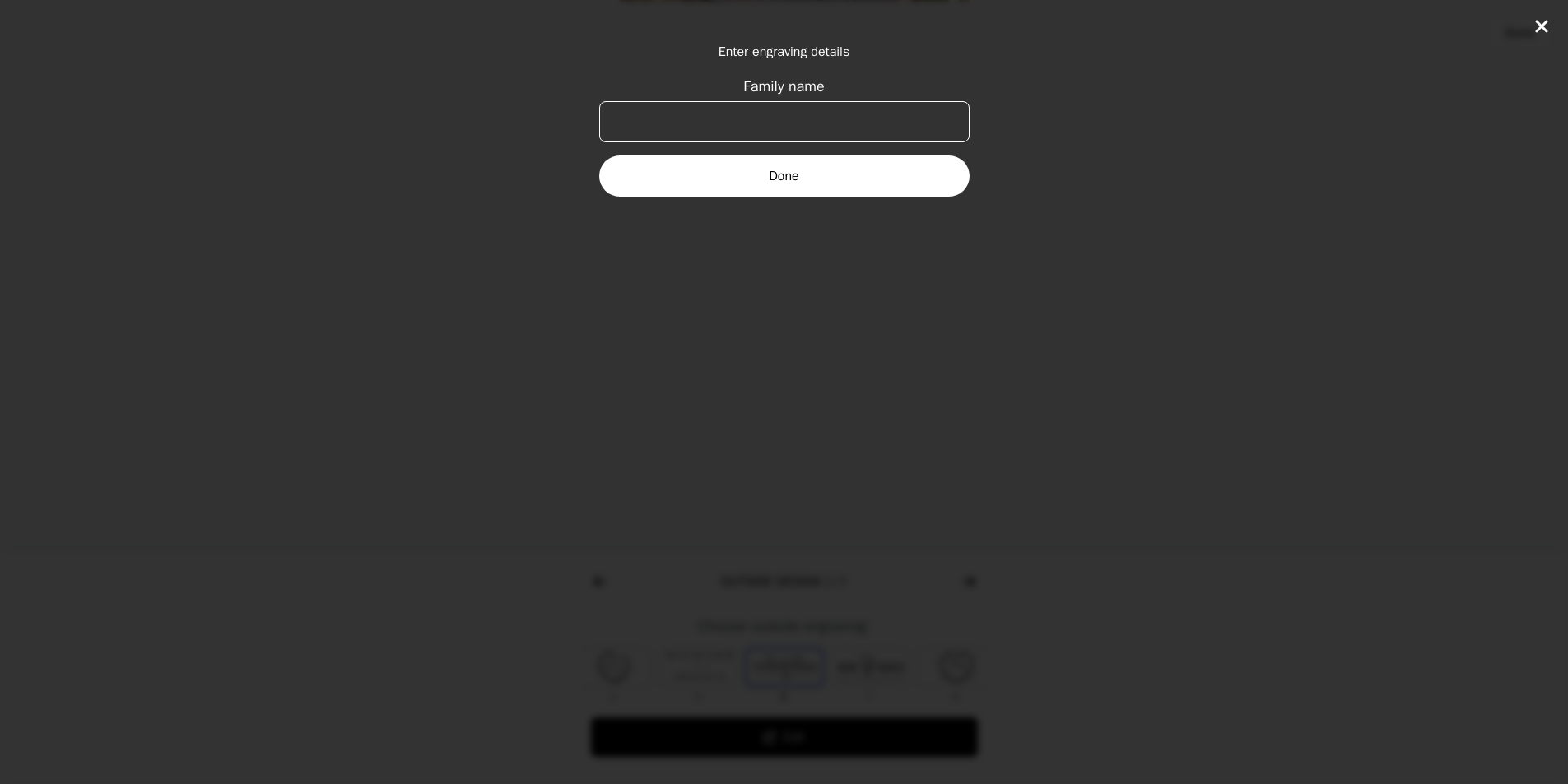 click on "Family name" at bounding box center [784, 122] 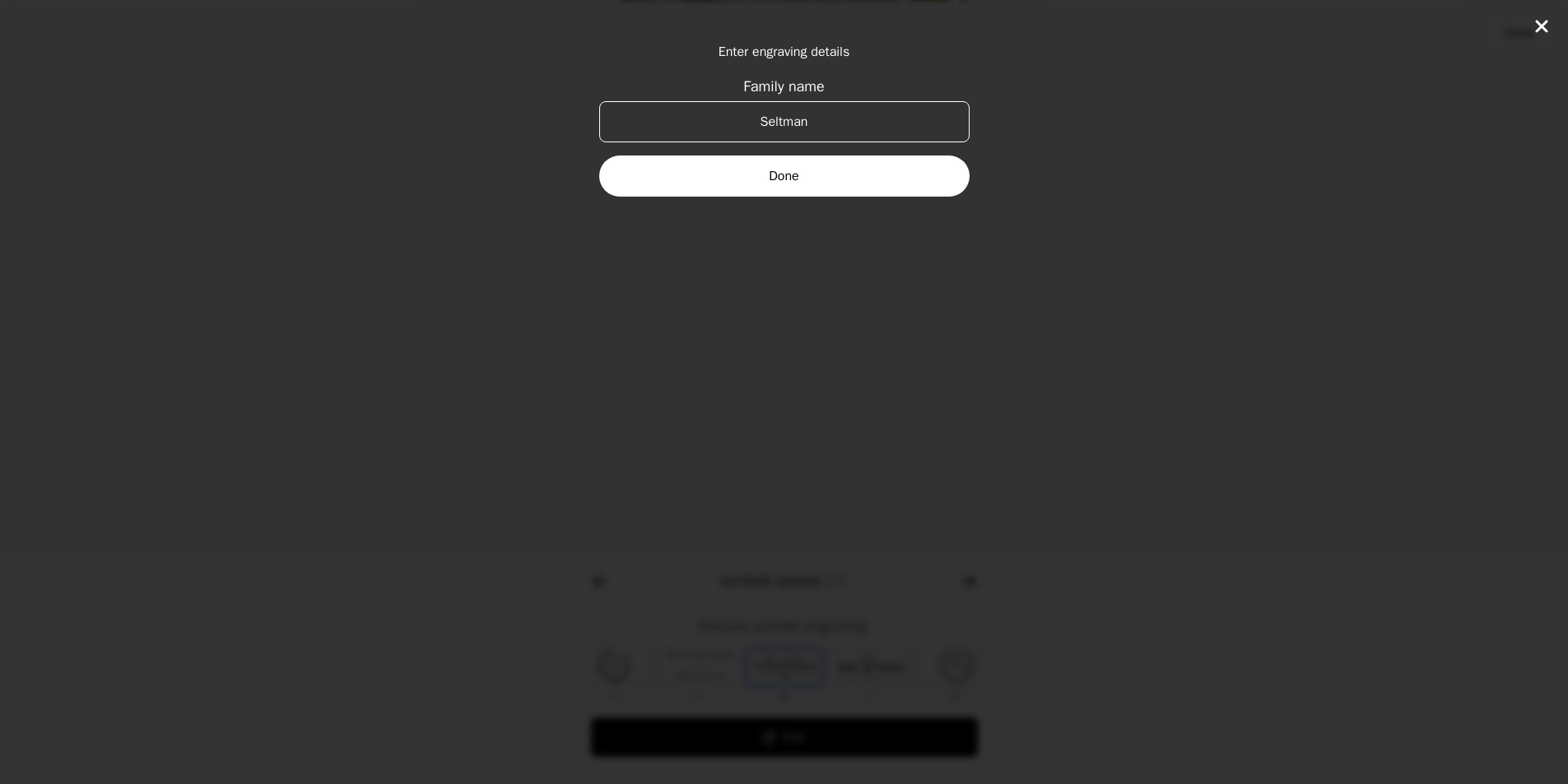 type on "[PERSON_NAME]" 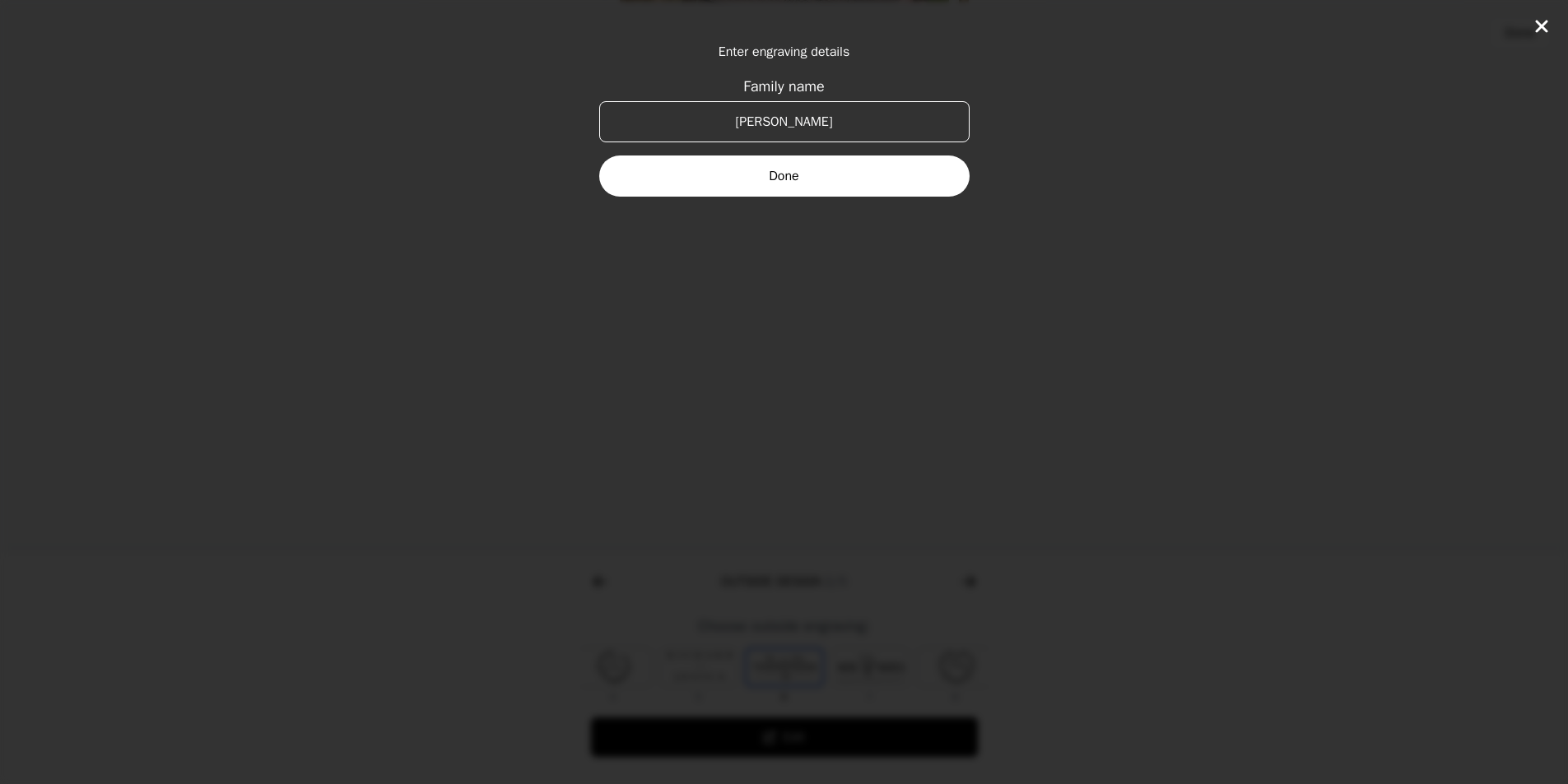 click on "Done" at bounding box center [784, 176] 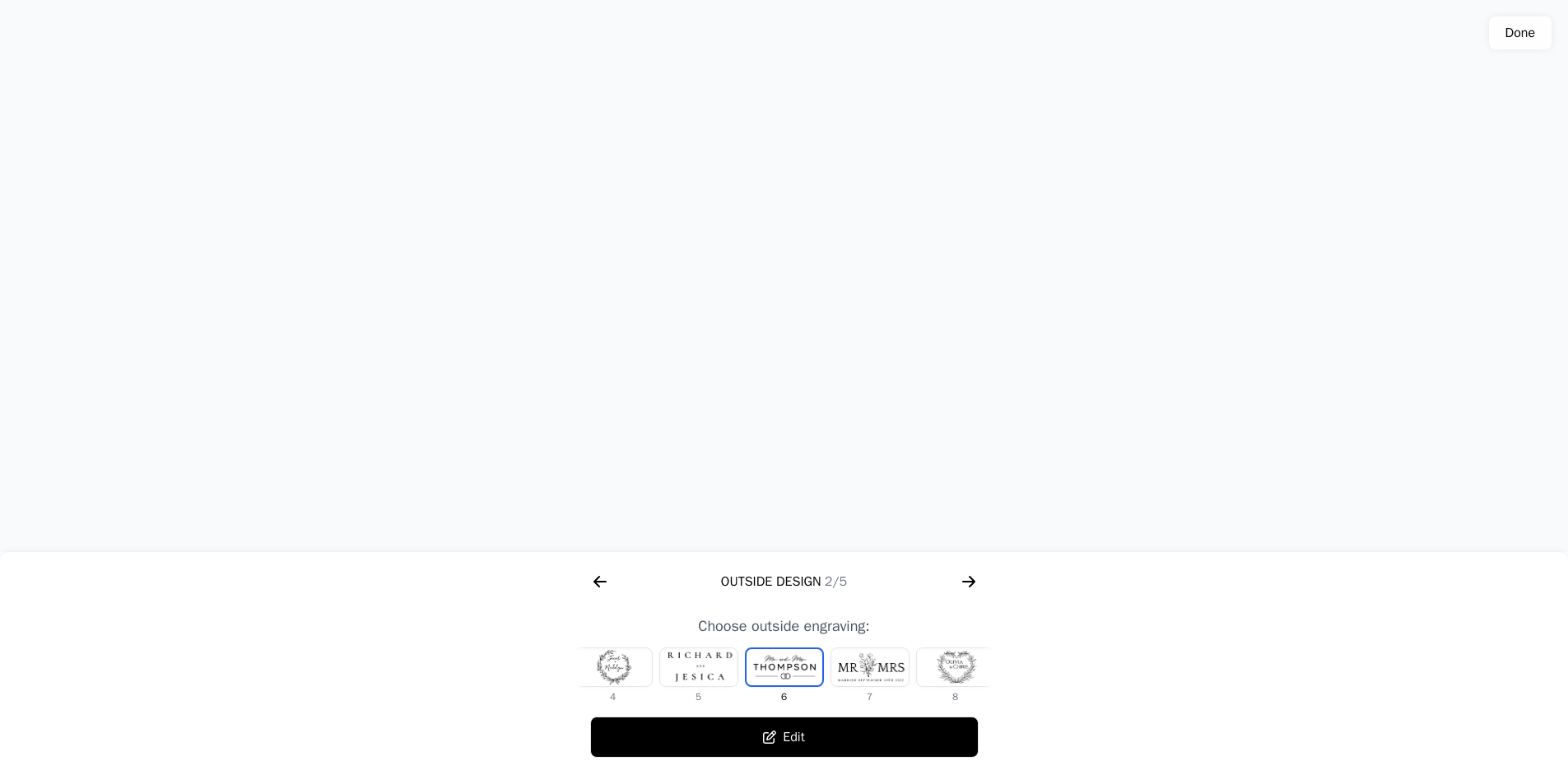 click 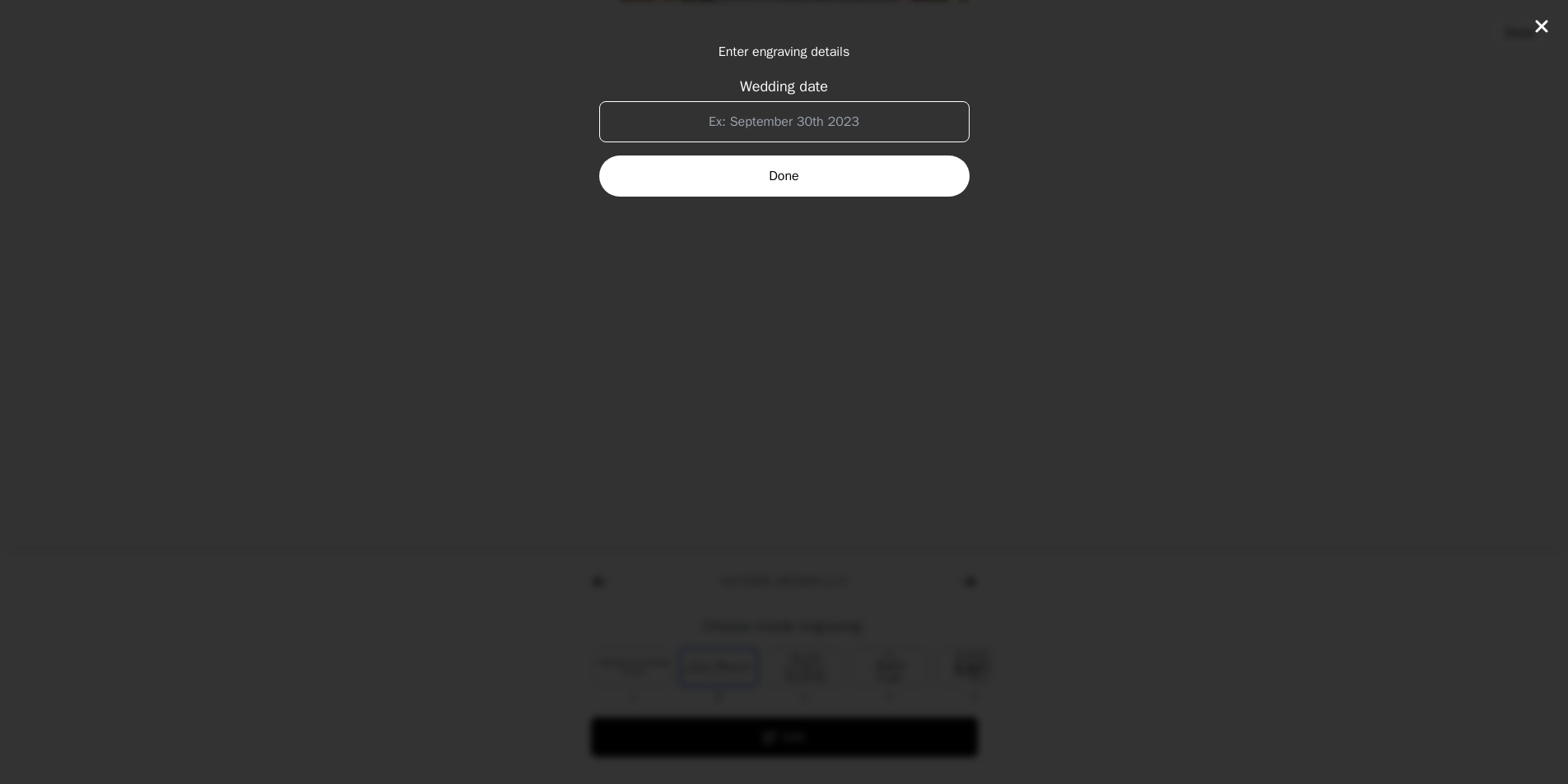scroll, scrollTop: 0, scrollLeft: 1054, axis: horizontal 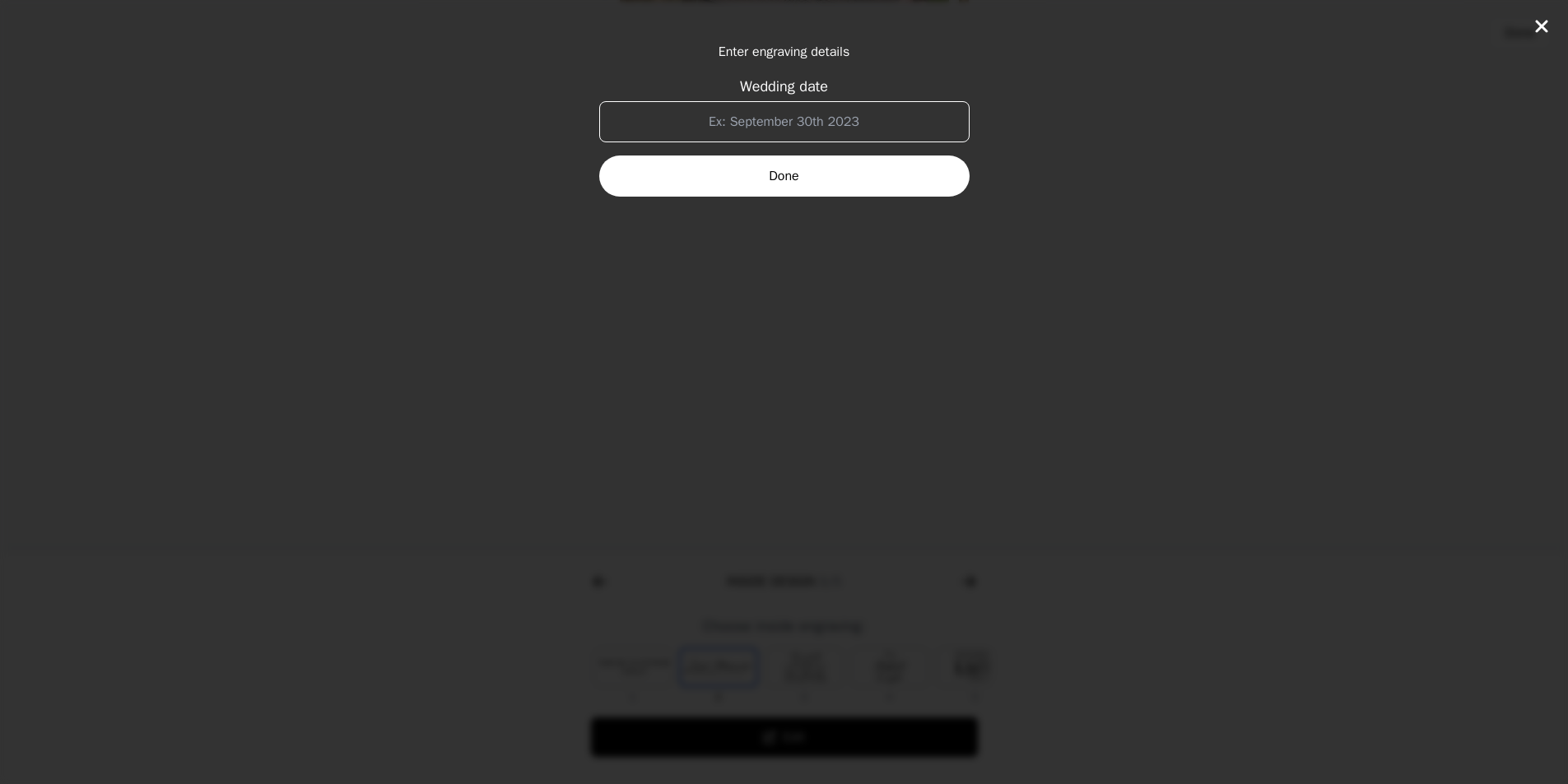 click on "Wedding date" at bounding box center (784, 122) 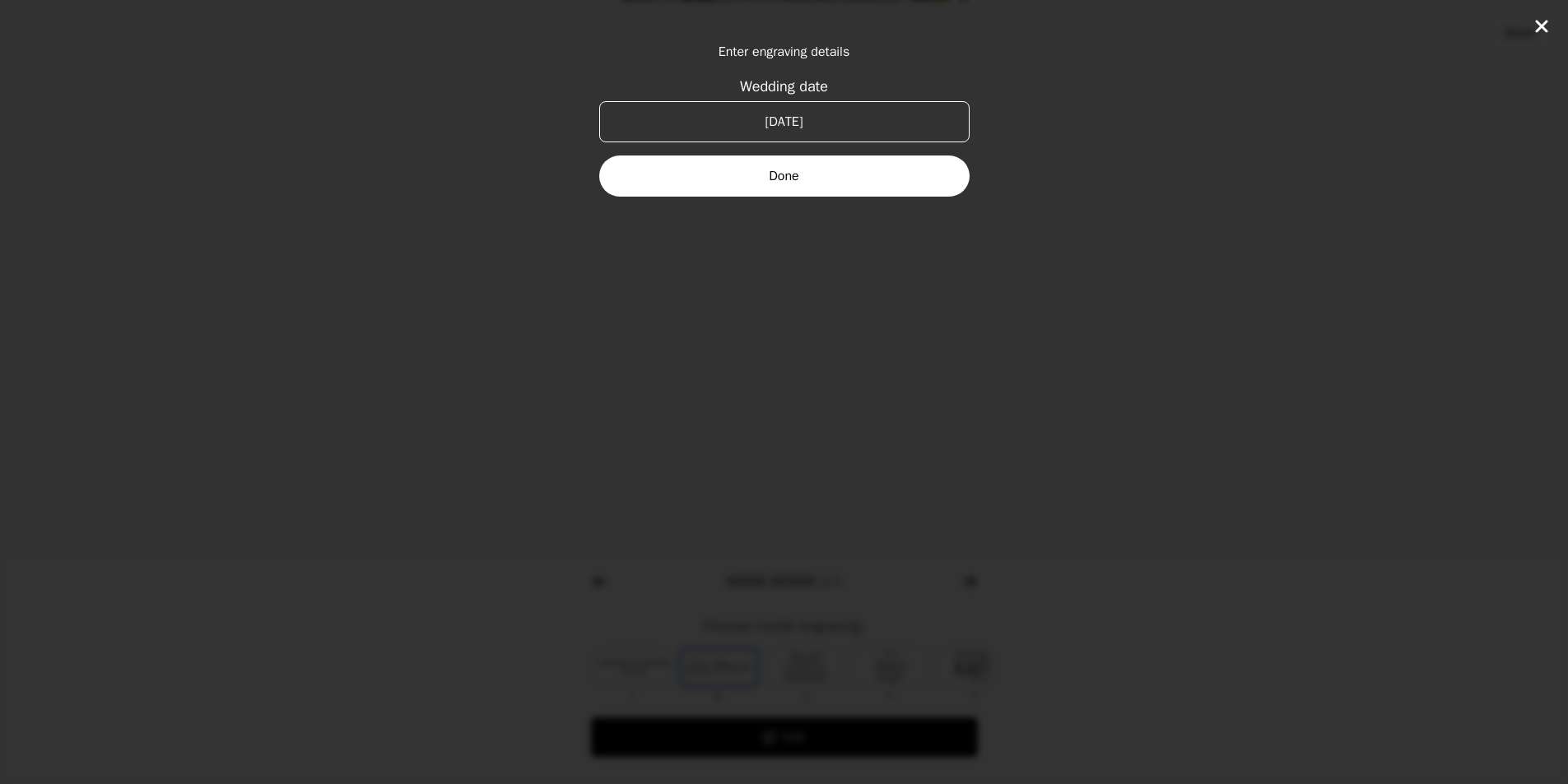 type on "[DATE]" 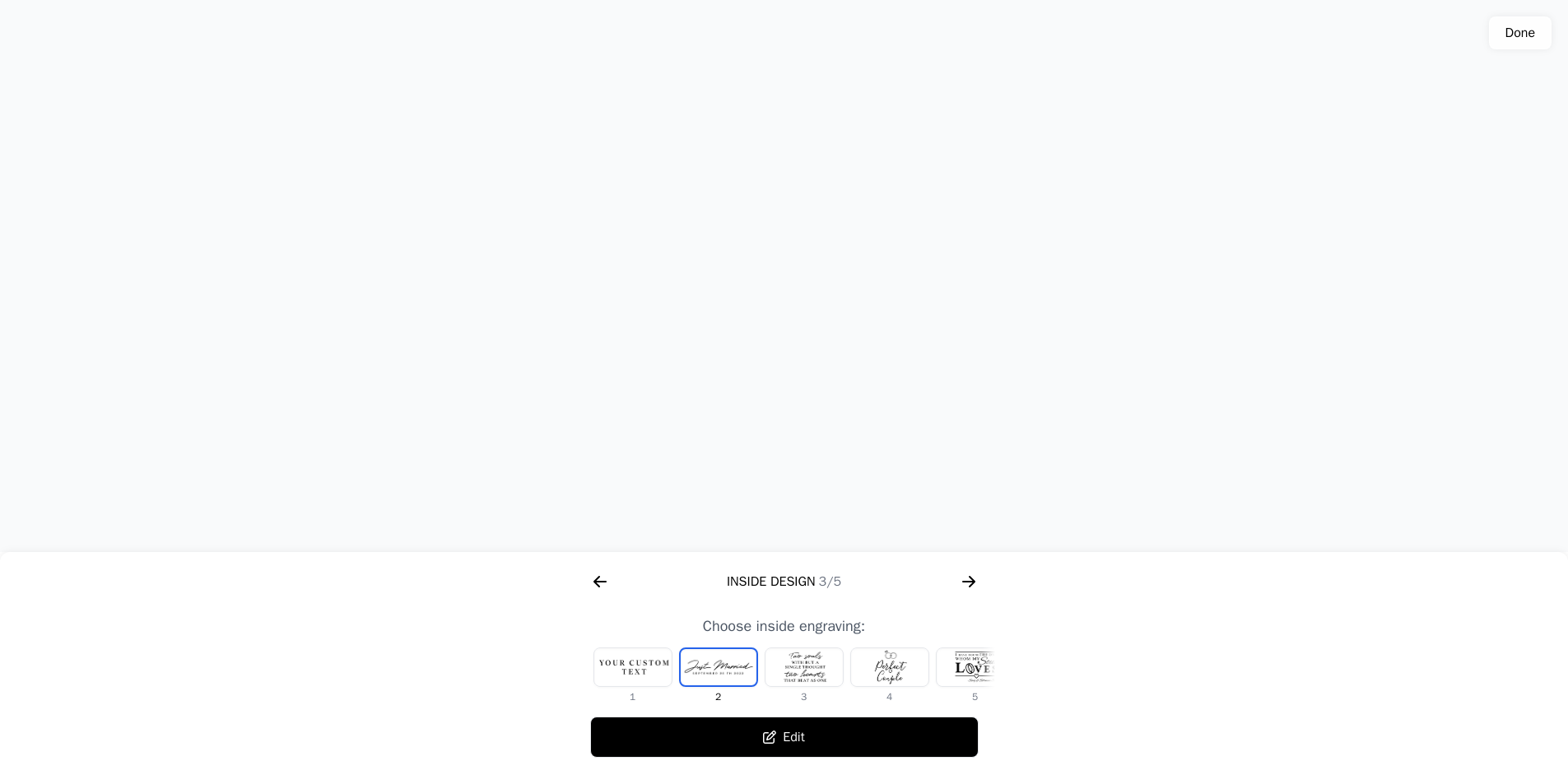click at bounding box center [633, 667] 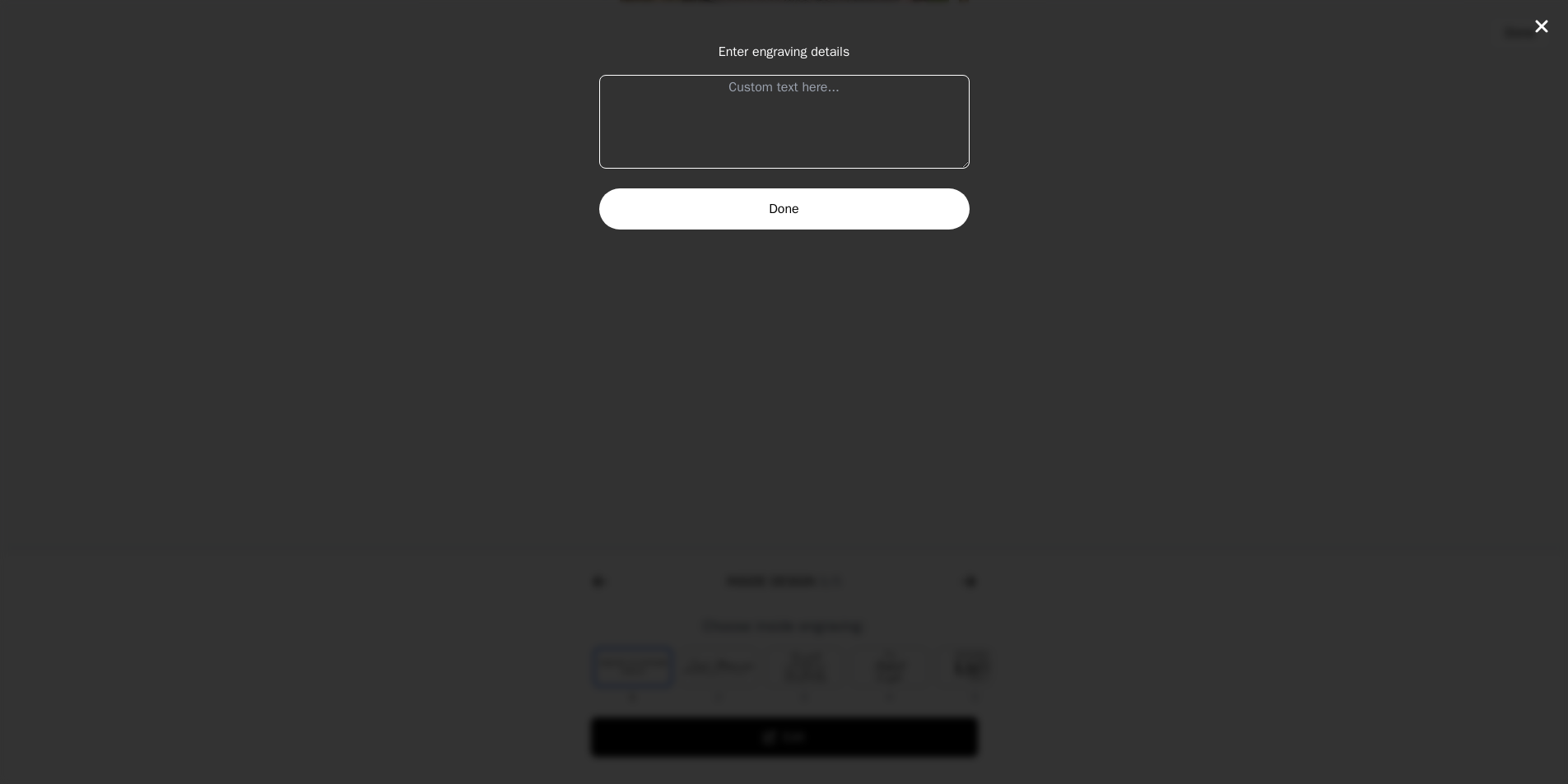 click at bounding box center (784, 122) 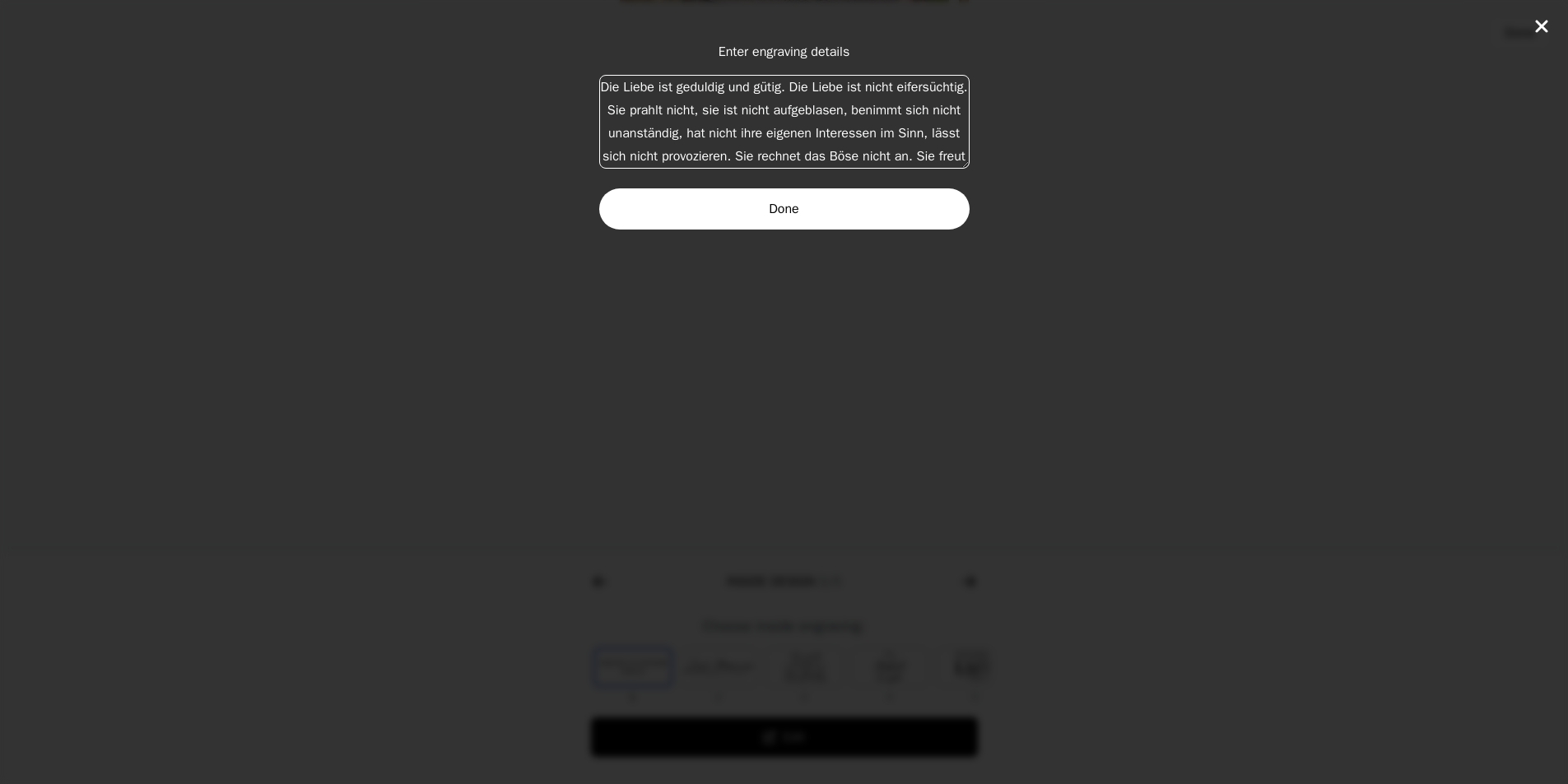 scroll, scrollTop: 112, scrollLeft: 0, axis: vertical 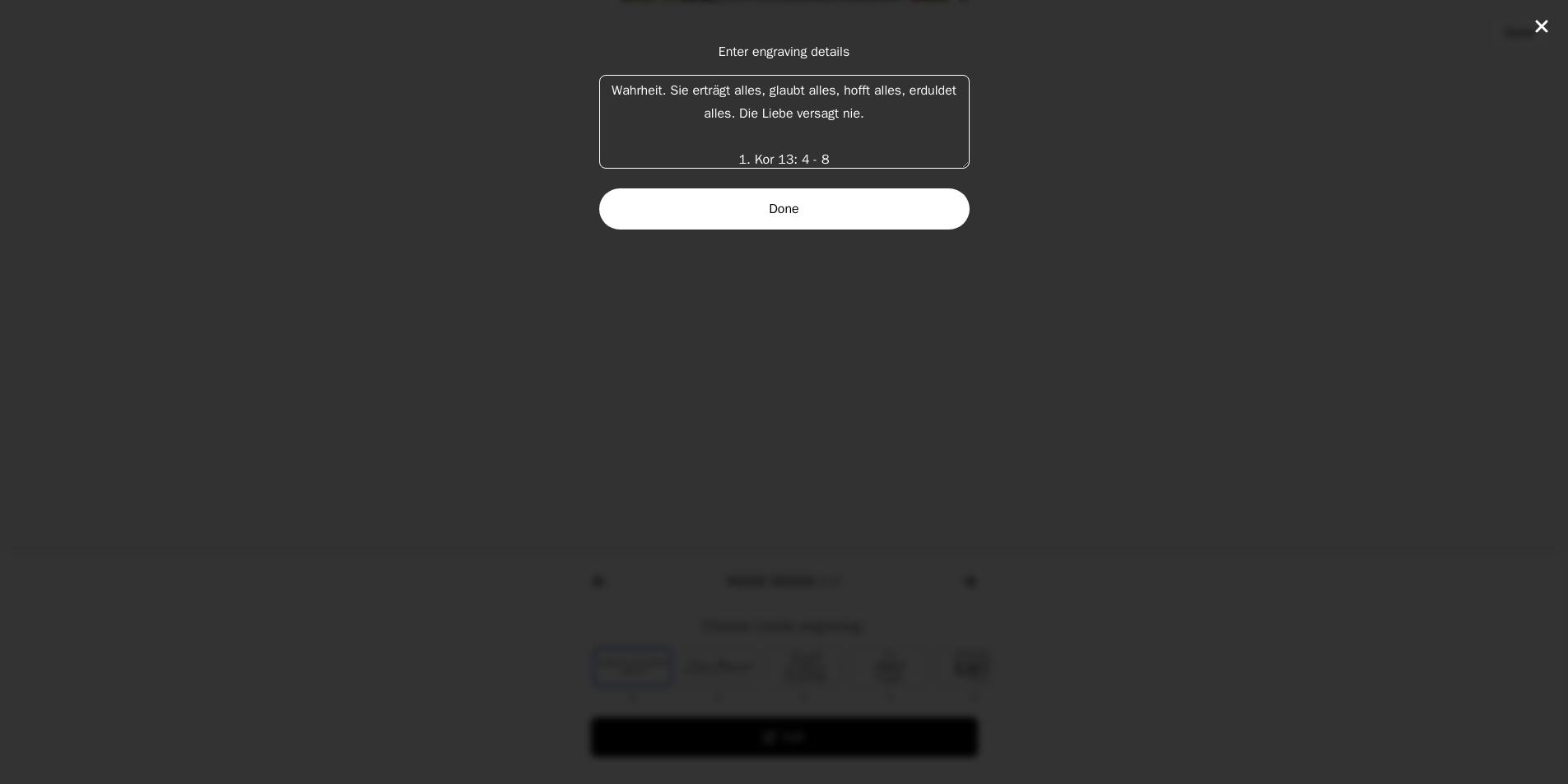 click on "Done" at bounding box center (784, 209) 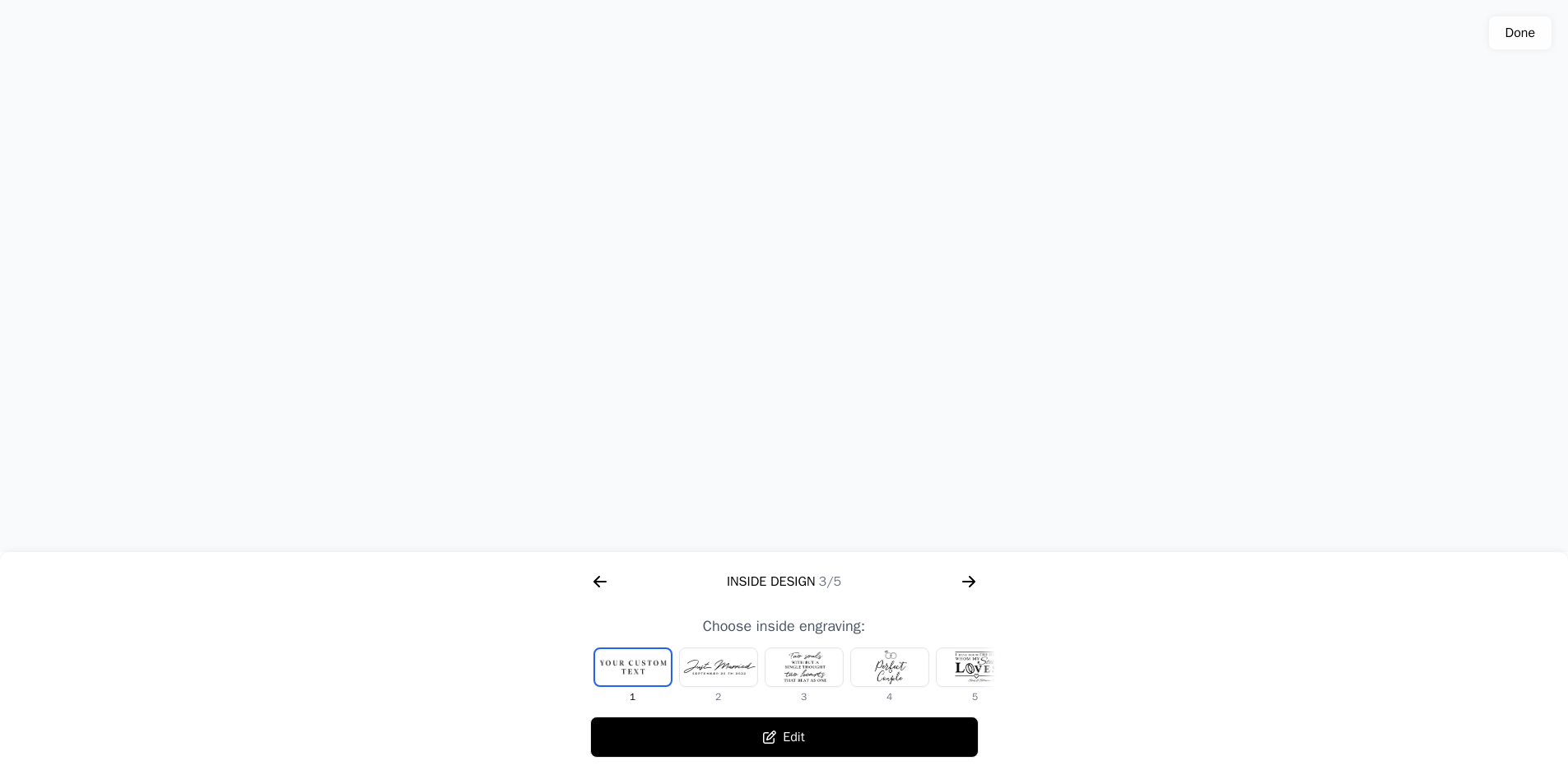 drag, startPoint x: 832, startPoint y: 200, endPoint x: 889, endPoint y: 230, distance: 64.41273 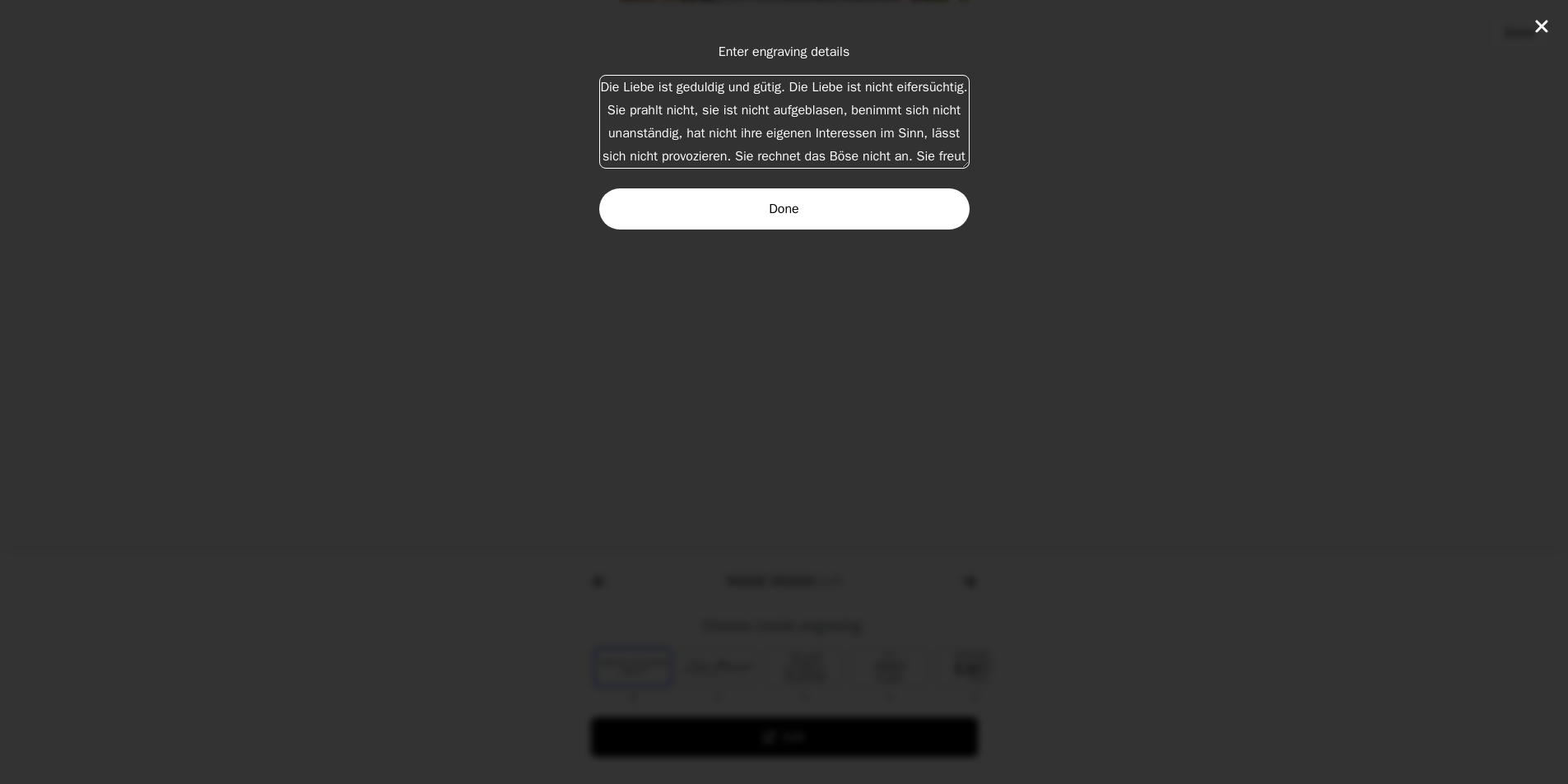 click on "Die Liebe ist geduldig und gütig. Die Liebe ist nicht eifersüchtig. Sie prahlt nicht, sie ist nicht aufgeblasen, benimmt sich nicht unanständig, hat nicht ihre eigenen Interessen im Sinn, lässt sich nicht provozieren. Sie rechnet das Böse nicht an. Sie freut sich nicht über Ungerechtigkeit, sondern freut sich mit der Wahrheit. Sie erträgt alles, glaubt alles, hofft alles, erduldet alles. Die Liebe versagt nie.
1. Kor 13: 4 - 8" at bounding box center (784, 122) 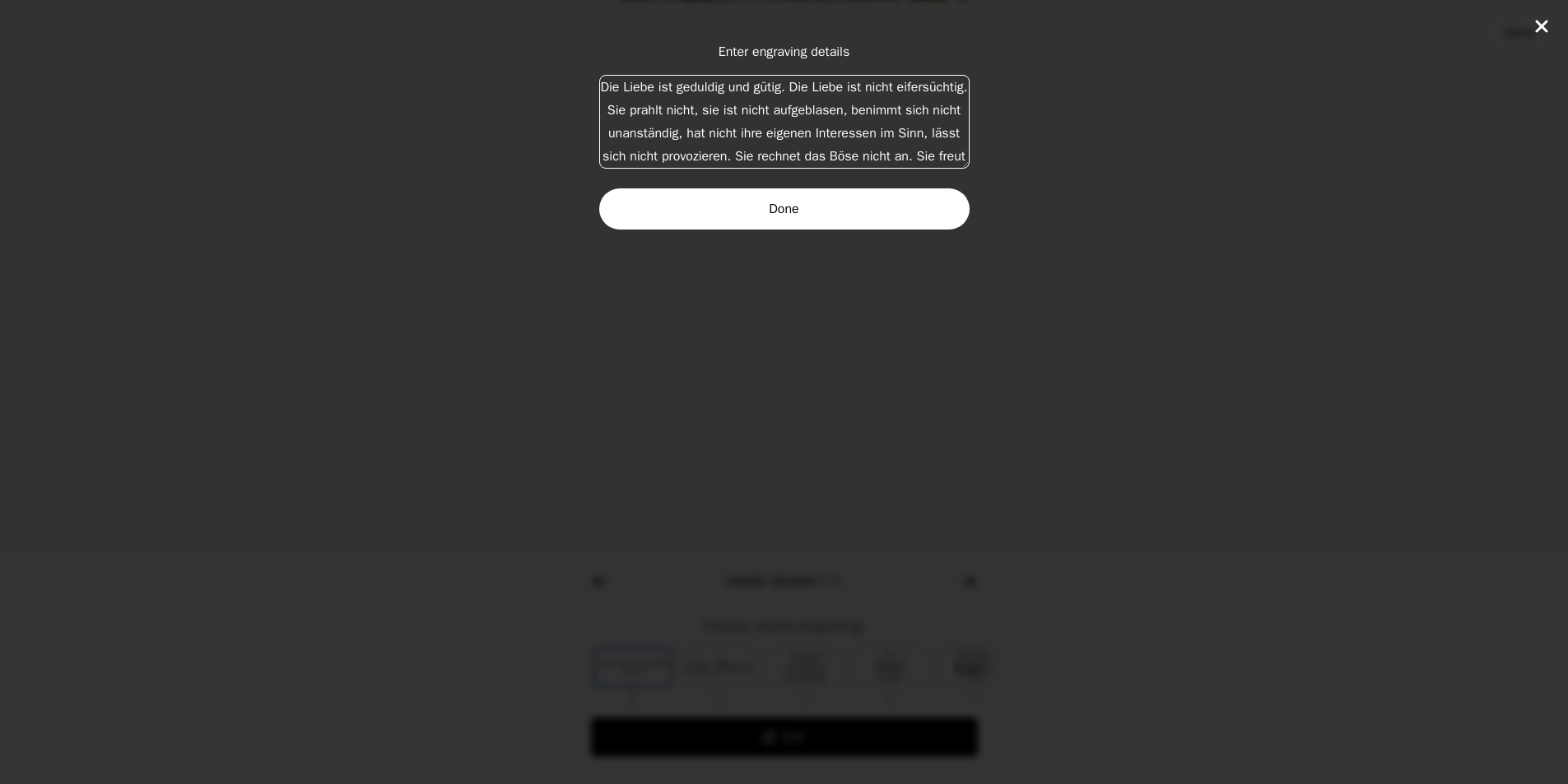 scroll, scrollTop: 115, scrollLeft: 0, axis: vertical 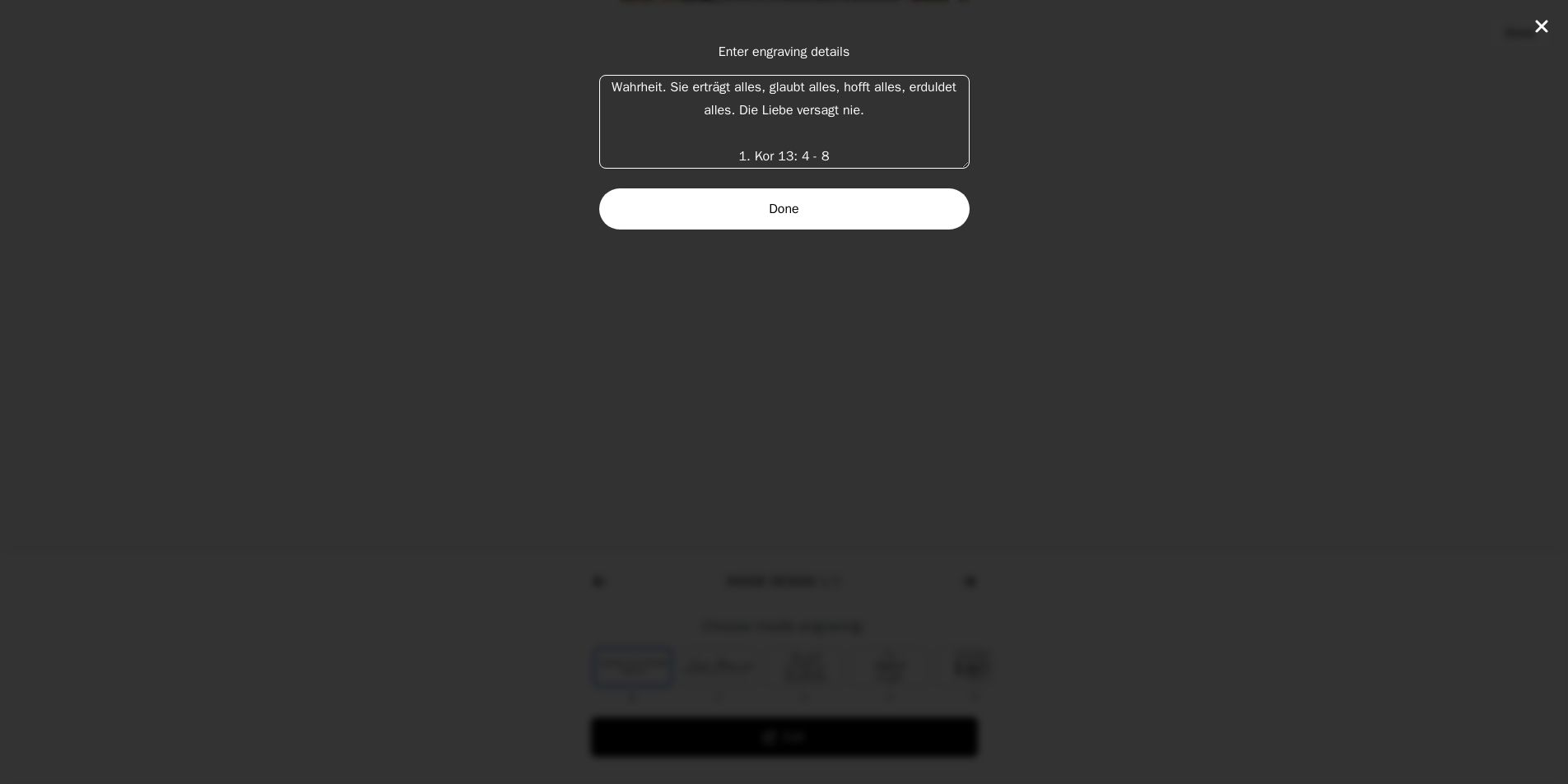 click on "Die Liebe ist geduldig und gütig. Die Liebe ist nicht eifersüchtig. Sie prahlt nicht, sie ist nicht aufgeblasen, benimmt sich nicht unanständig, hat nicht ihre eigenen Interessen im Sinn, lässt sich nicht provozieren. Sie rechnet das Böse nicht an. Sie freut sich nicht über Ungerechtigkeit, sondern freut sich mit der Wahrheit. Sie erträgt alles, glaubt alles, hofft alles, erduldet alles. Die Liebe versagt nie.
1. Kor 13: 4 - 8" at bounding box center (784, 122) 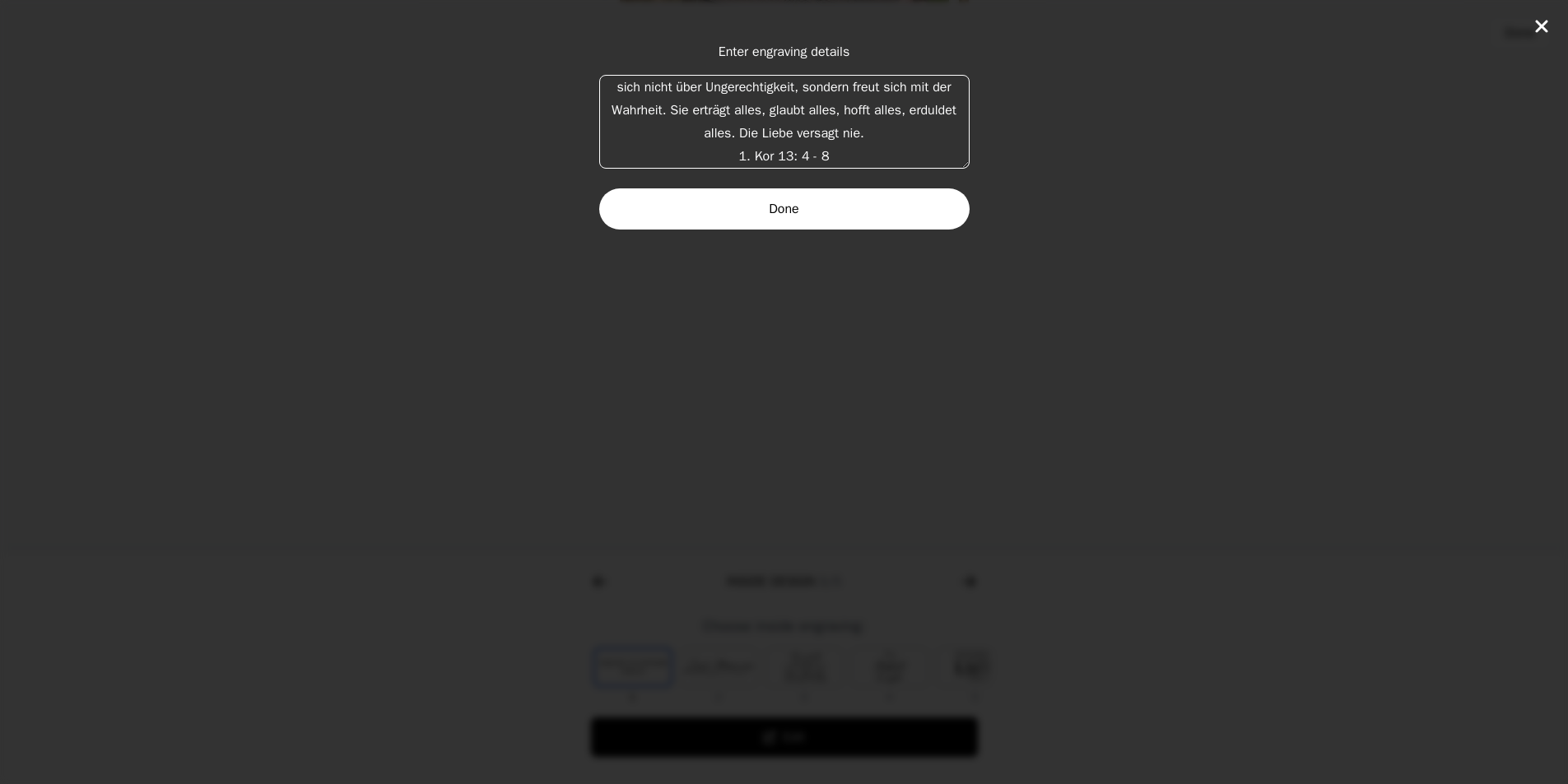 scroll, scrollTop: 0, scrollLeft: 0, axis: both 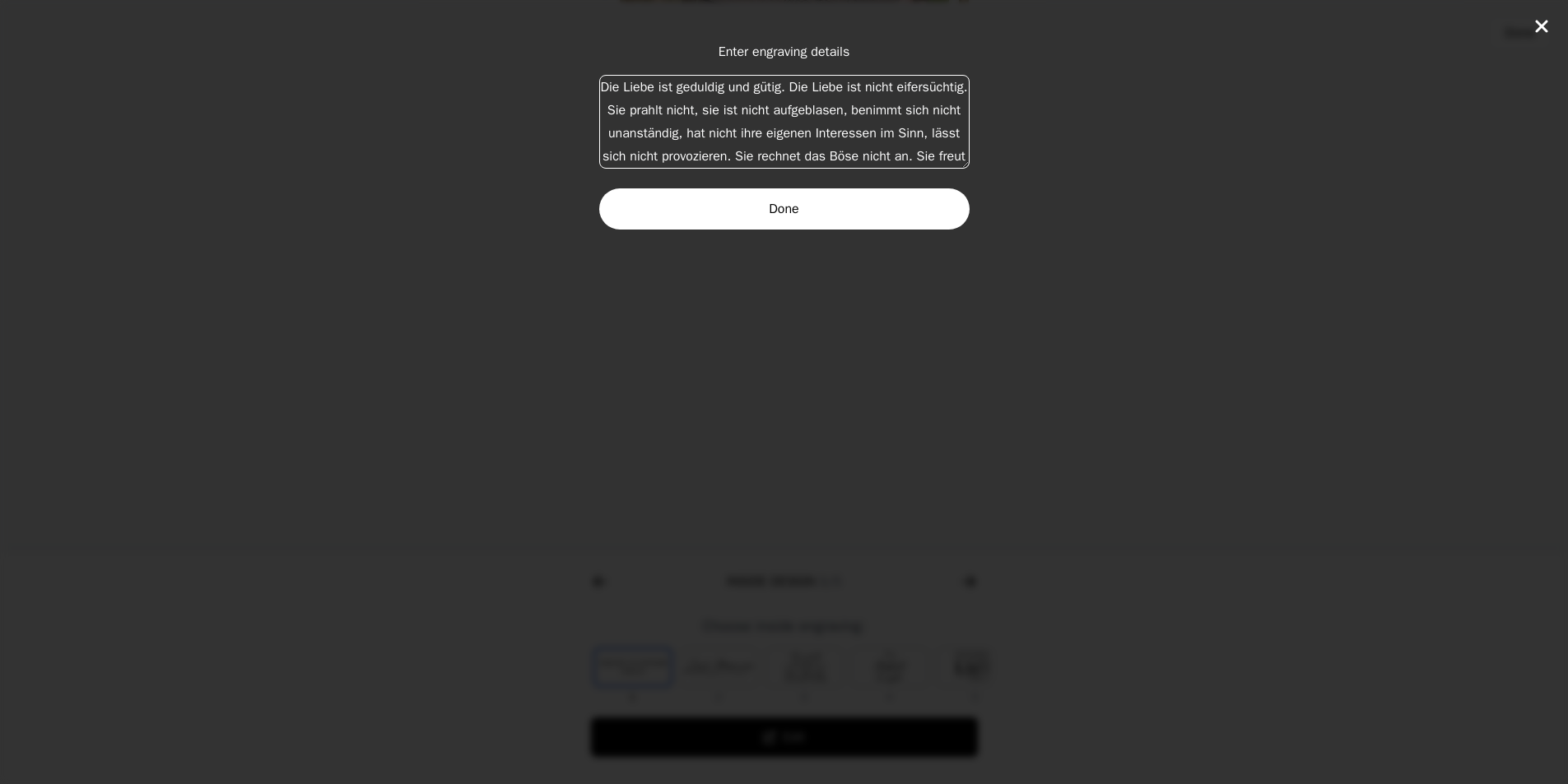 drag, startPoint x: 630, startPoint y: 86, endPoint x: 629, endPoint y: 101, distance: 15.033296 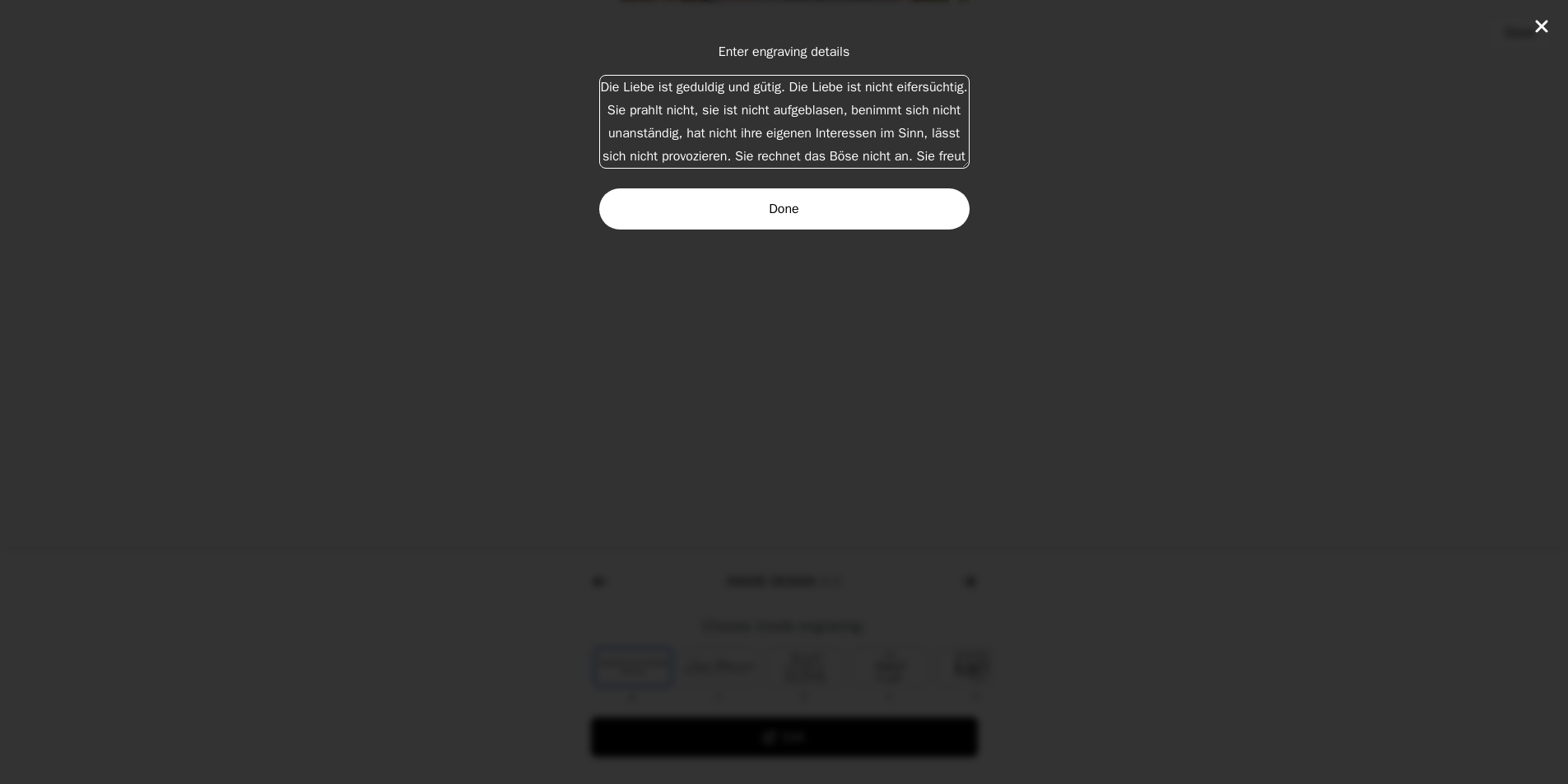 click on "Die Liebe ist geduldig und gütig. Die Liebe ist nicht eifersüchtig. Sie prahlt nicht, sie ist nicht aufgeblasen, benimmt sich nicht unanständig, hat nicht ihre eigenen Interessen im Sinn, lässt sich nicht provozieren. Sie rechnet das Böse nicht an. Sie freut sich nicht über Ungerechtigkeit, sondern freut sich mit der Wahrheit. Sie erträgt alles, glaubt alles, hofft alles, erduldet alles. Die Liebe versagt nie.
1. Kor 13: 4 - 8" at bounding box center (784, 122) 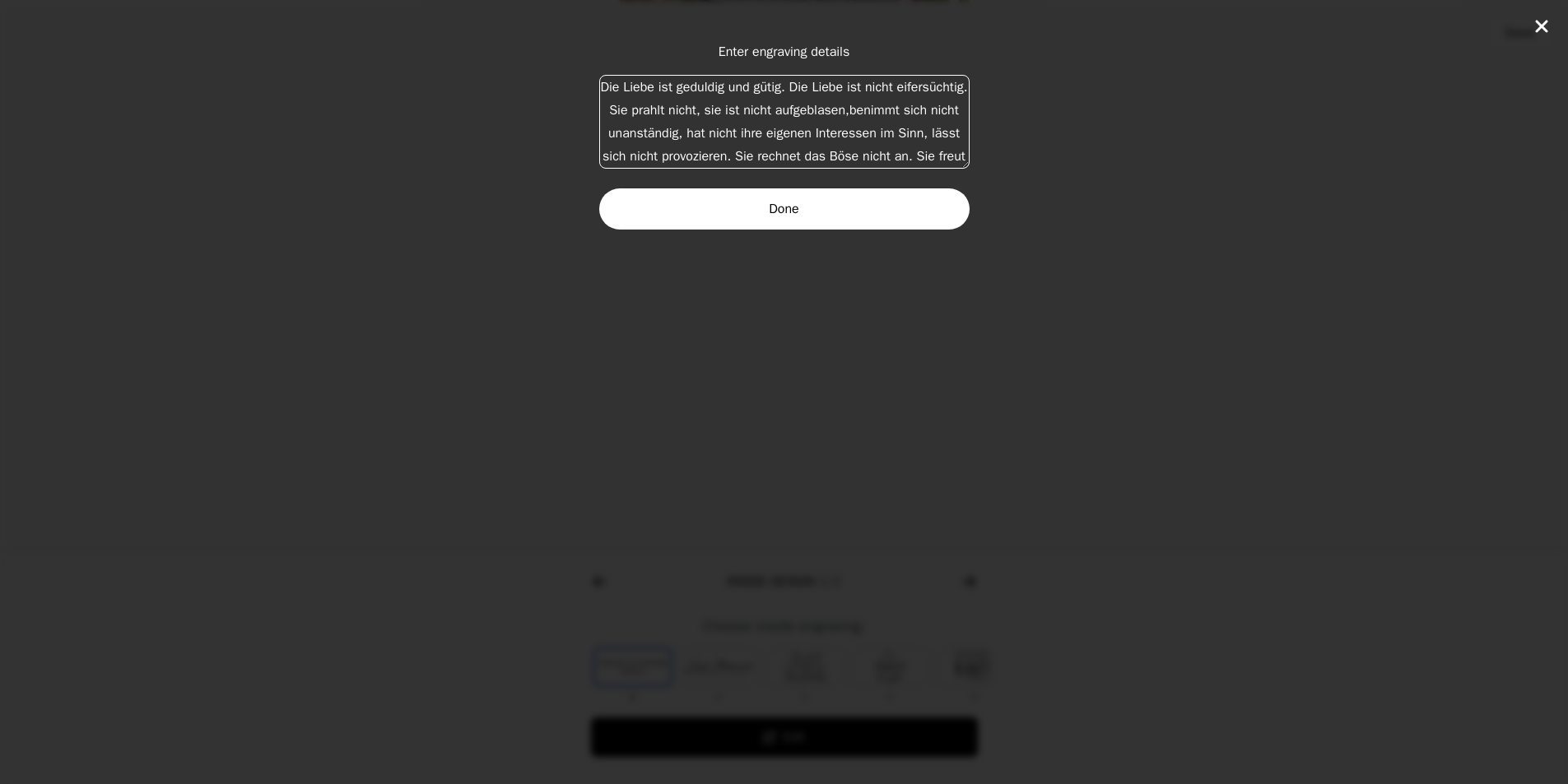 type on "Die Liebe ist geduldig und gütig. Die Liebe ist nicht eifersüchtig. Sie prahlt nicht, sie ist nicht aufgeblasen, benimmt sich nicht unanständig, hat nicht ihre eigenen Interessen im Sinn, lässt sich nicht provozieren. Sie rechnet das Böse nicht an. Sie freut sich nicht über Ungerechtigkeit, sondern freut sich mit der Wahrheit. Sie erträgt alles, glaubt alles, hofft alles, erduldet alles. Die Liebe versagt nie.
1. Kor 13: 4 - 8" 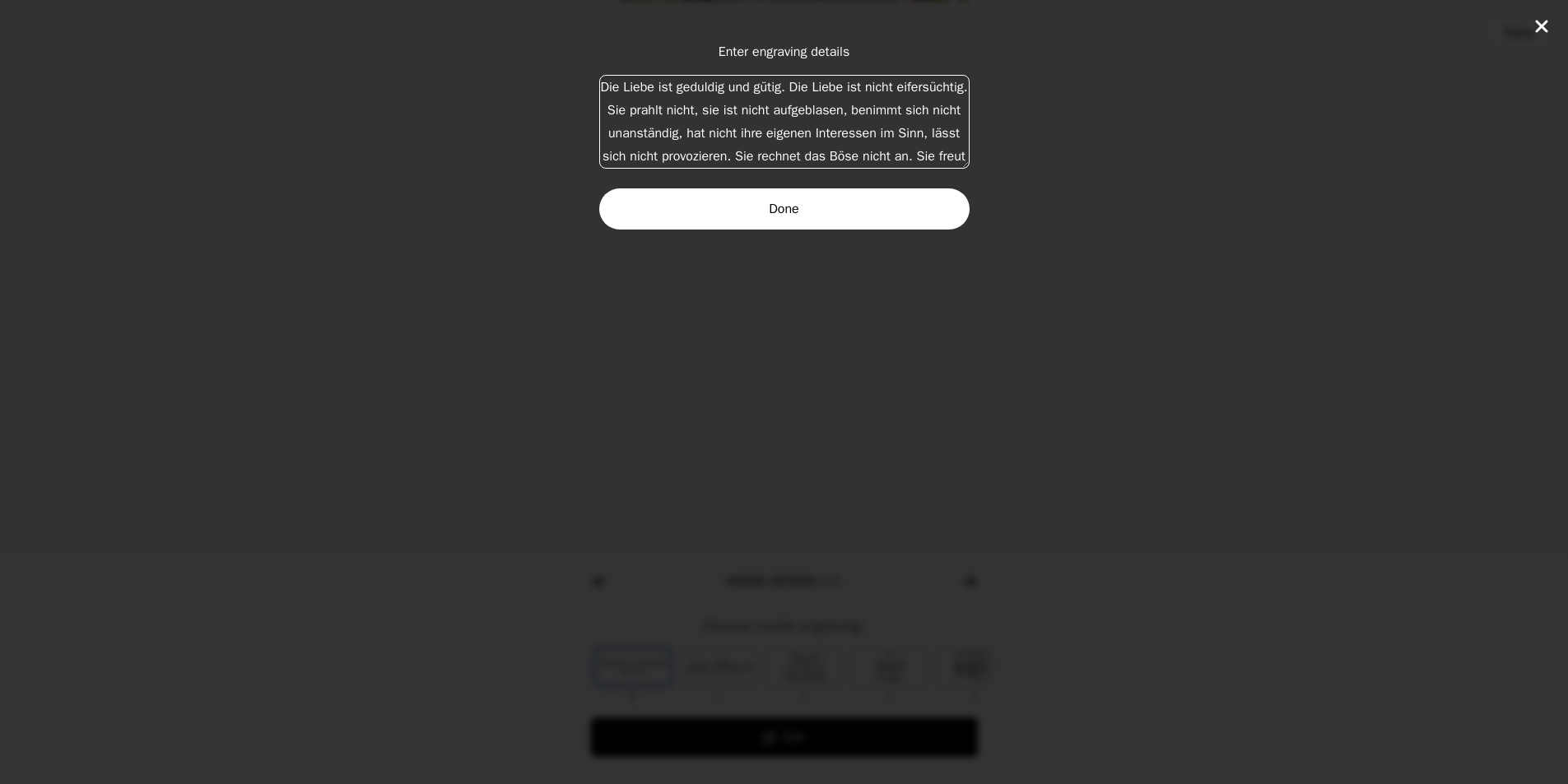 click on "Done" at bounding box center [784, 209] 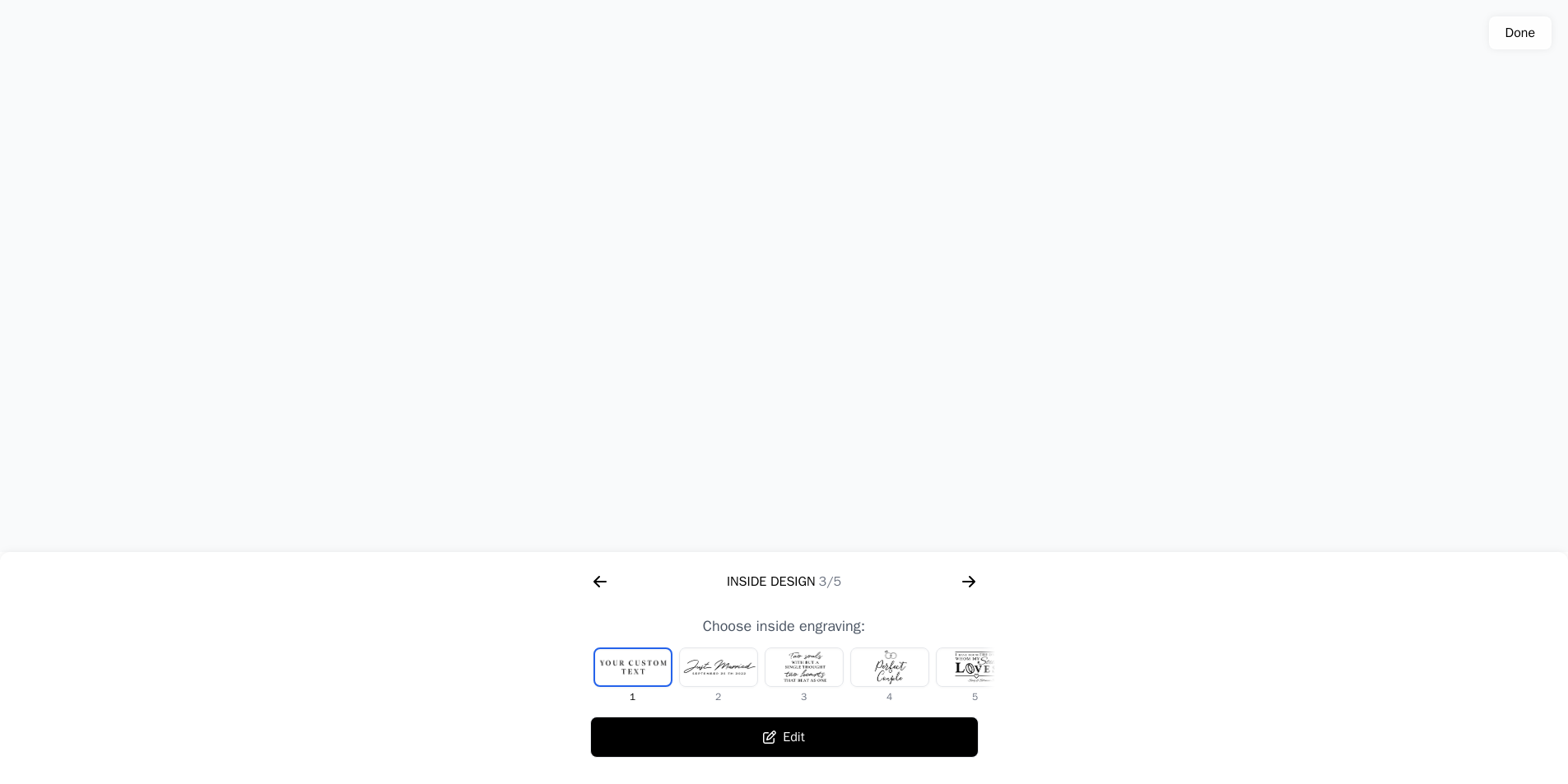 click 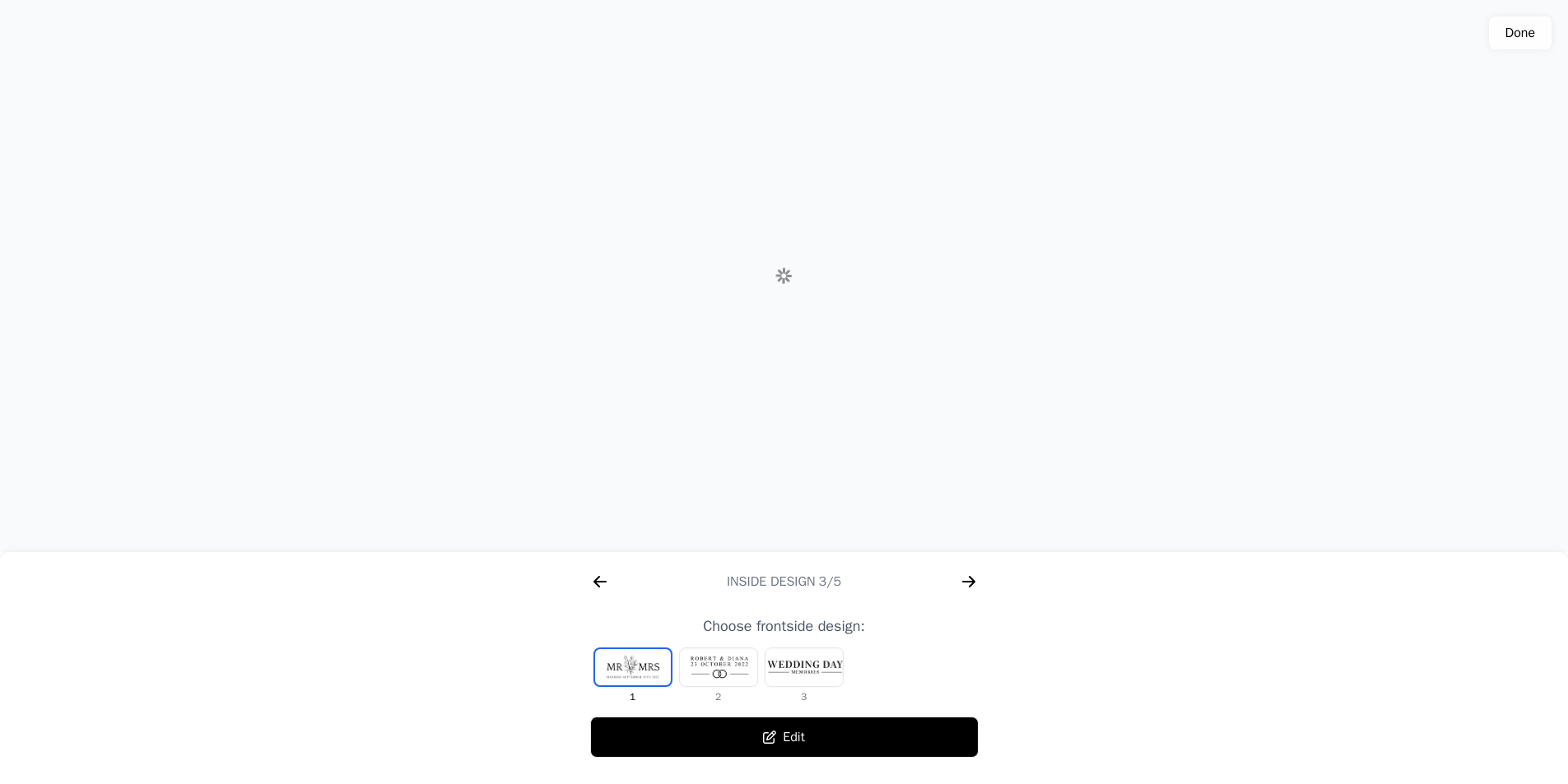 scroll, scrollTop: 0, scrollLeft: 1475, axis: horizontal 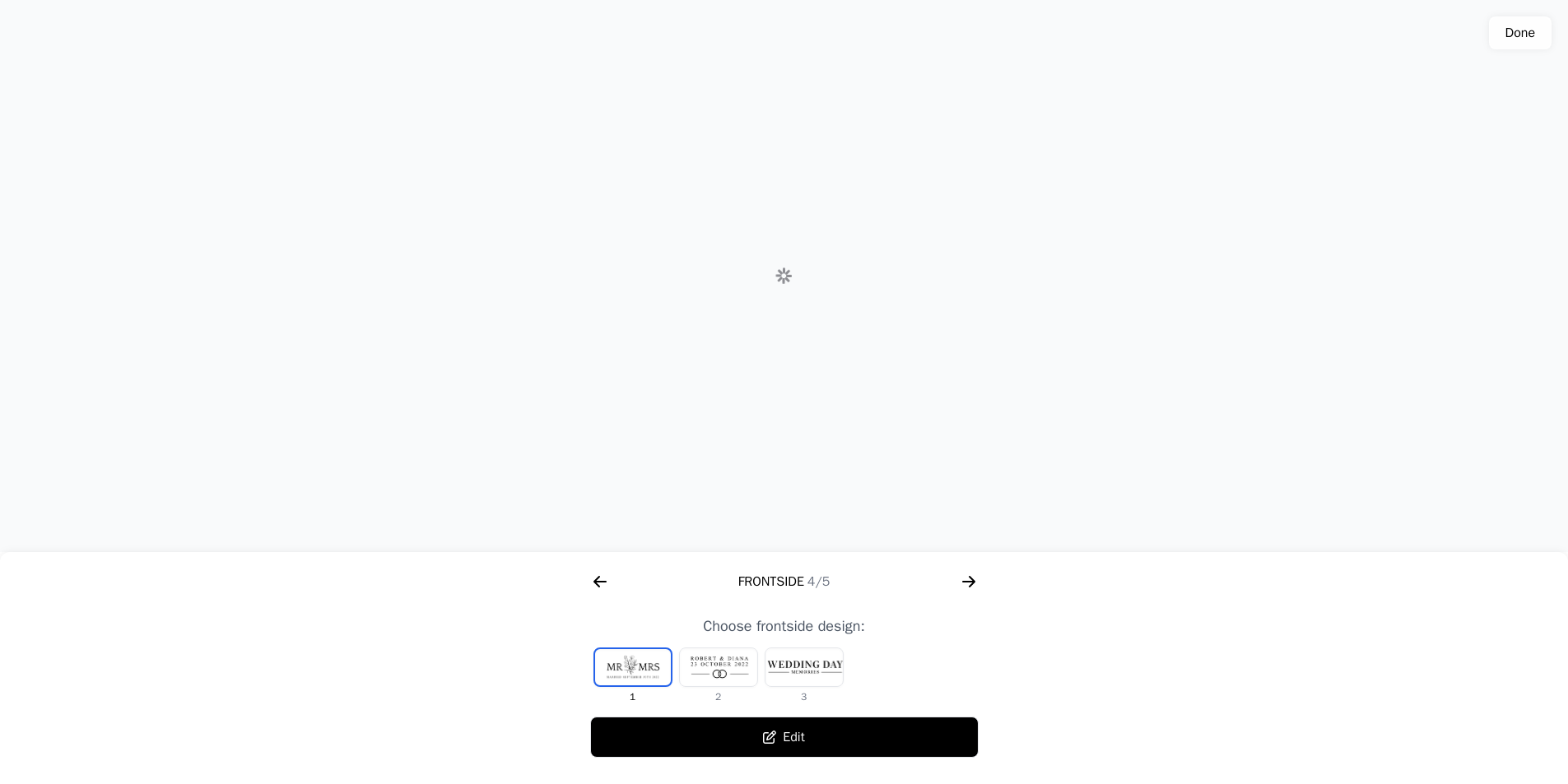 click on "Edit" at bounding box center (784, 737) 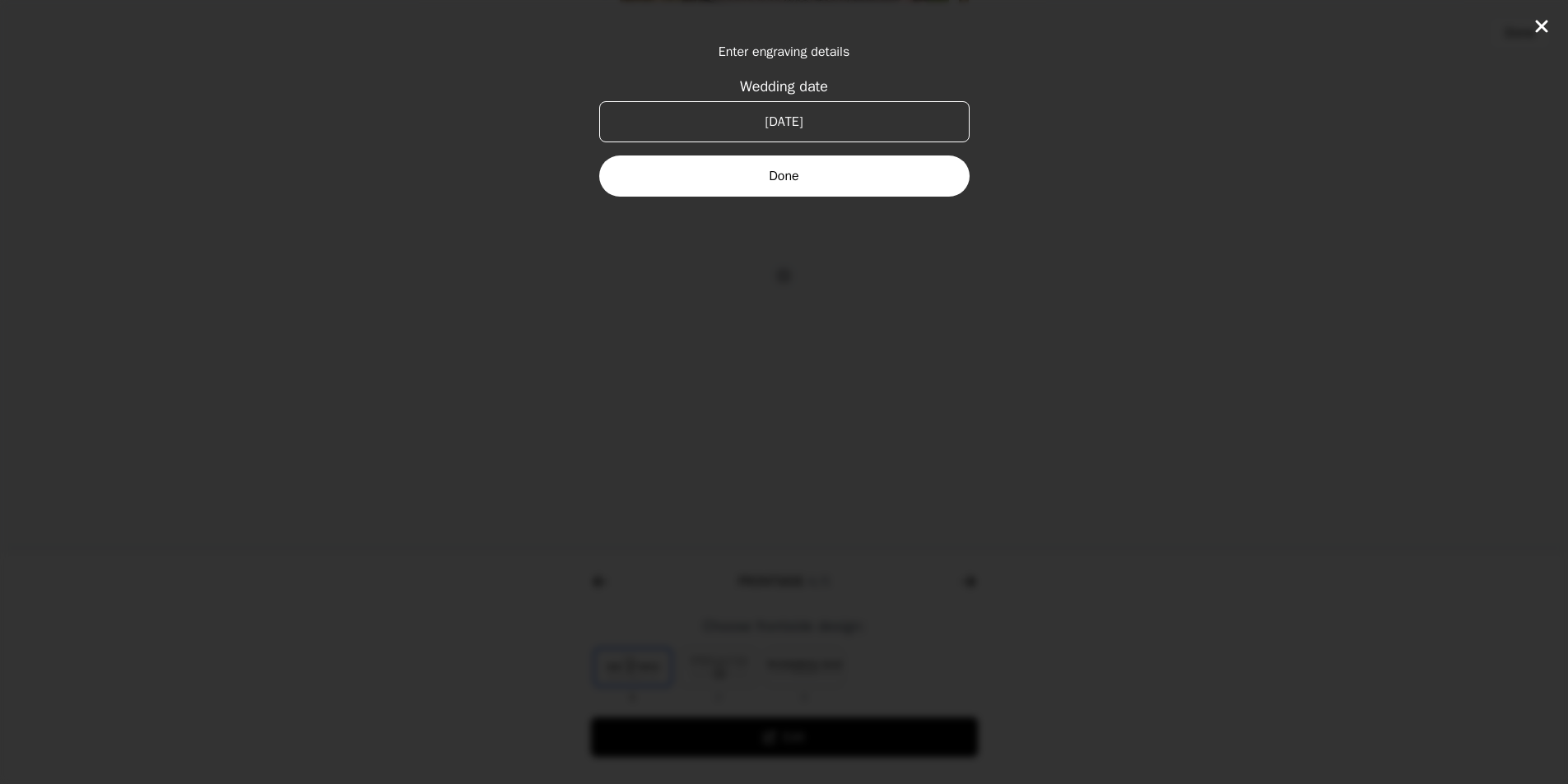 click 